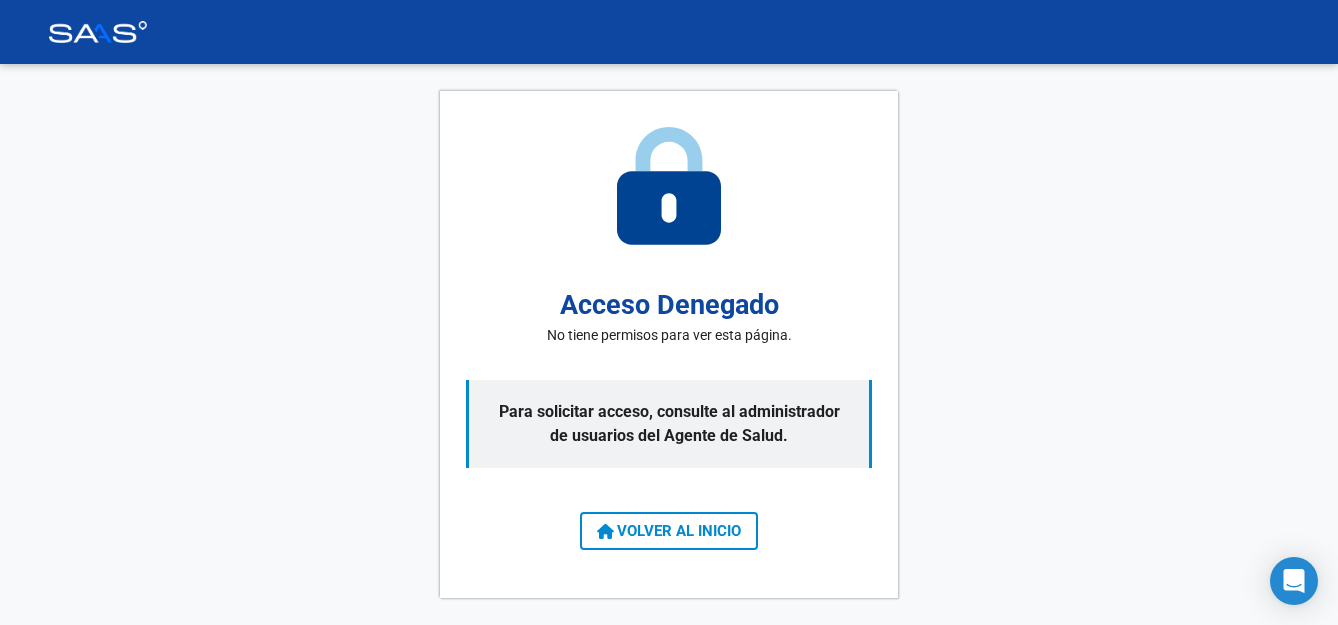 scroll, scrollTop: 0, scrollLeft: 0, axis: both 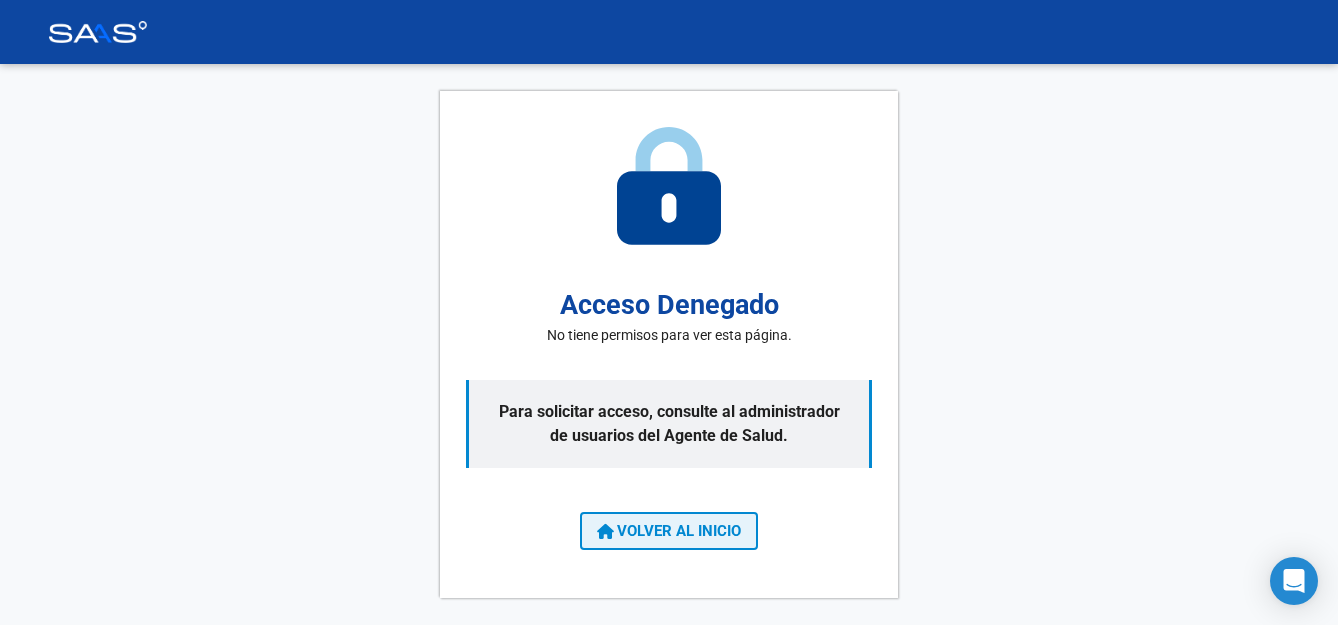 click on "VOLVER AL INICIO" 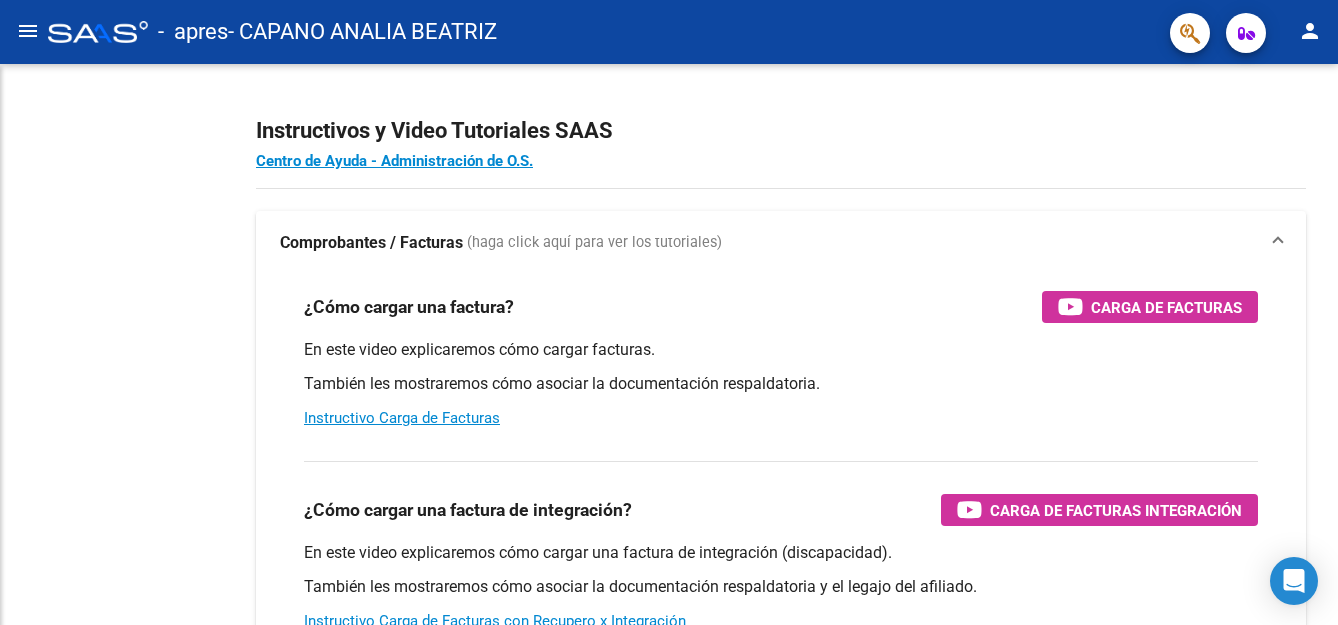click on "¿Cómo cargar una factura de integración?    Carga de Facturas Integración En este video explicaremos cómo cargar una factura de integración (discapacidad). También les mostraremos cómo asociar la documentación respaldatoria y el legajo del afiliado. Instructivo Carga de Facturas con Recupero x Integración" at bounding box center (781, 546) 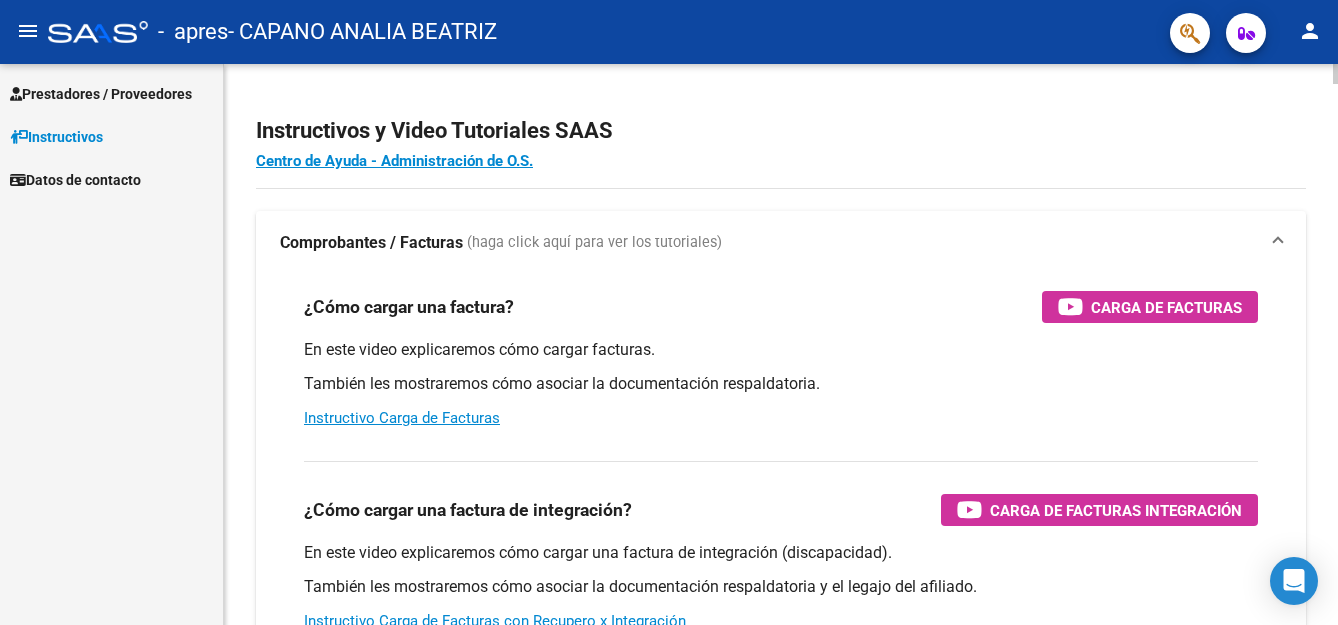 click on "¿Cómo cargar una factura?    Carga de Facturas En este video explicaremos cómo cargar facturas. También les mostraremos cómo asociar la documentación respaldatoria. Instructivo Carga de Facturas" at bounding box center (781, 360) 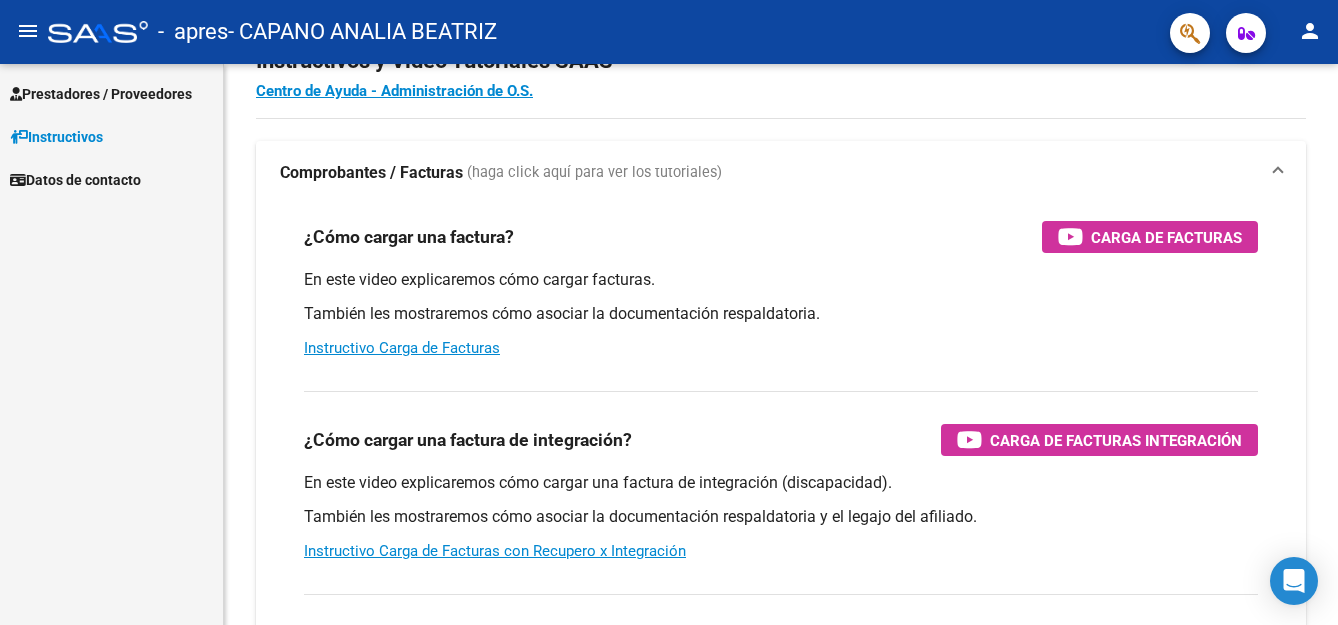 scroll, scrollTop: 100, scrollLeft: 0, axis: vertical 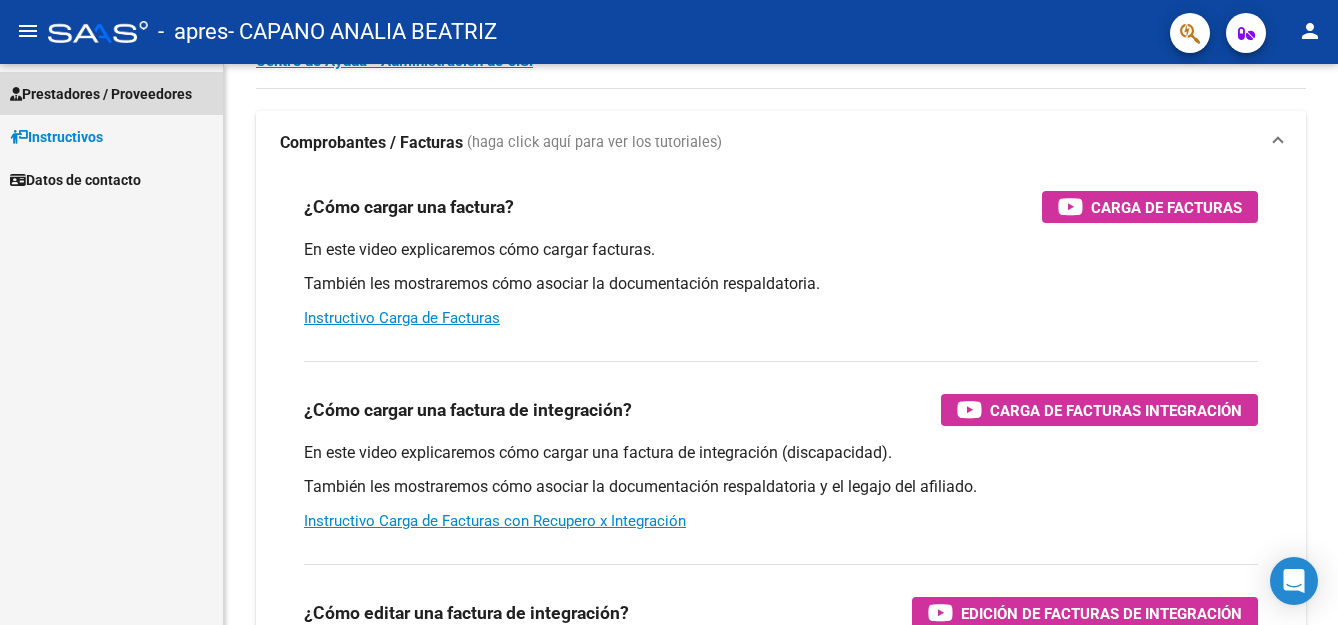 click on "Prestadores / Proveedores" at bounding box center [101, 94] 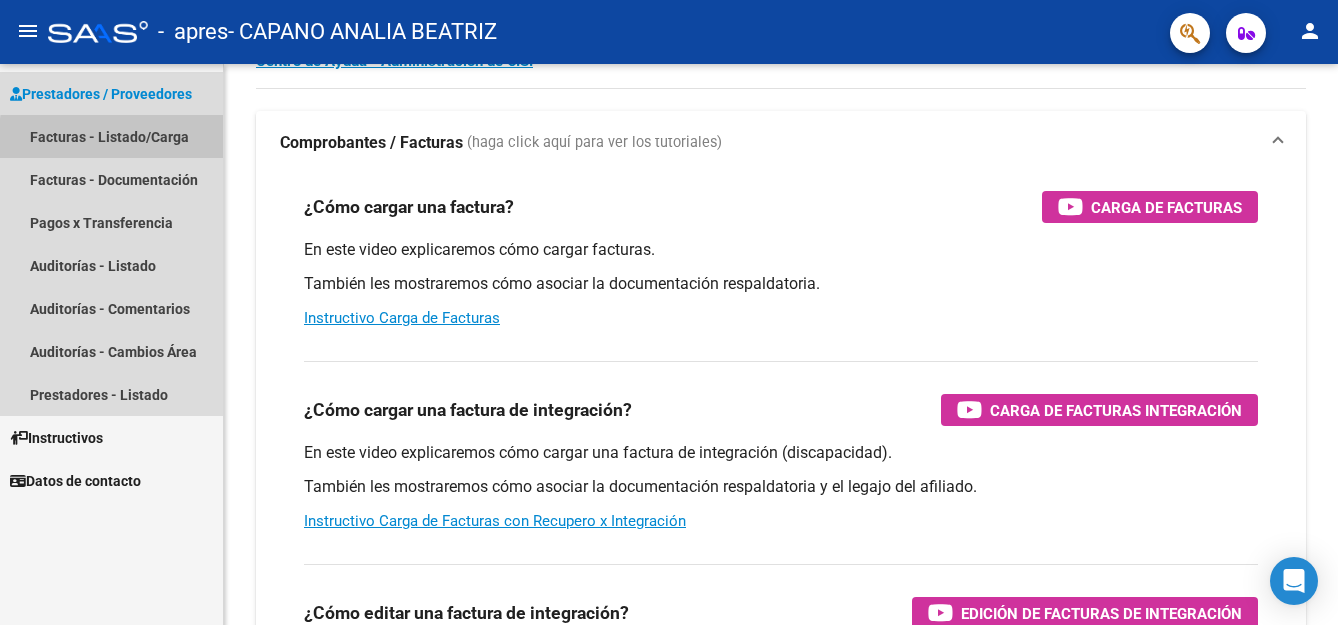 click on "Facturas - Listado/Carga" at bounding box center (111, 136) 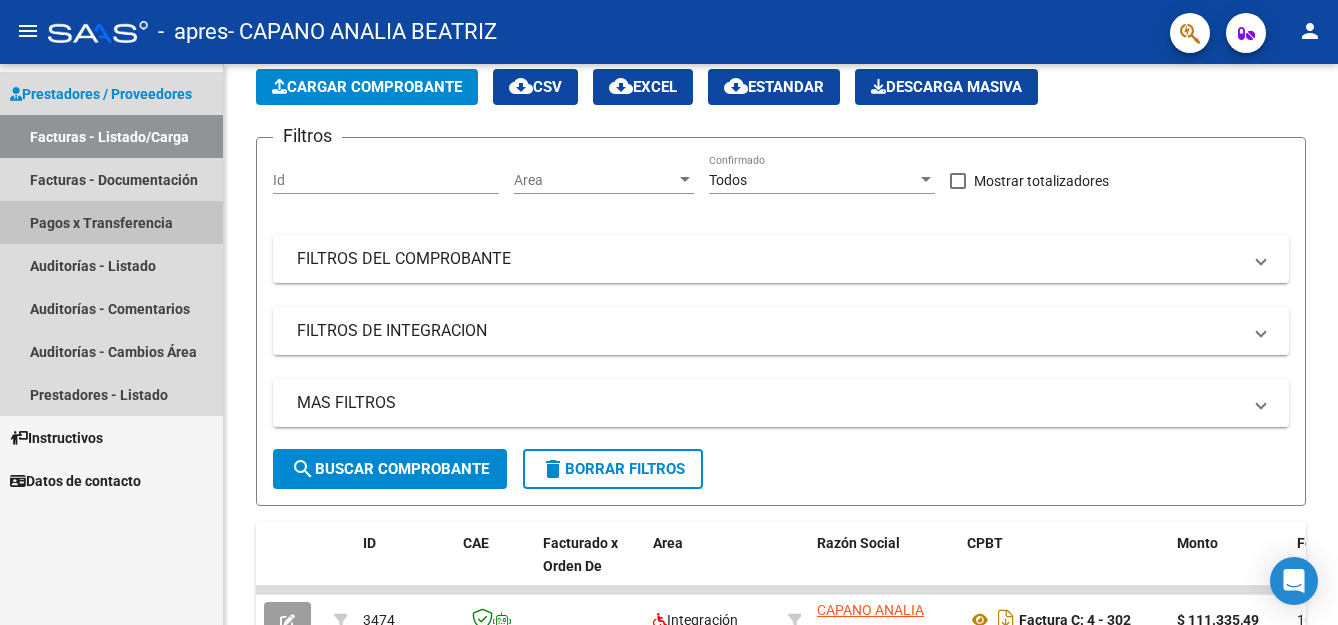 click on "Pagos x Transferencia" at bounding box center [111, 222] 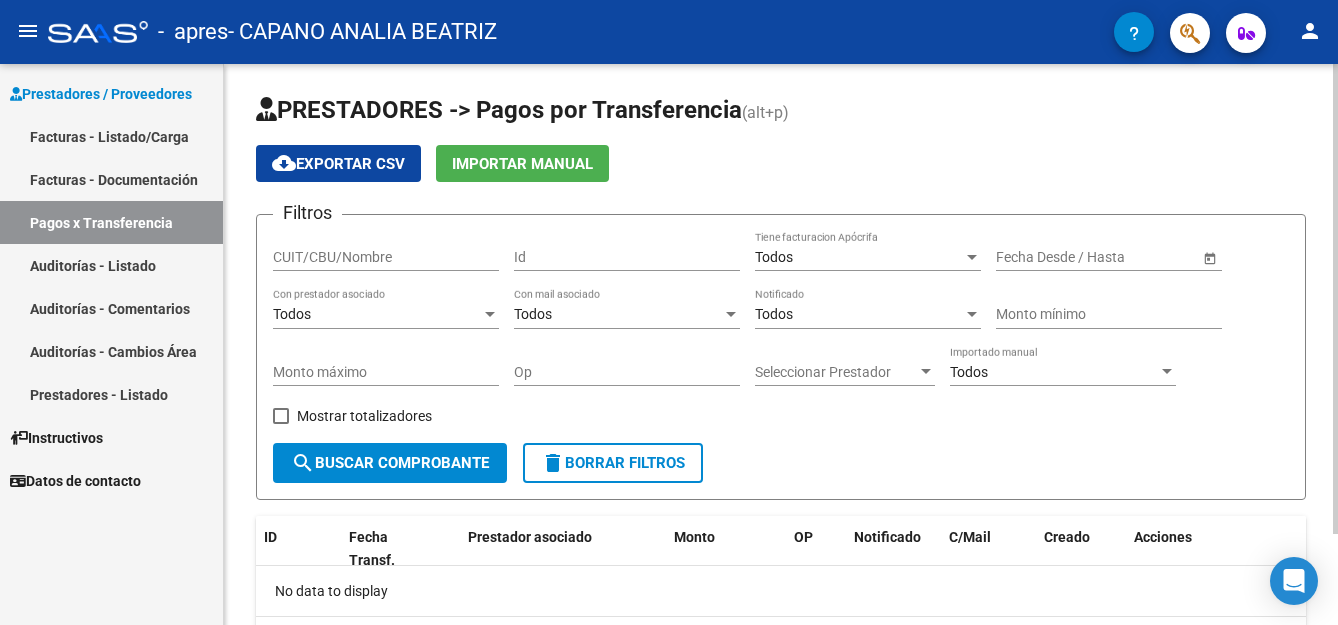 scroll, scrollTop: 0, scrollLeft: 0, axis: both 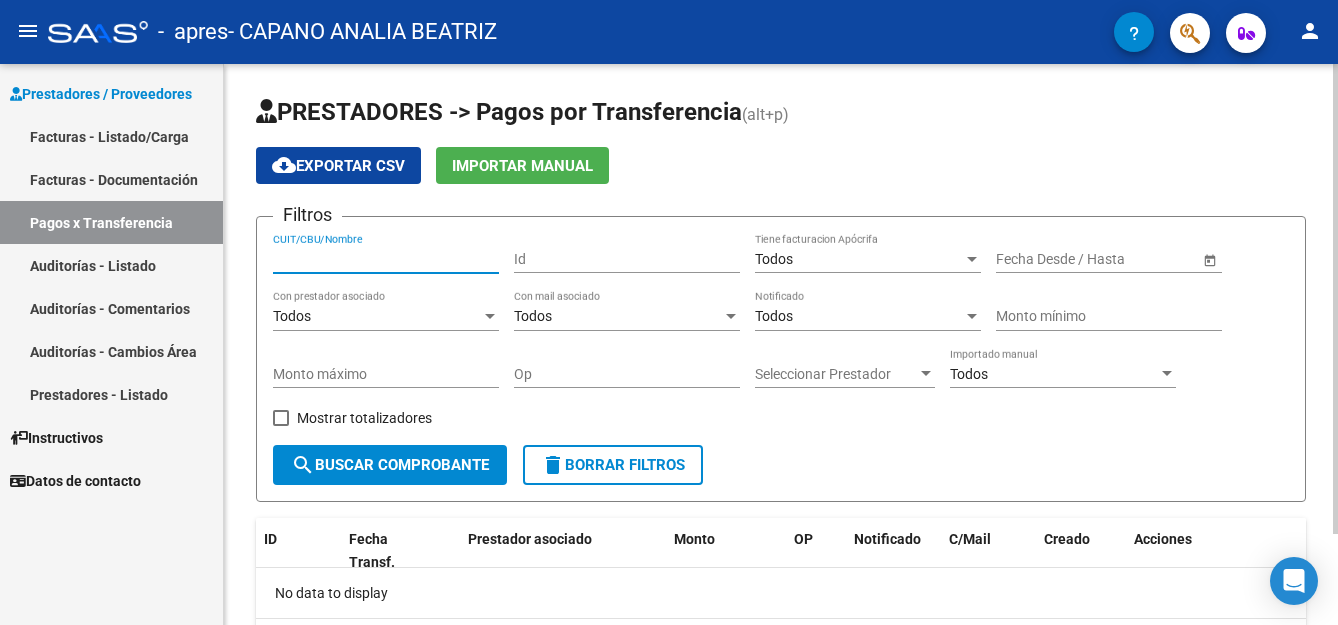 click on "CUIT/CBU/Nombre" at bounding box center [386, 259] 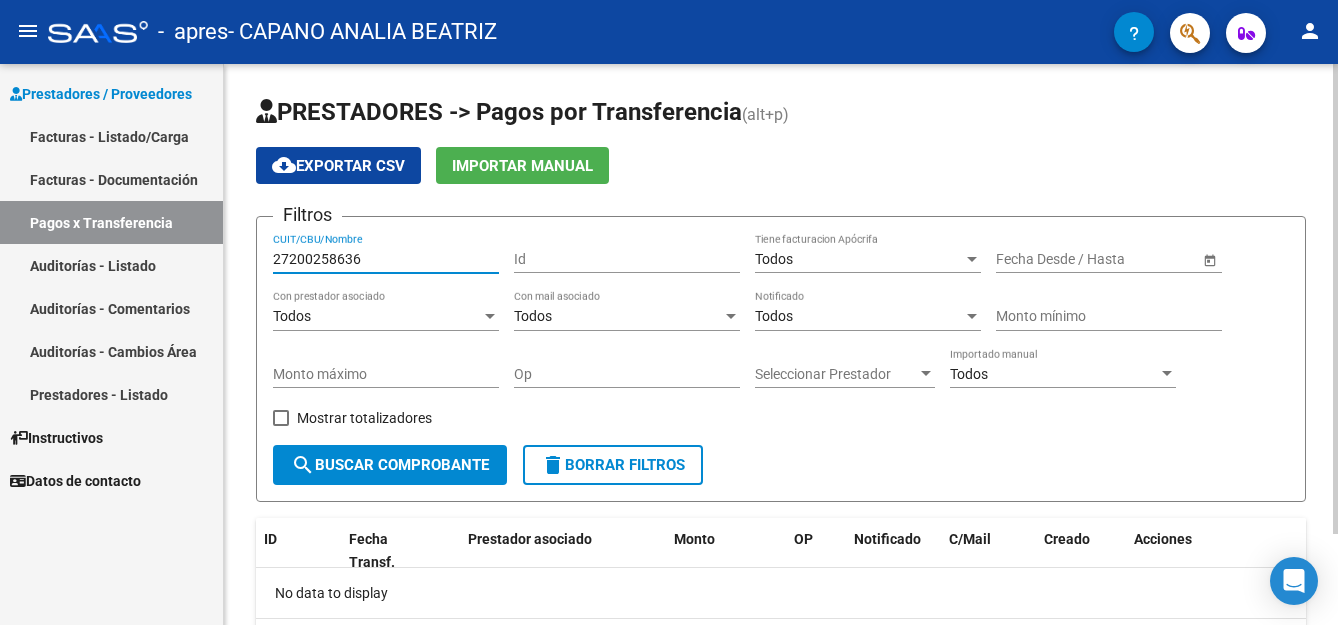 type on "27200258636" 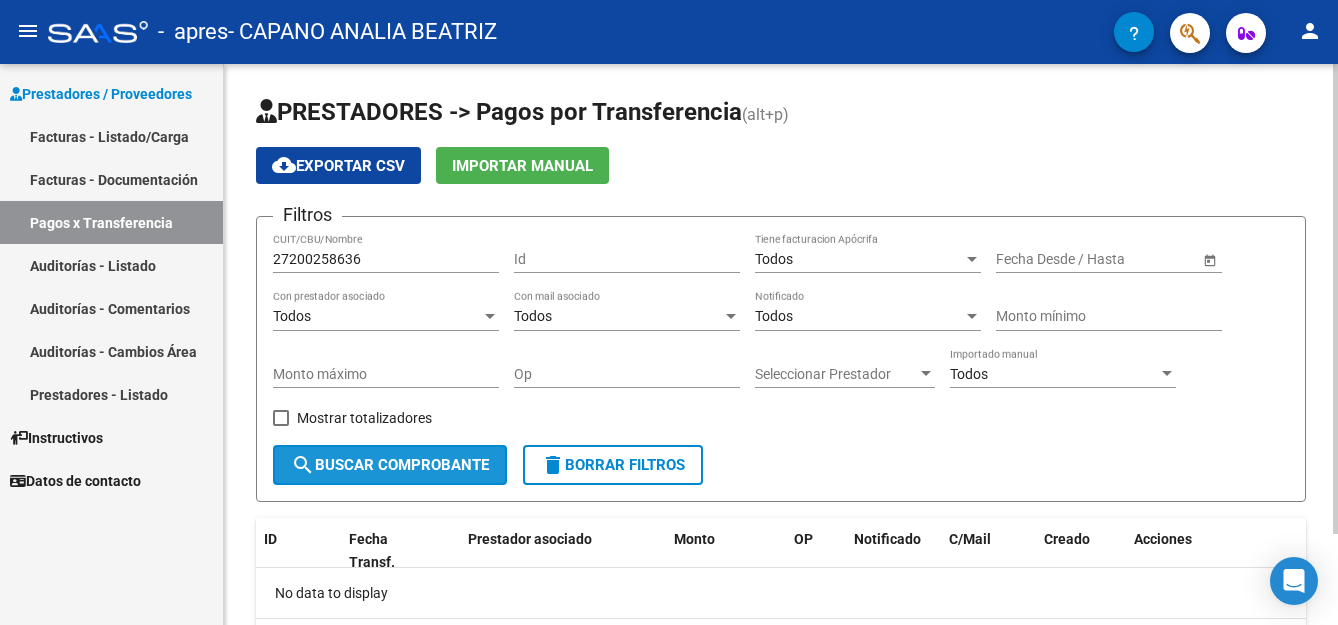 click on "search  Buscar Comprobante" 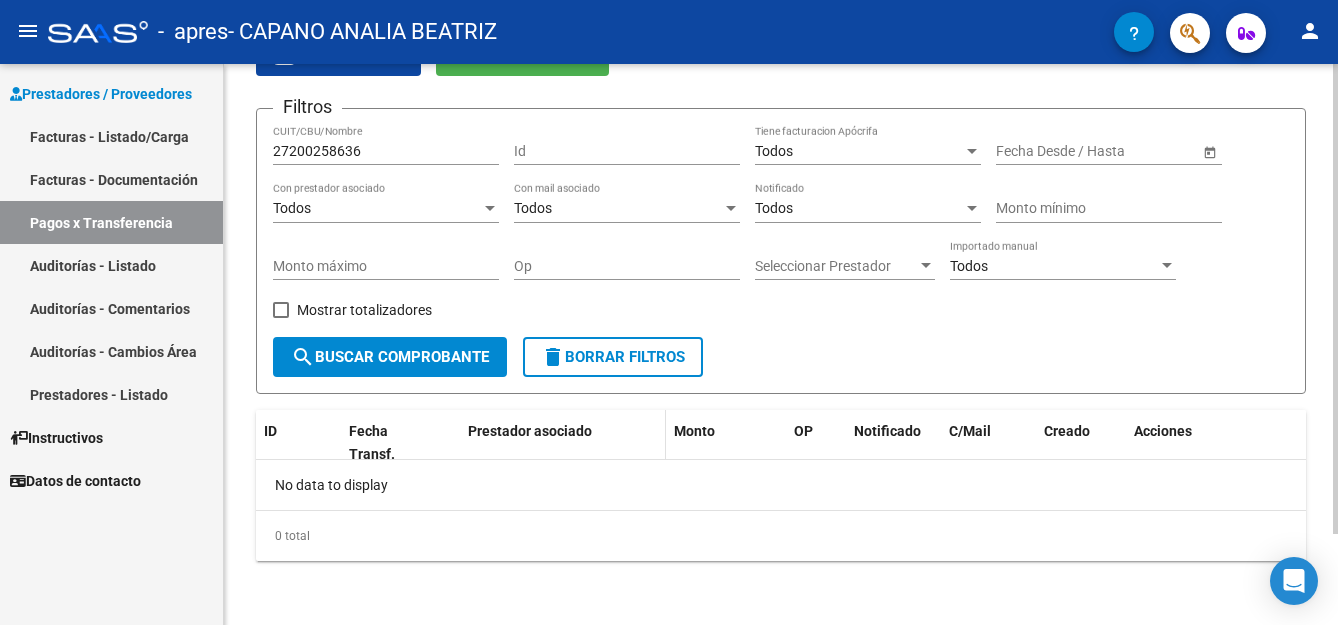 scroll, scrollTop: 8, scrollLeft: 0, axis: vertical 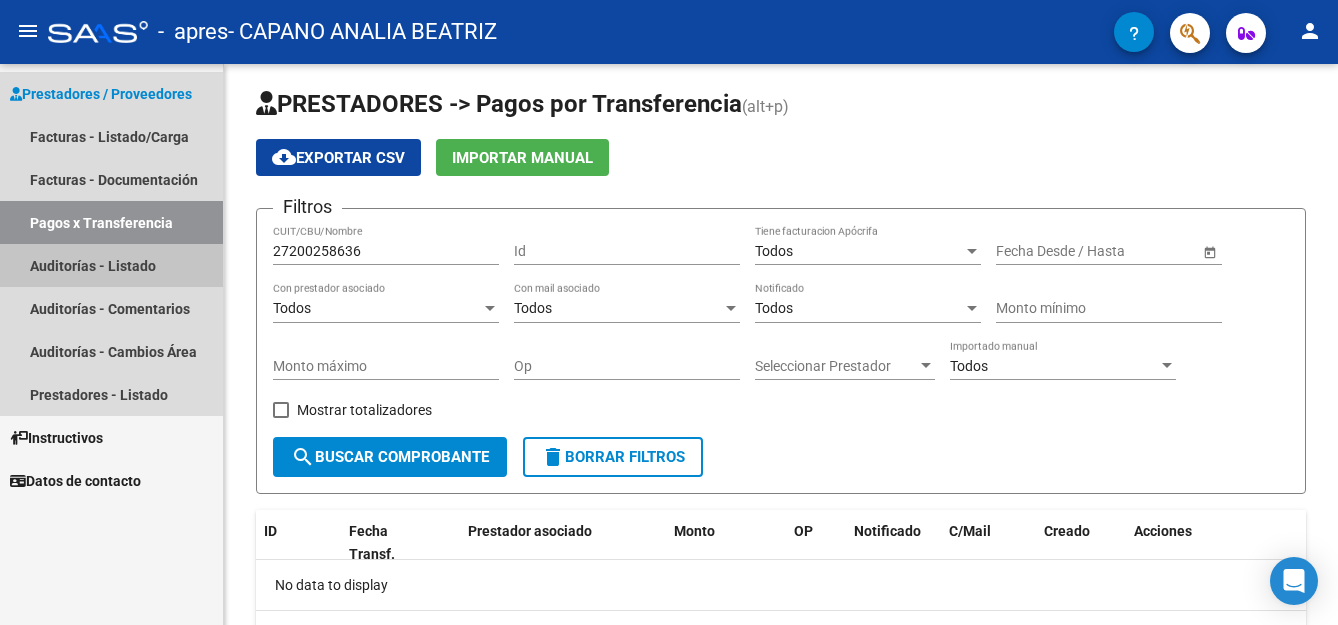 click on "Auditorías - Listado" at bounding box center (111, 265) 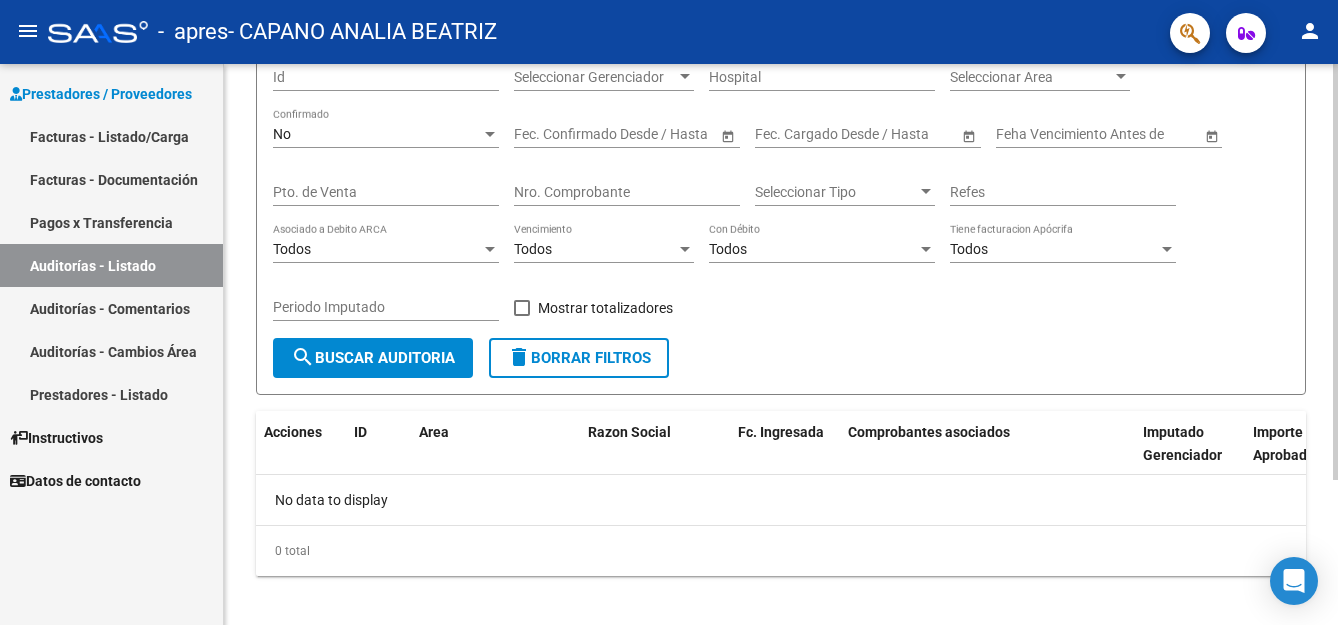 scroll, scrollTop: 196, scrollLeft: 0, axis: vertical 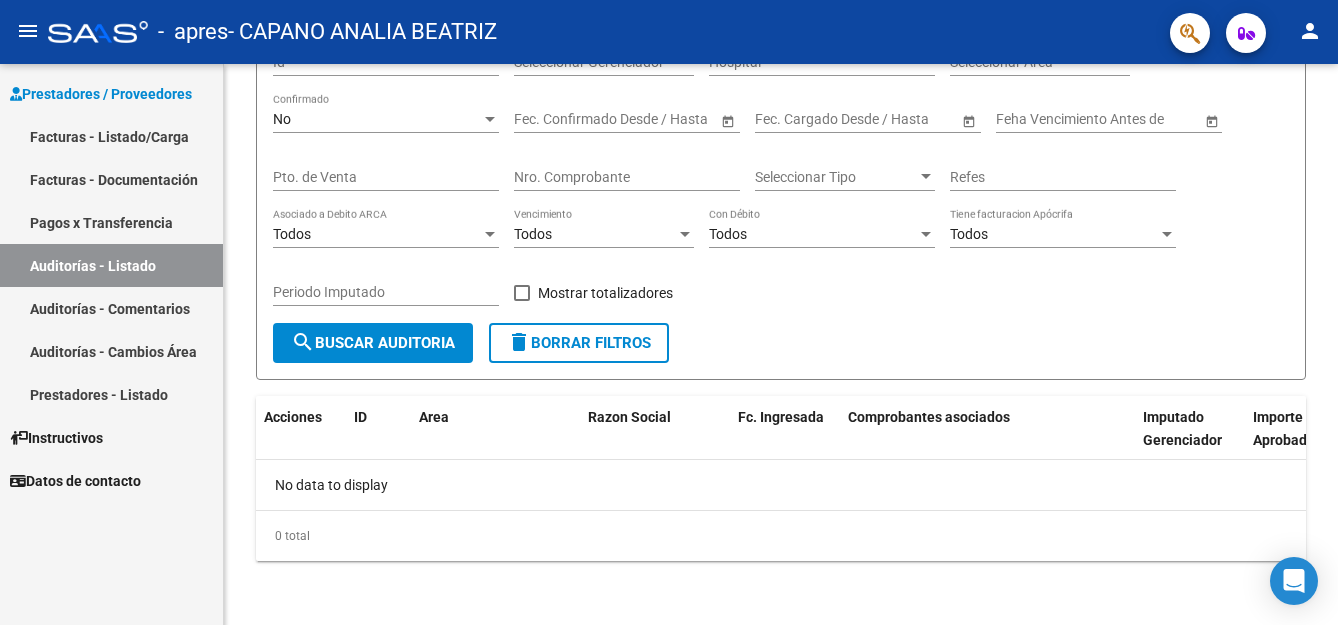 click on "Prestadores - Listado" at bounding box center [111, 394] 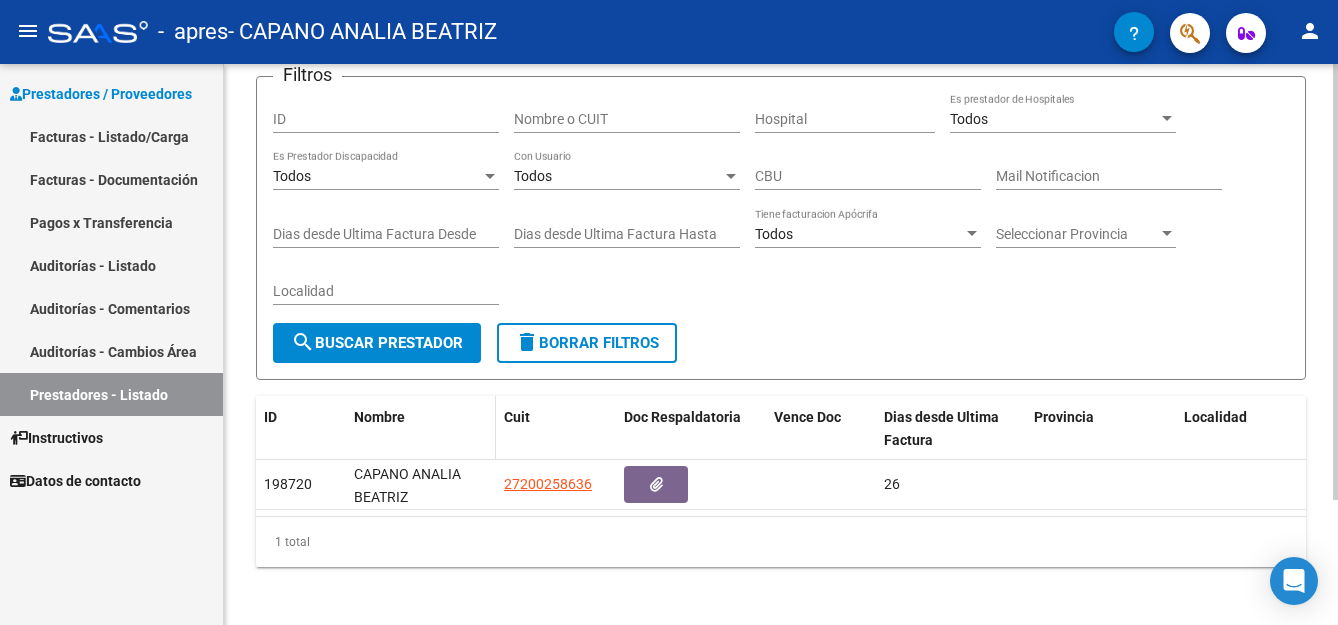 scroll, scrollTop: 161, scrollLeft: 0, axis: vertical 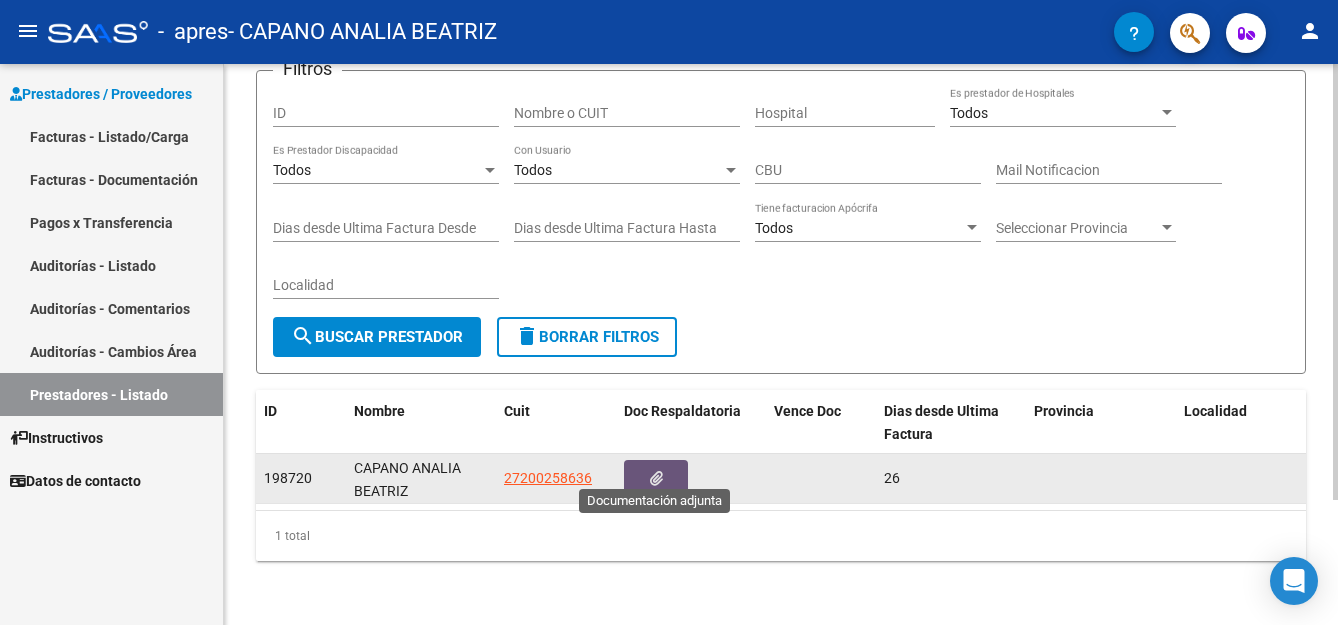click 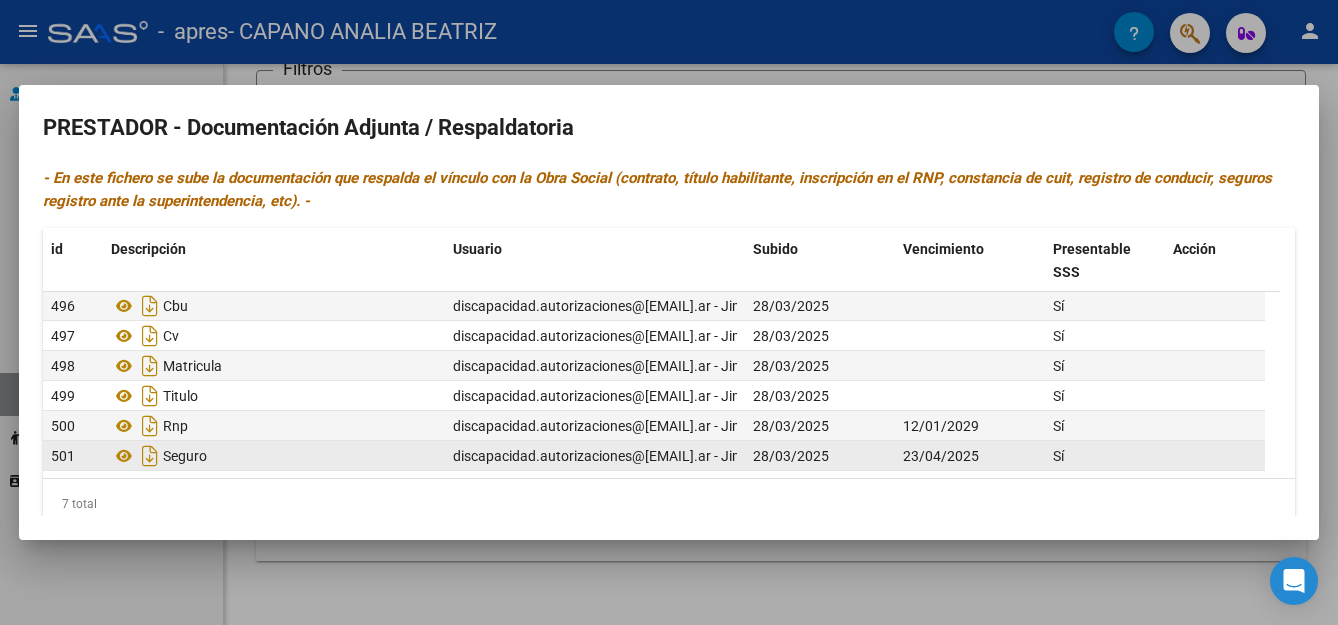 scroll, scrollTop: 0, scrollLeft: 0, axis: both 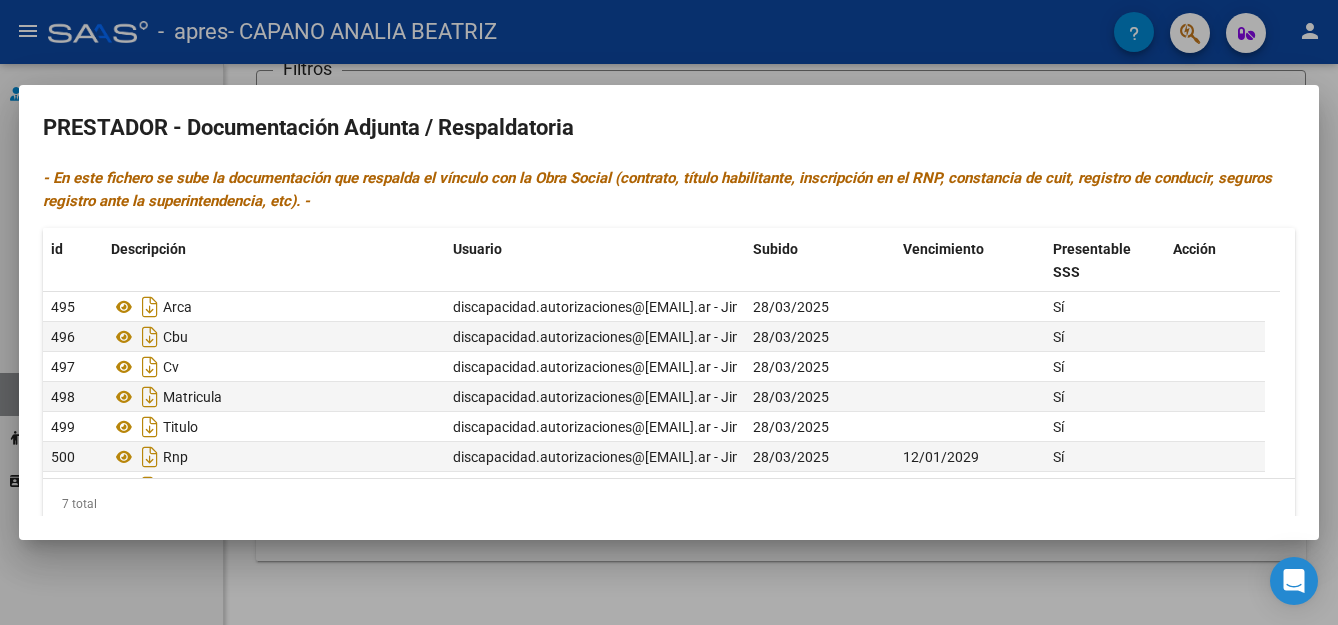 click at bounding box center (669, 312) 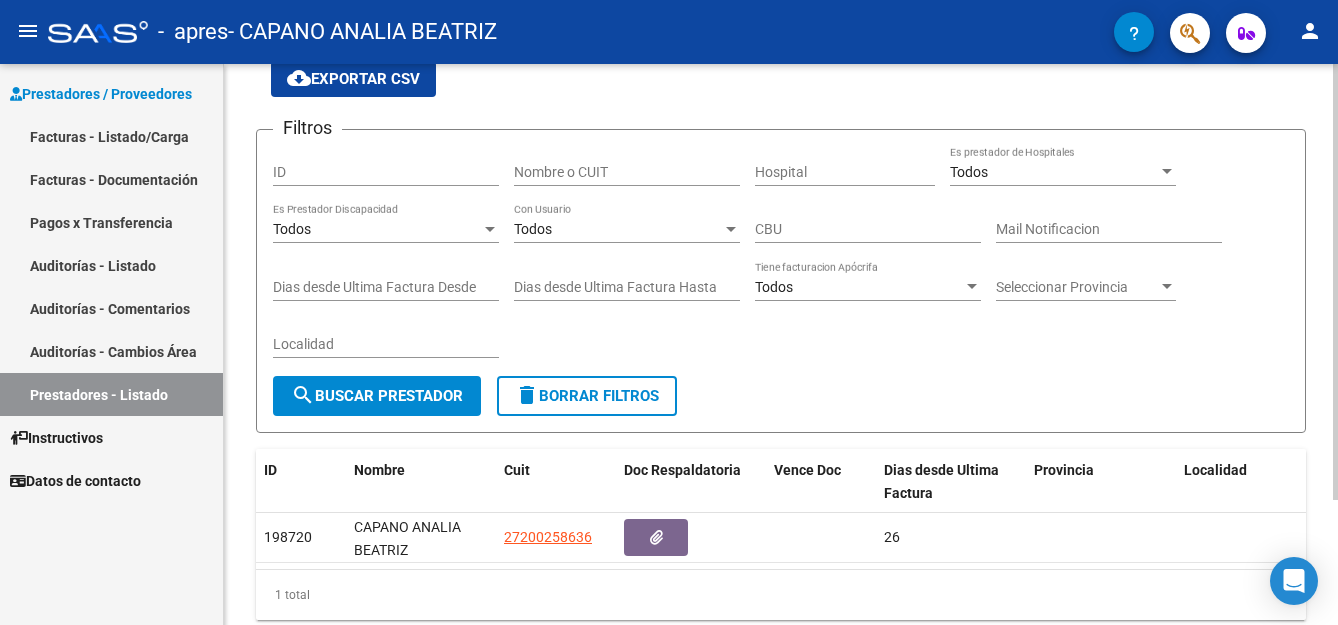 scroll, scrollTop: 0, scrollLeft: 0, axis: both 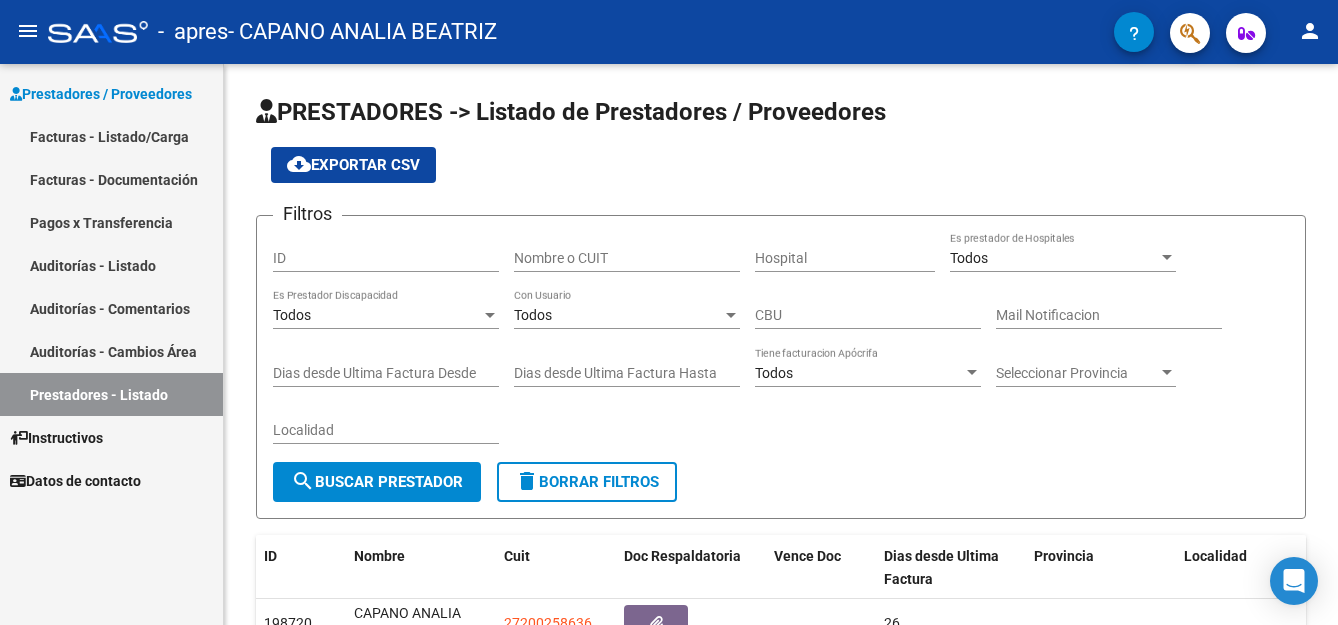 click on "Datos de contacto" at bounding box center (75, 481) 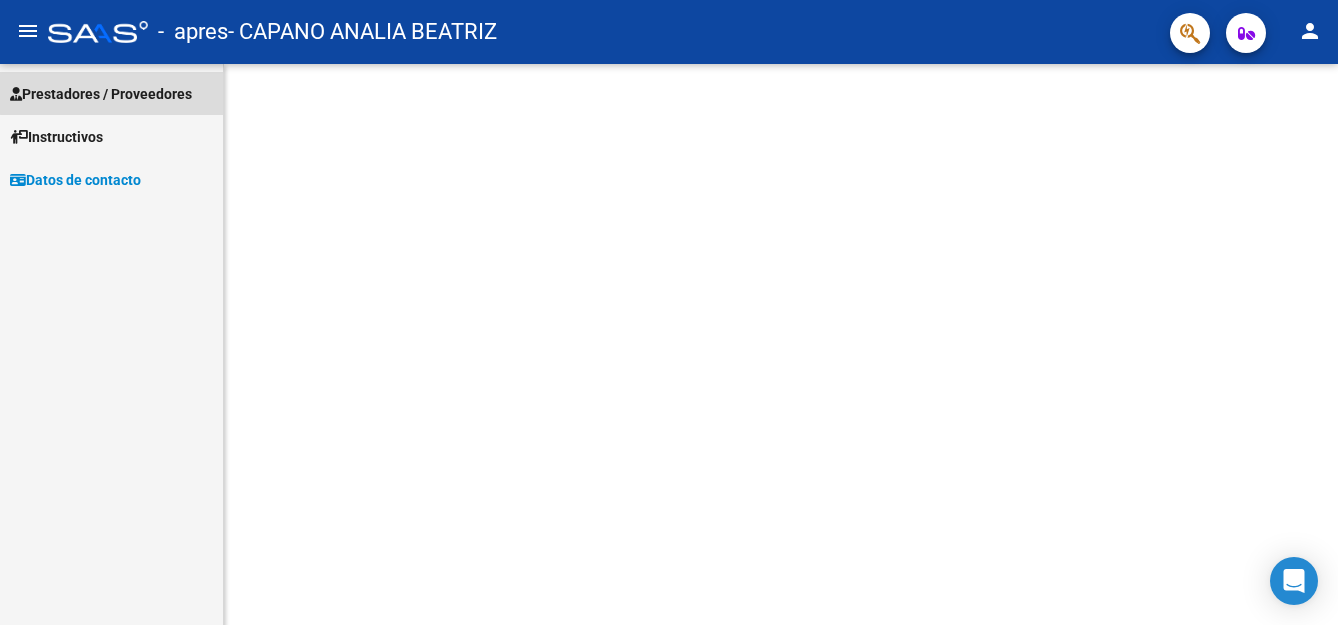 click on "Prestadores / Proveedores" at bounding box center [101, 94] 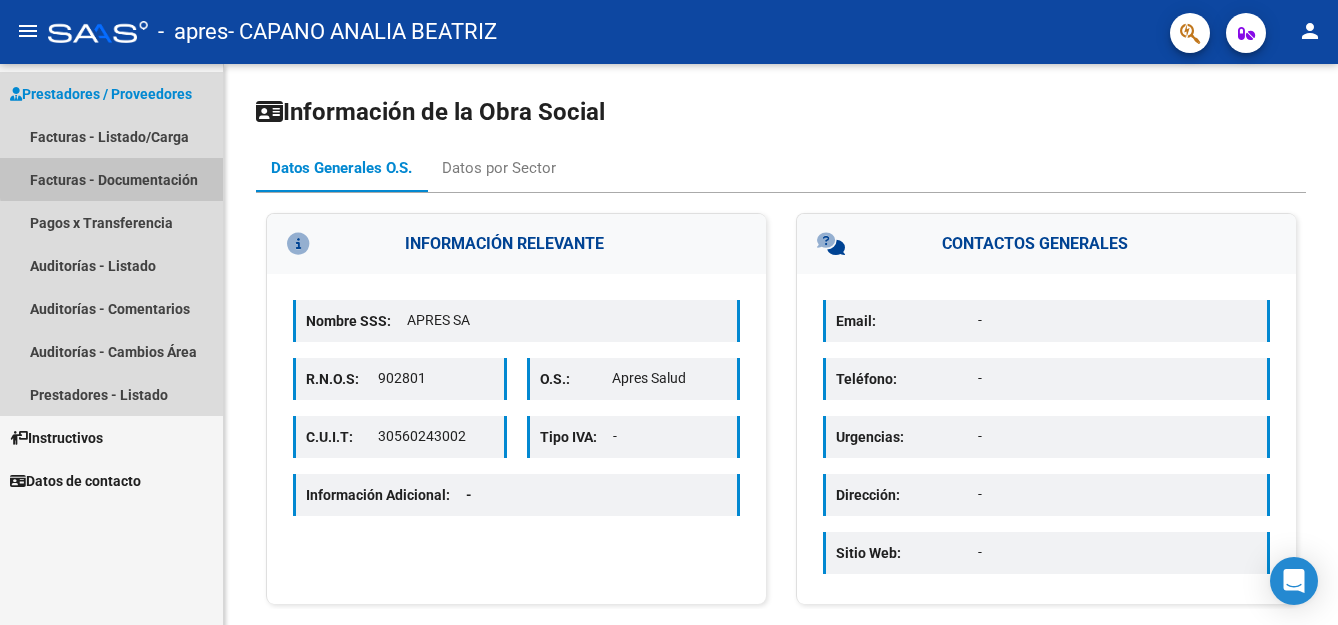 click on "Facturas - Documentación" at bounding box center [111, 179] 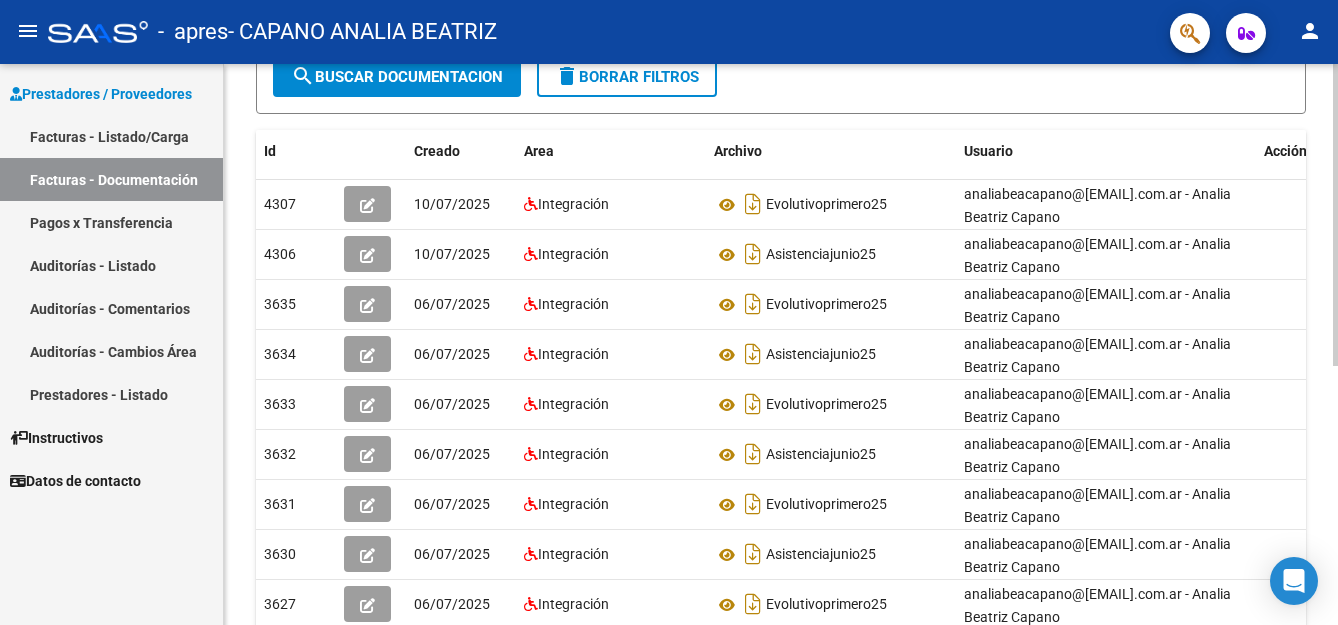 scroll, scrollTop: 282, scrollLeft: 0, axis: vertical 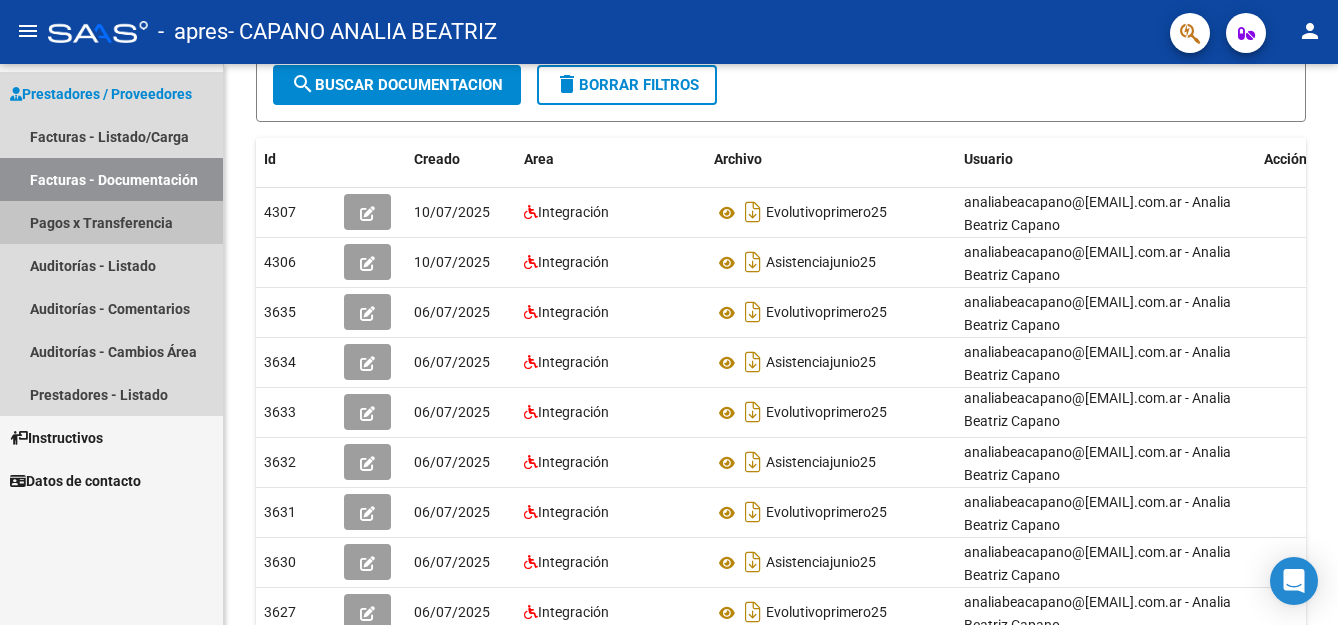 click on "Pagos x Transferencia" at bounding box center [111, 222] 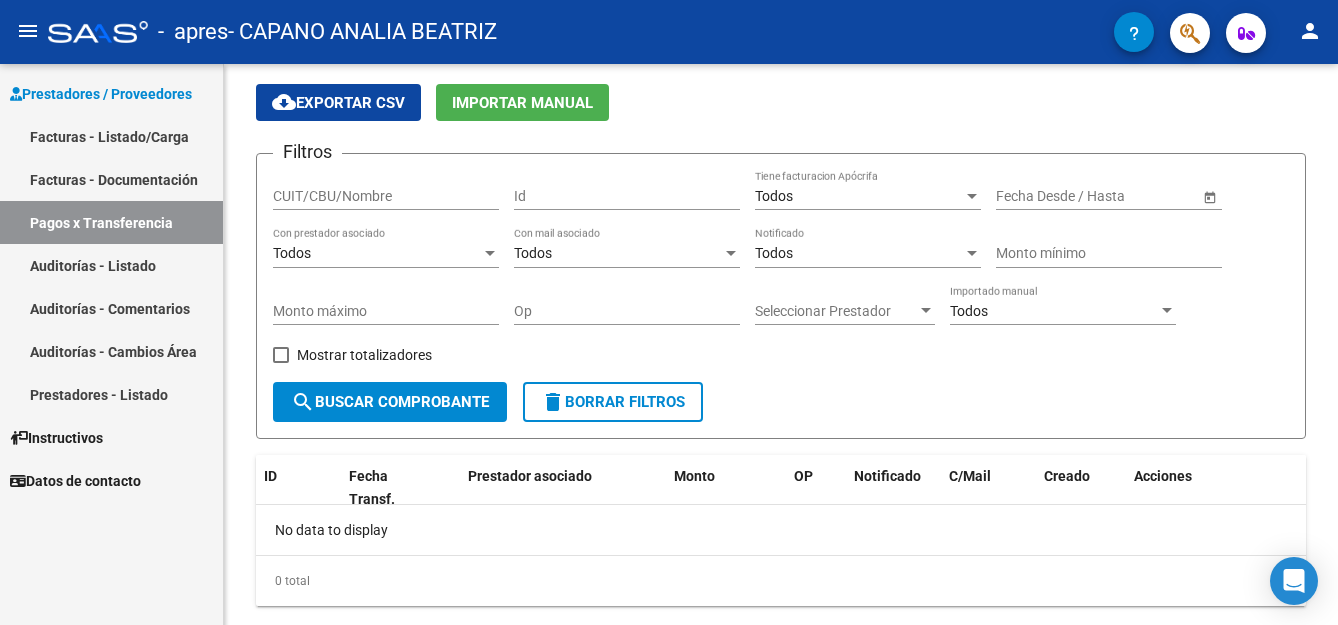 scroll, scrollTop: 108, scrollLeft: 0, axis: vertical 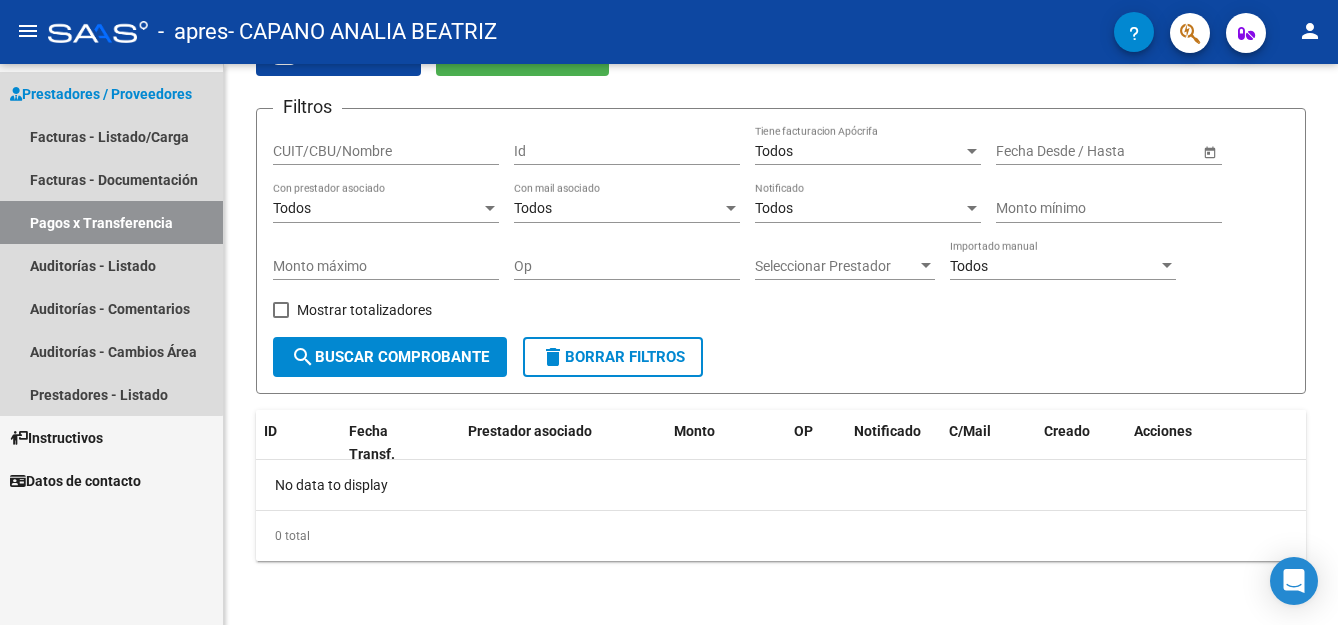 click on "Prestadores / Proveedores" at bounding box center [101, 94] 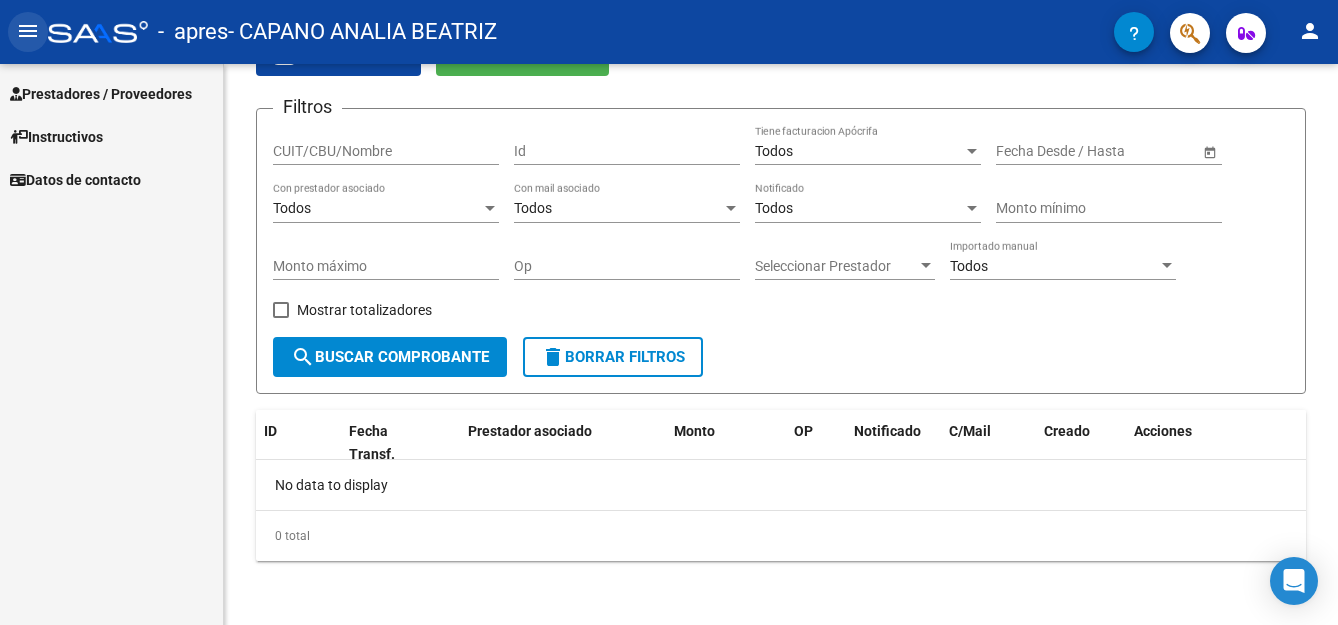 click on "menu" 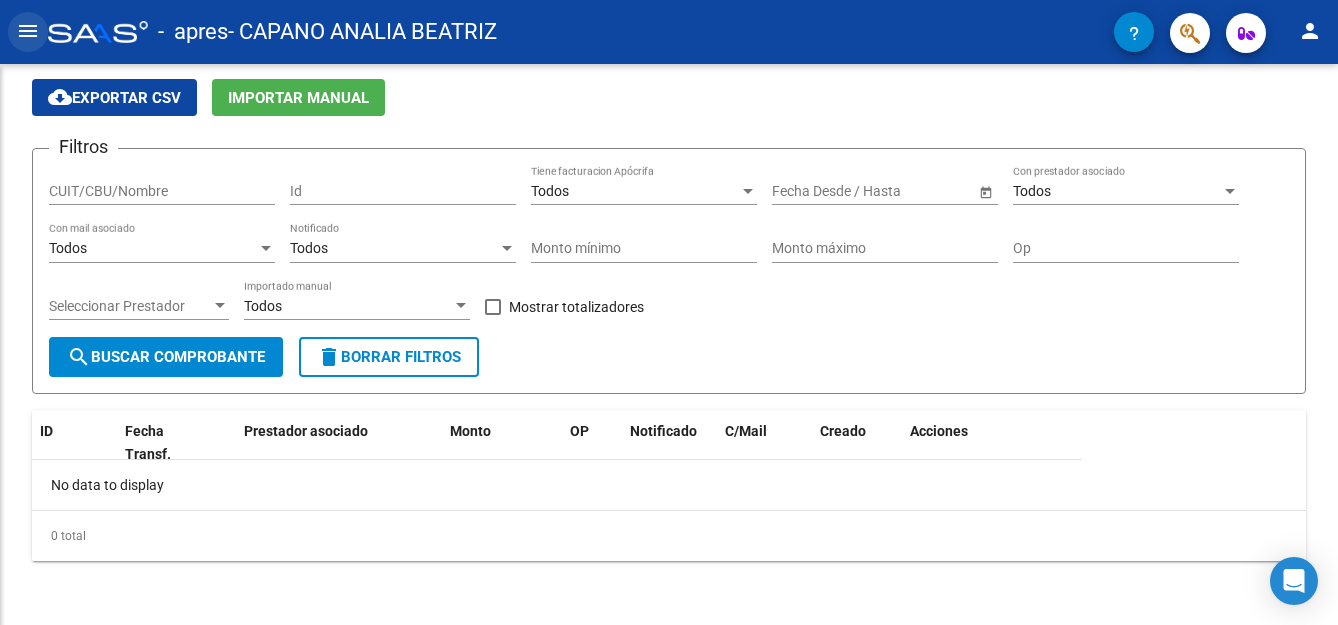 scroll, scrollTop: 68, scrollLeft: 0, axis: vertical 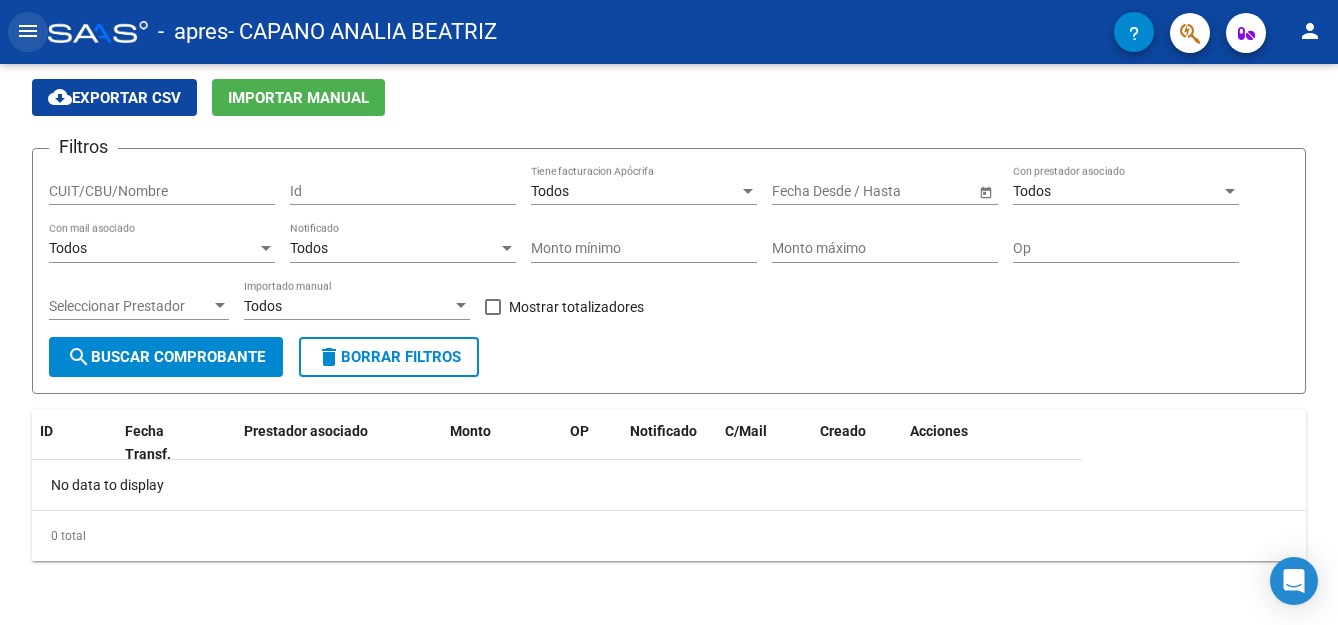 click on "menu" 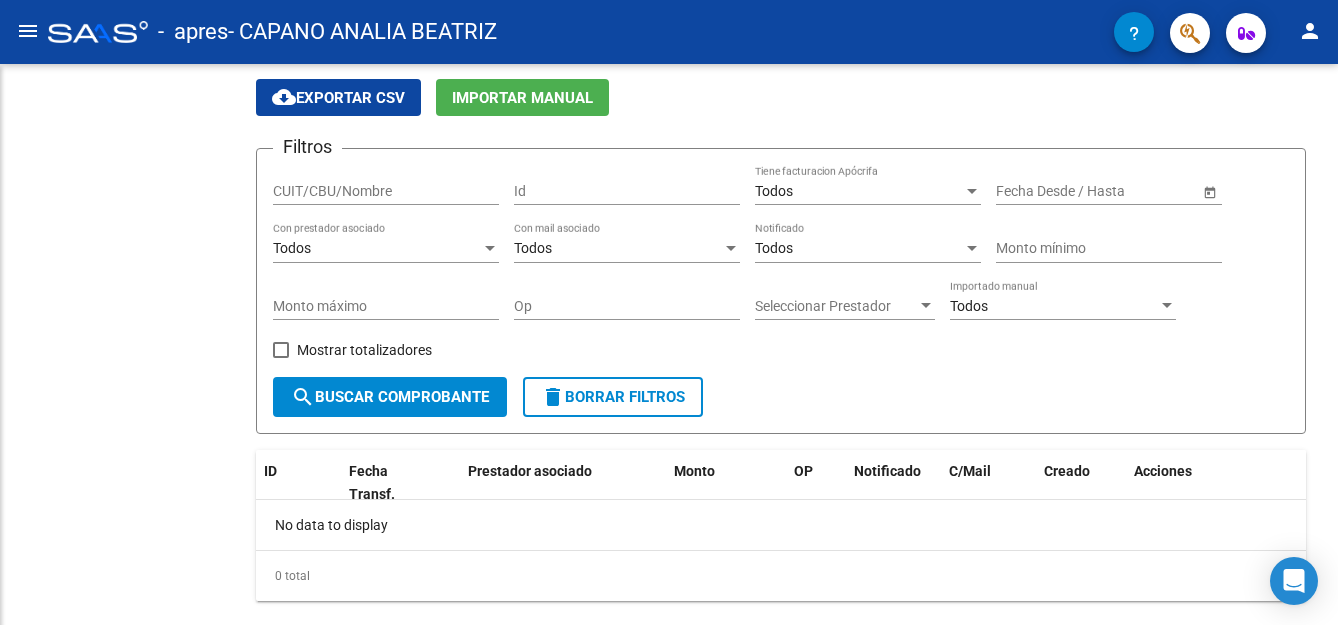scroll, scrollTop: 108, scrollLeft: 0, axis: vertical 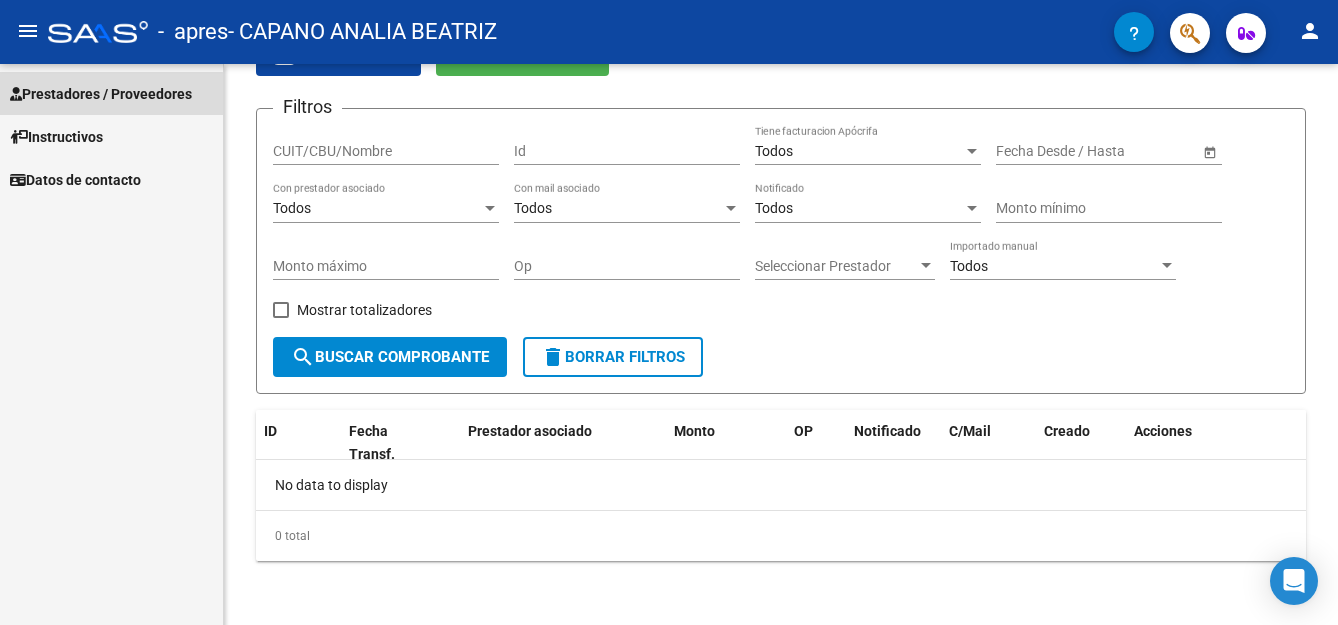 click on "Prestadores / Proveedores" at bounding box center (101, 94) 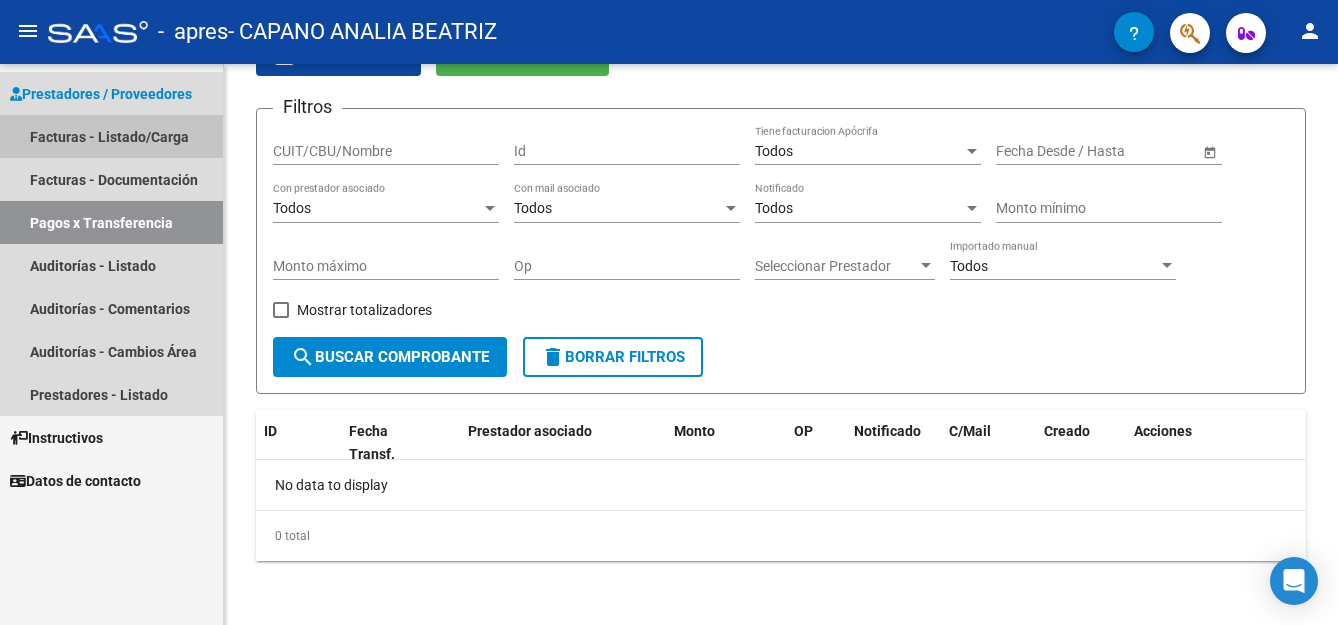 click on "Facturas - Listado/Carga" at bounding box center [111, 136] 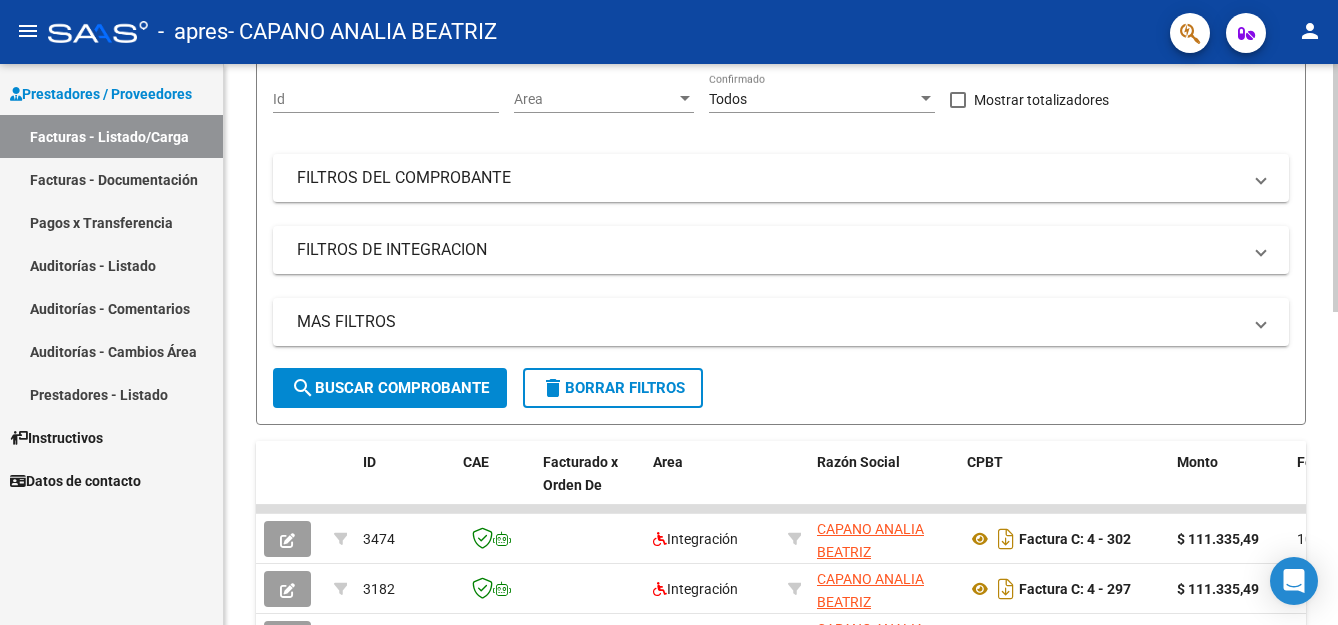 scroll, scrollTop: 0, scrollLeft: 0, axis: both 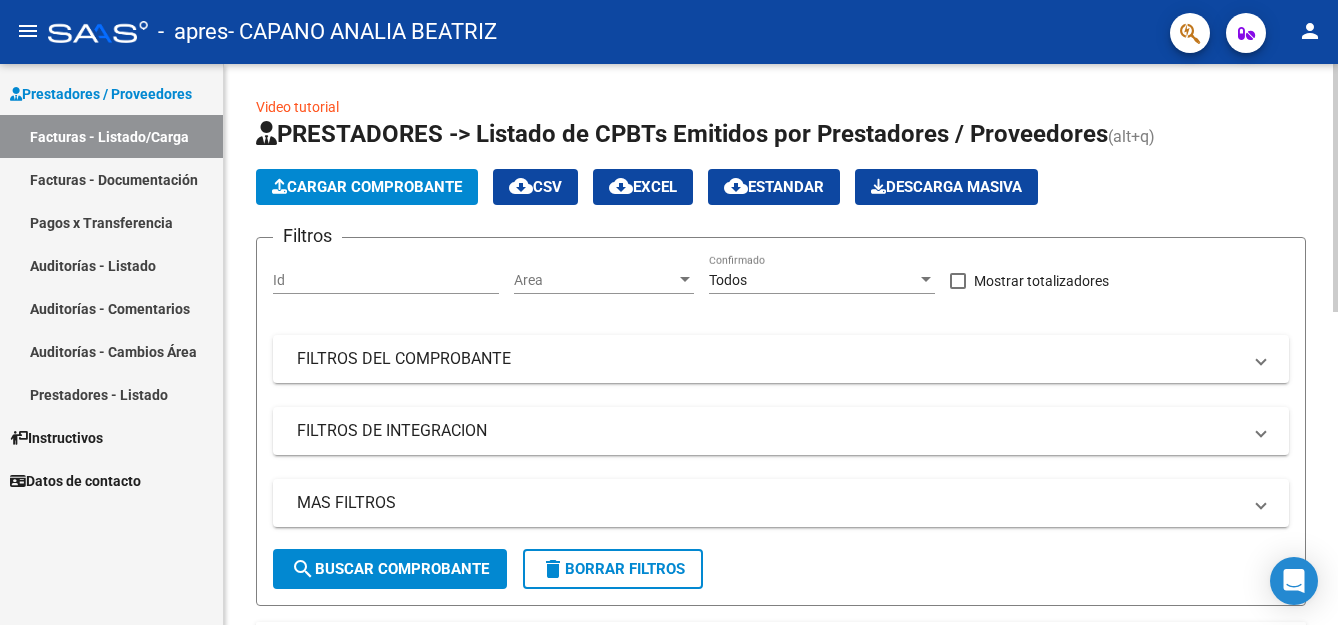 click on "Id" 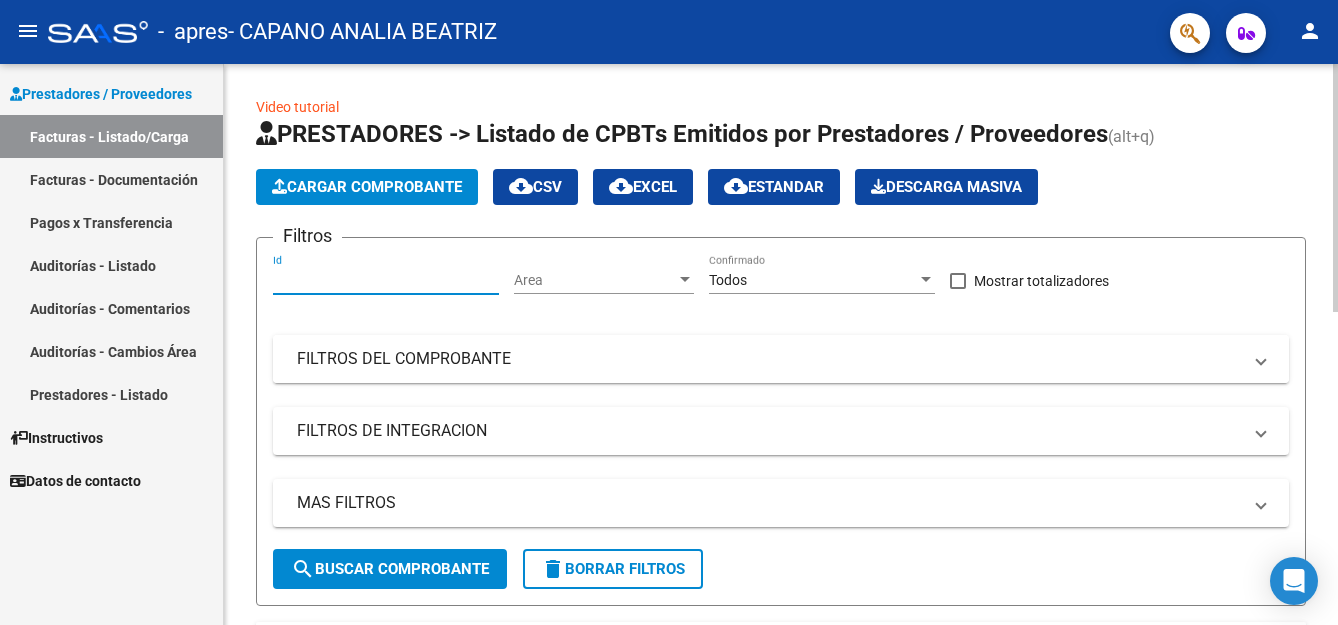 click on "FILTROS DEL COMPROBANTE" at bounding box center [781, 359] 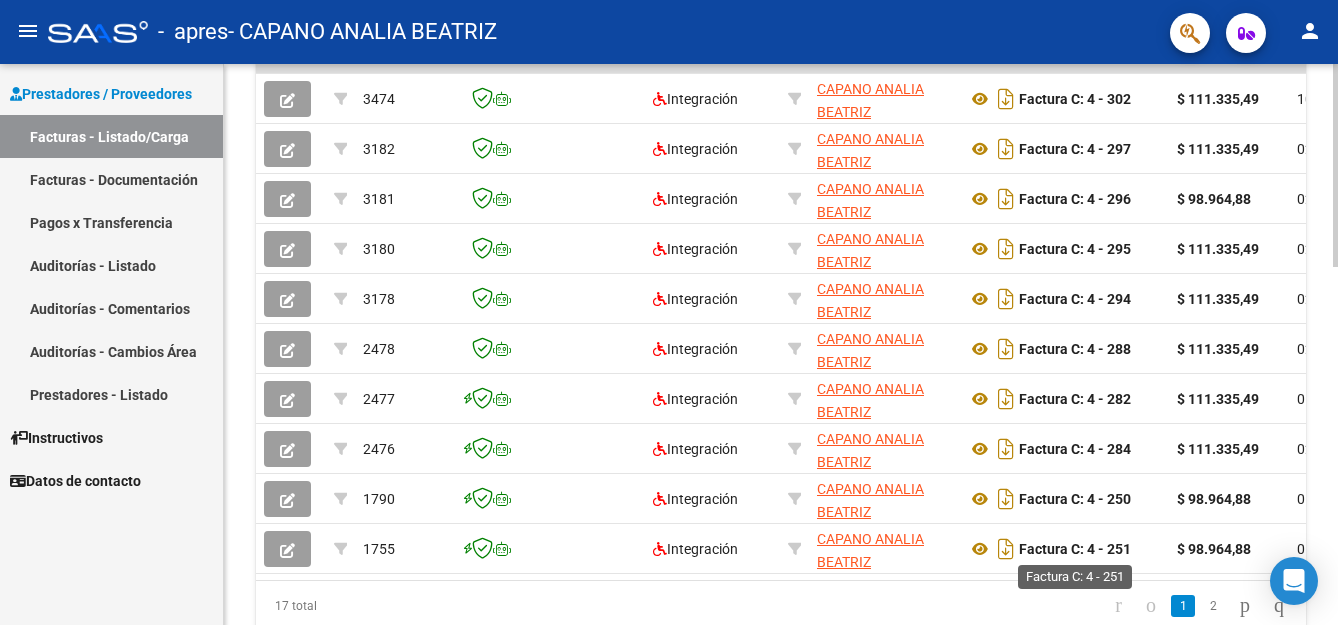 scroll, scrollTop: 986, scrollLeft: 0, axis: vertical 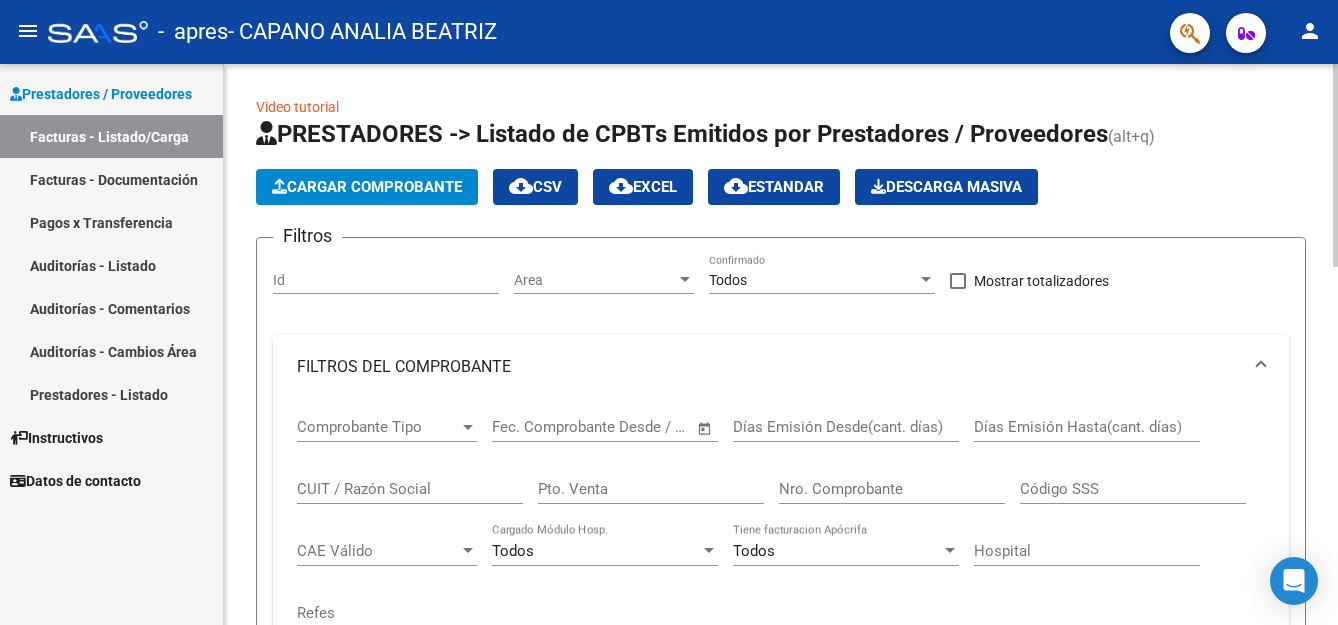 click on "Cargar Comprobante" 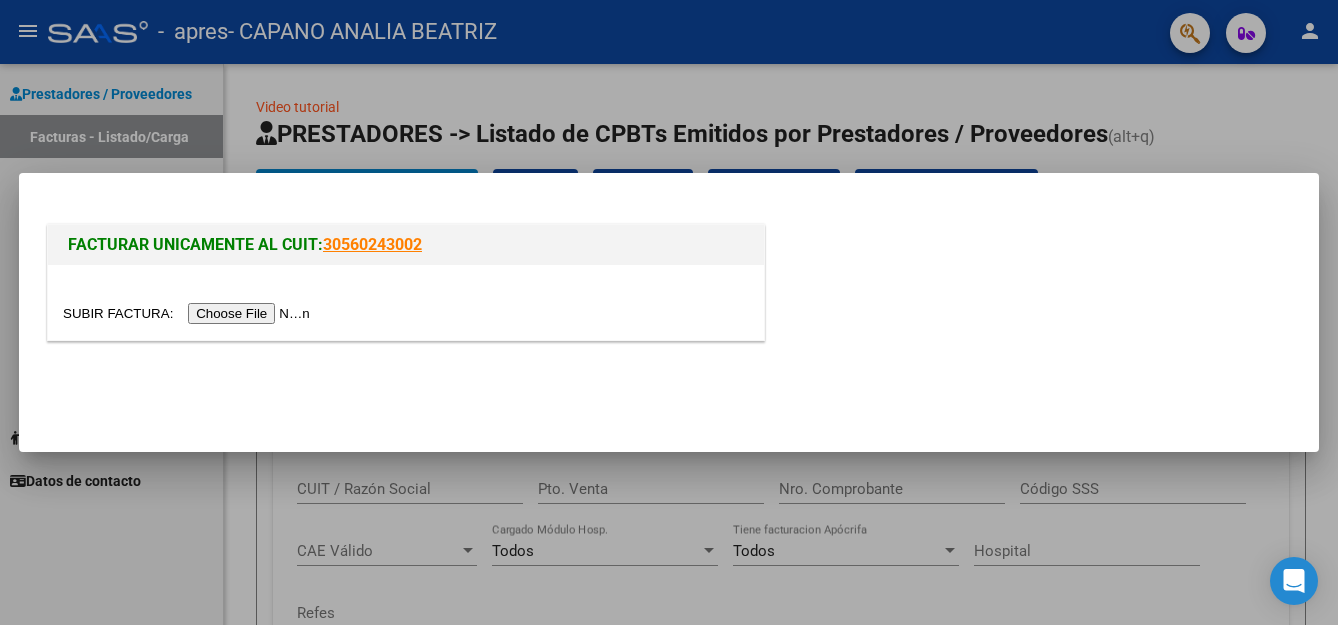 click at bounding box center (189, 313) 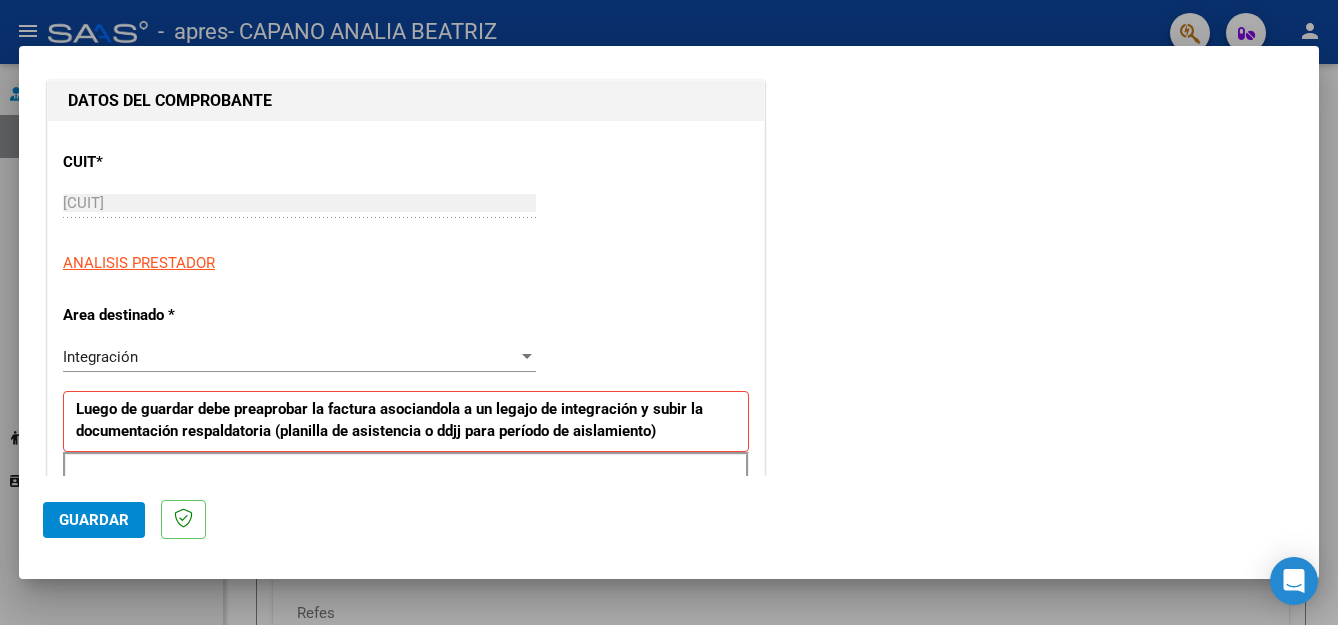 scroll, scrollTop: 300, scrollLeft: 0, axis: vertical 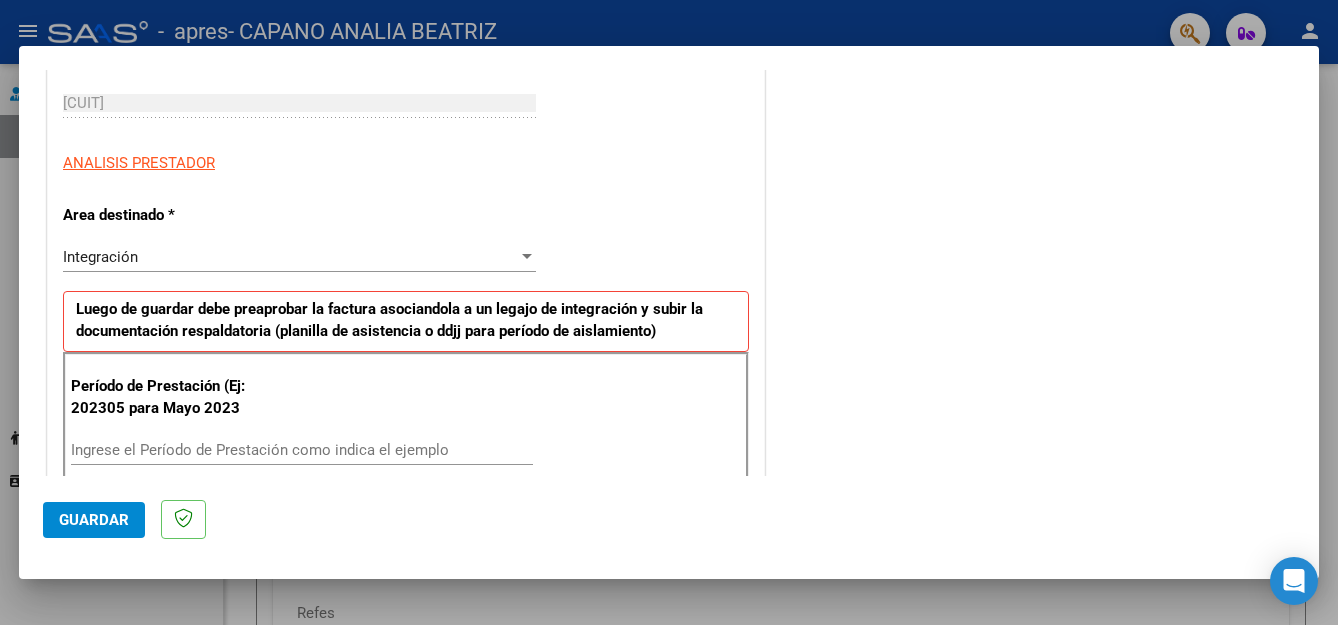 click at bounding box center [527, 257] 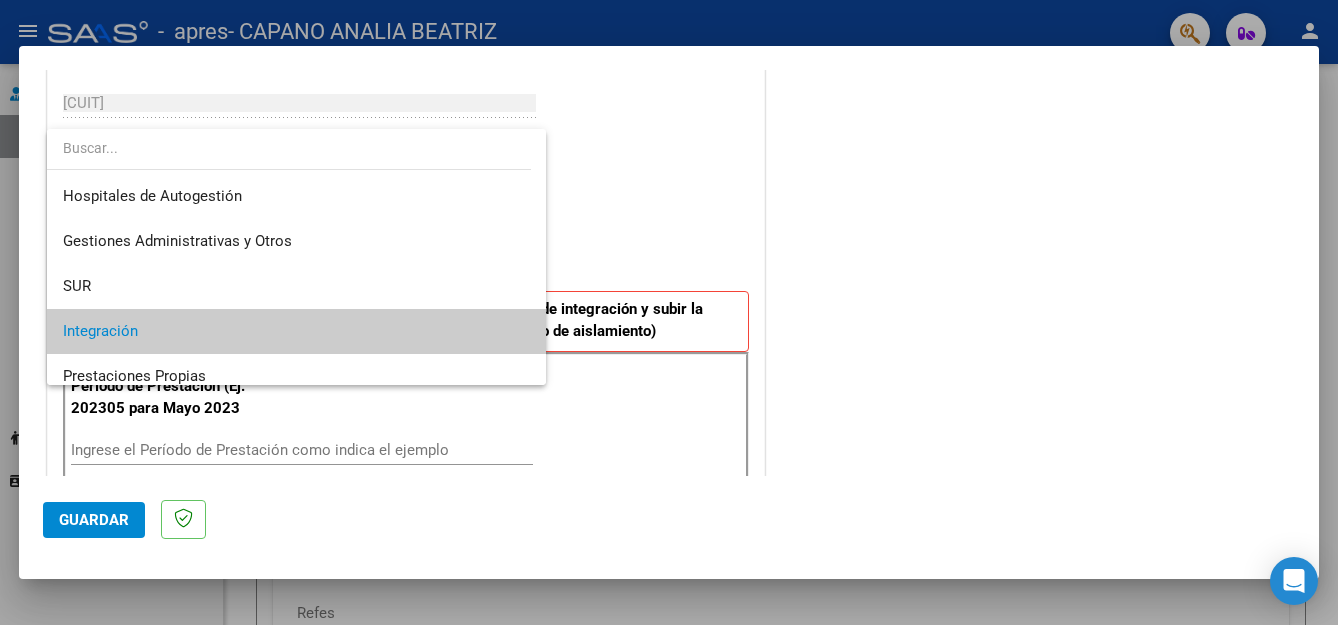scroll, scrollTop: 500, scrollLeft: 0, axis: vertical 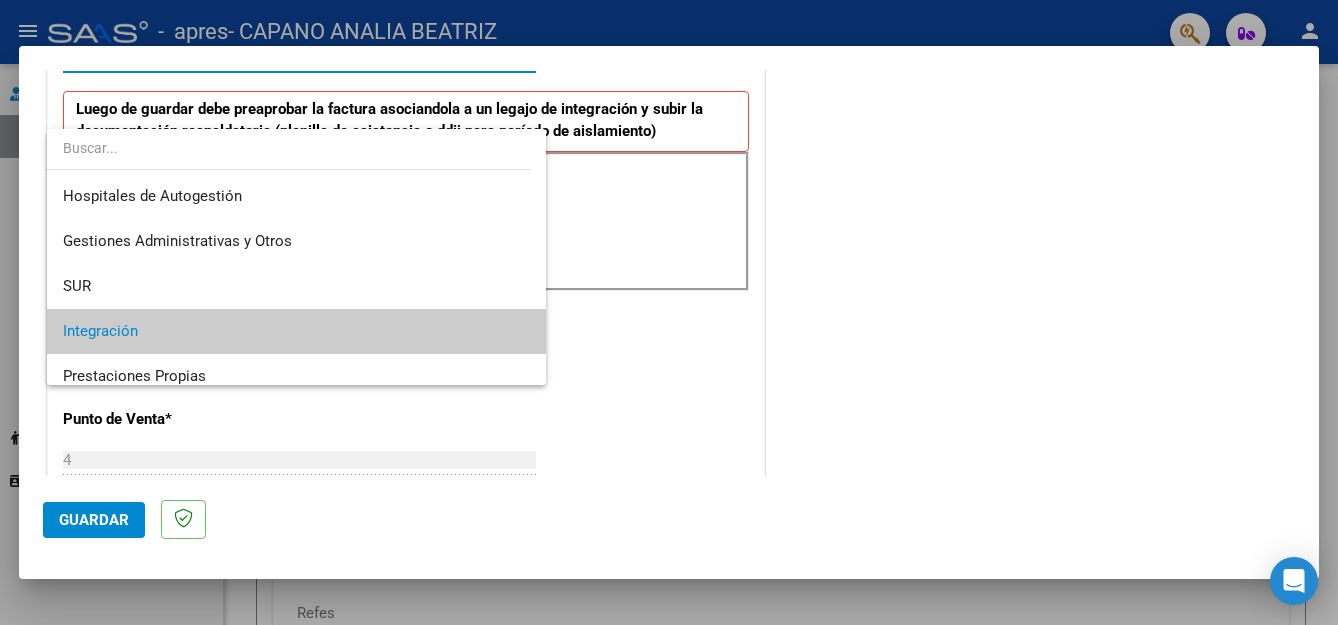 click at bounding box center [669, 312] 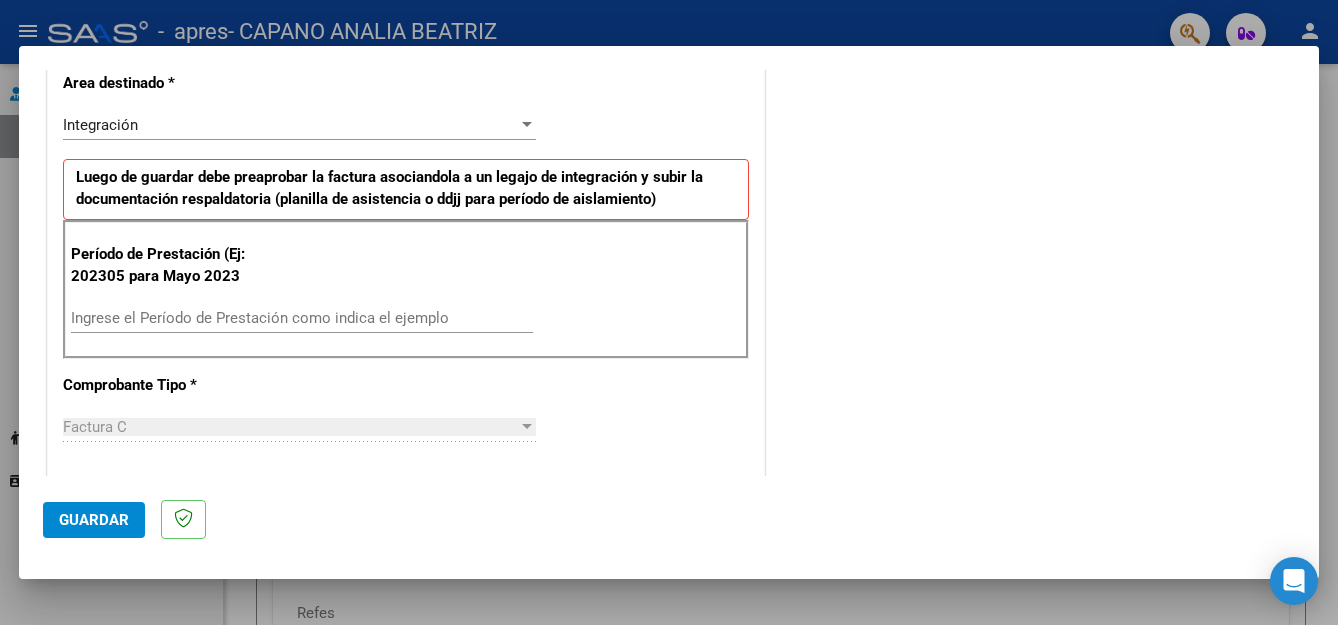 scroll, scrollTop: 500, scrollLeft: 0, axis: vertical 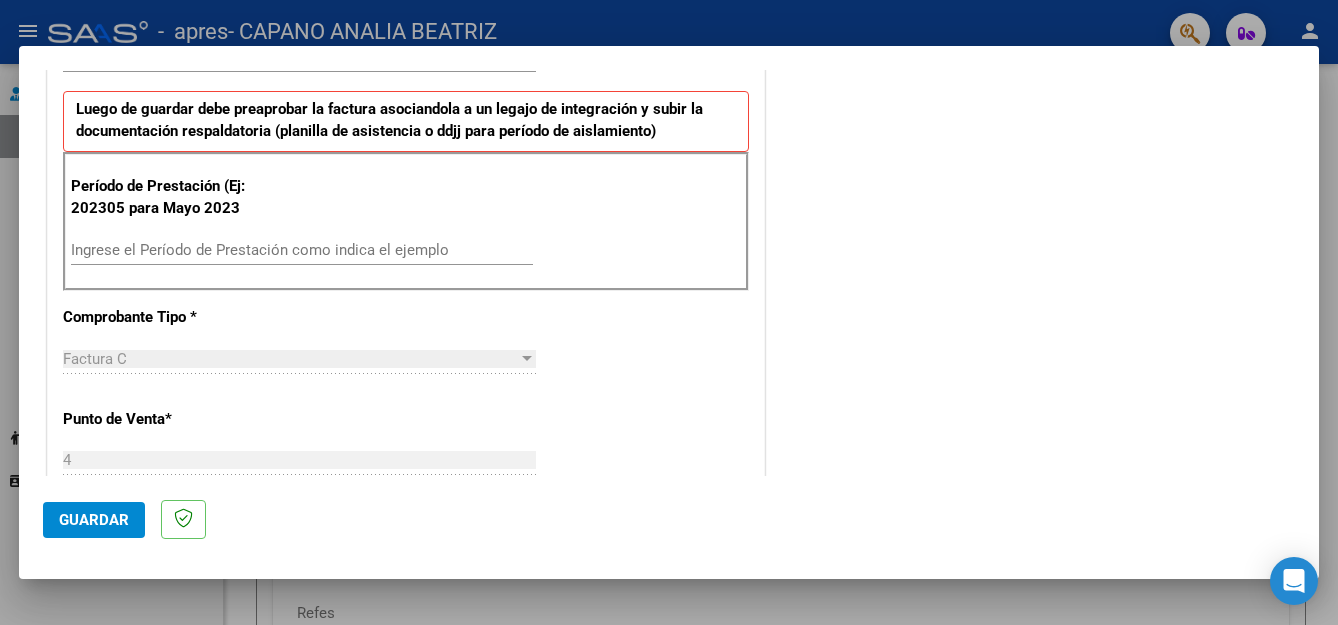 click on "Ingrese el Período de Prestación como indica el ejemplo" at bounding box center (302, 250) 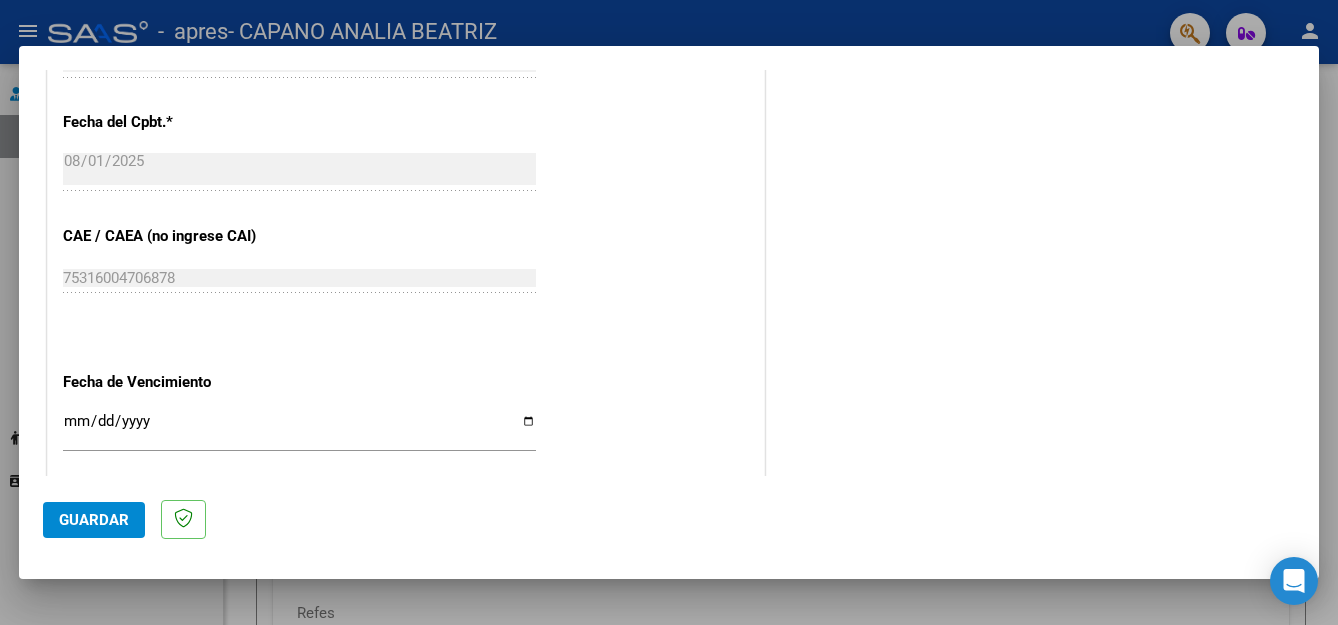 scroll, scrollTop: 1300, scrollLeft: 0, axis: vertical 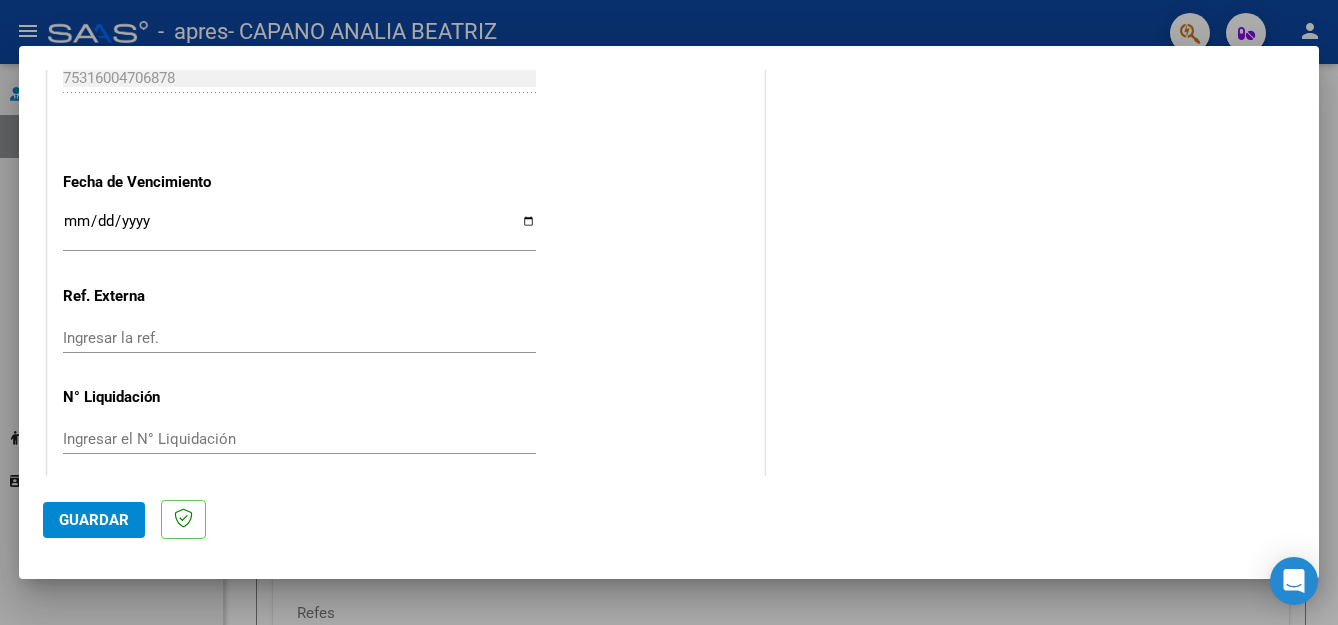 type on "202507" 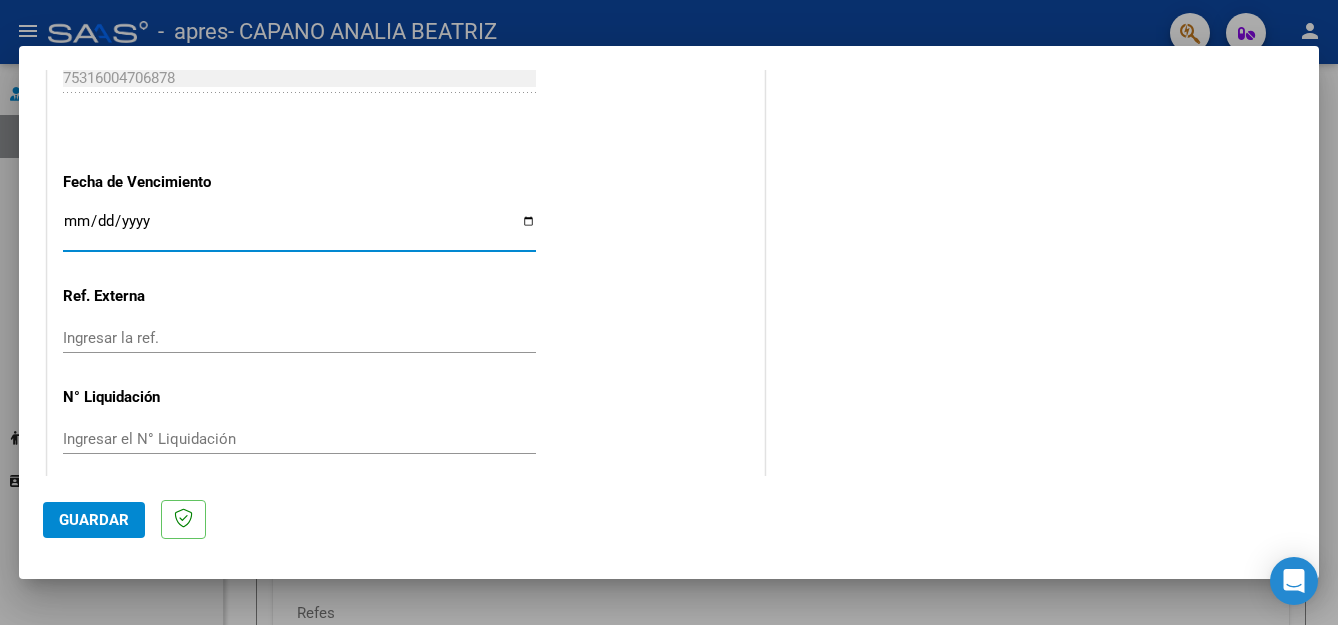 type on "2025-08-11" 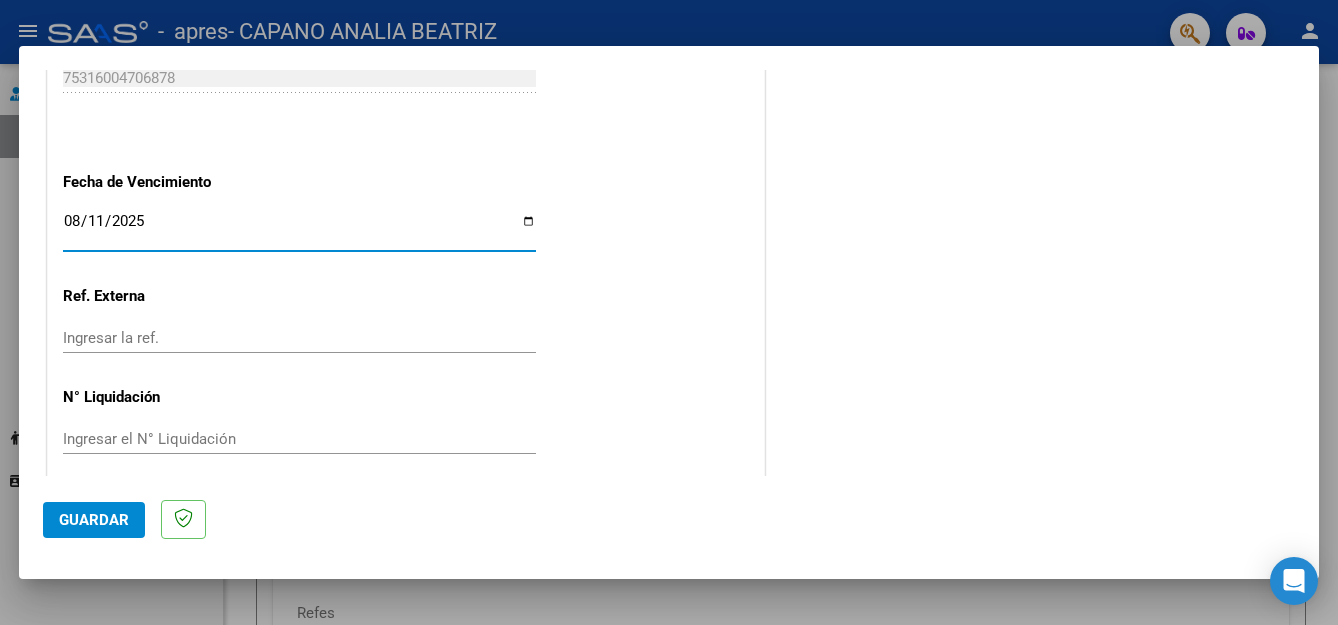 scroll, scrollTop: 1317, scrollLeft: 0, axis: vertical 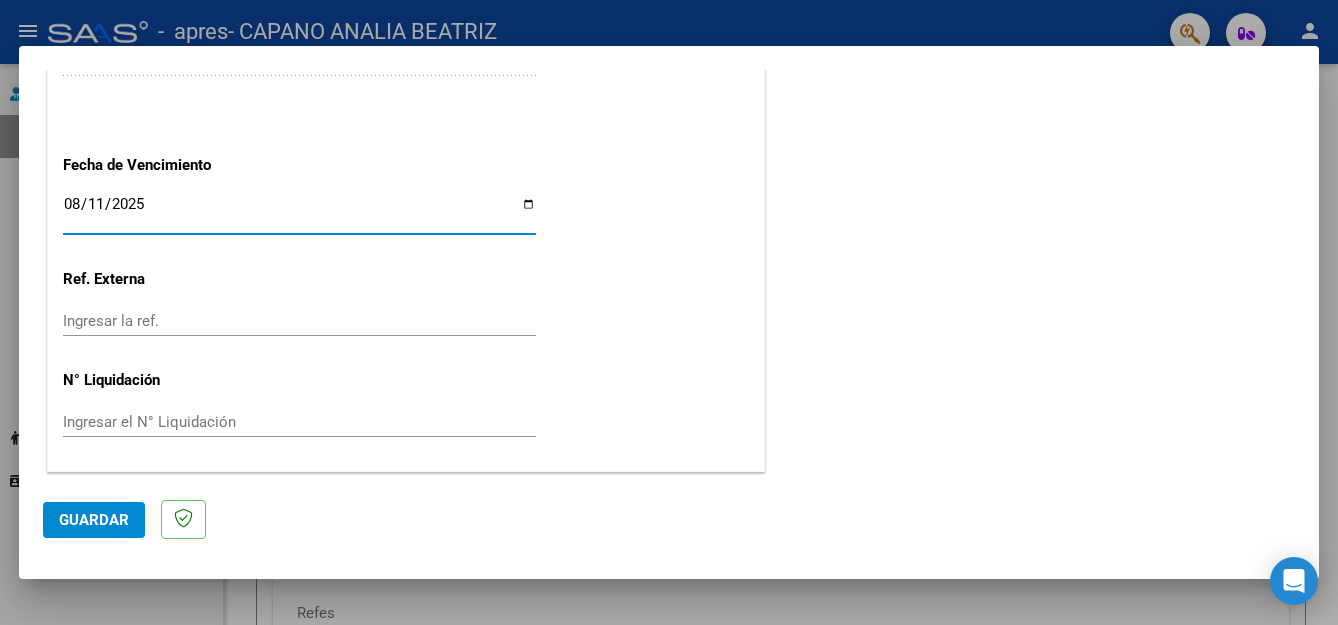 click on "Guardar" 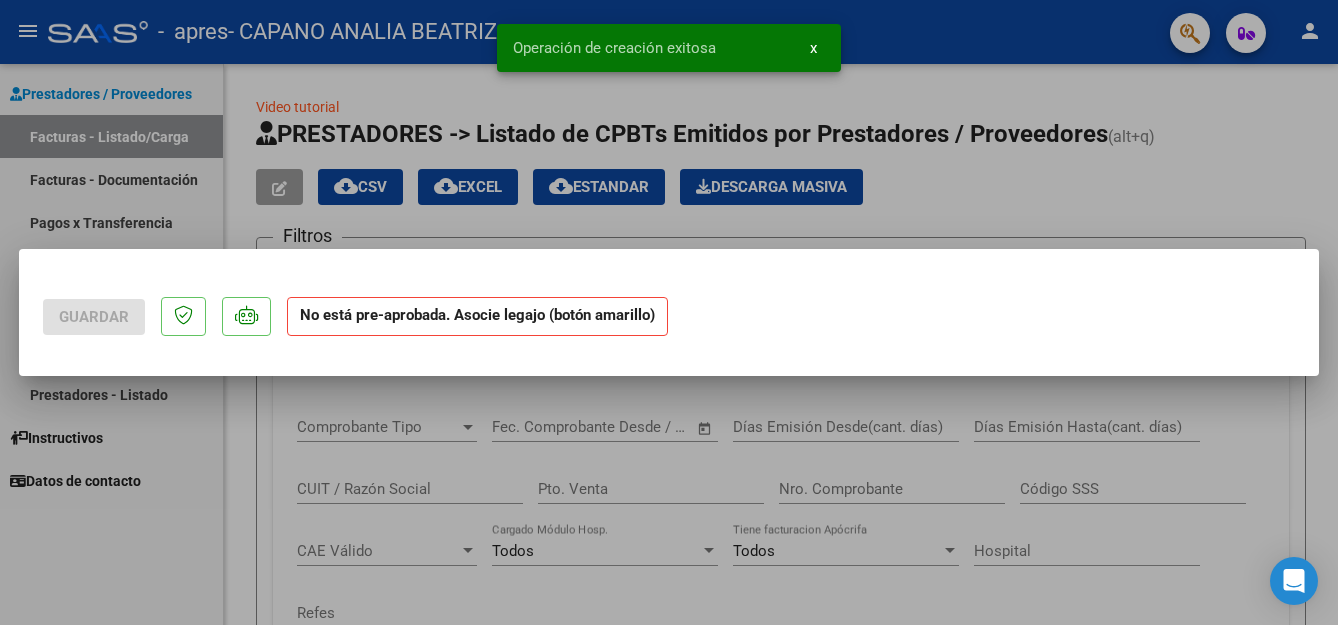 scroll, scrollTop: 0, scrollLeft: 0, axis: both 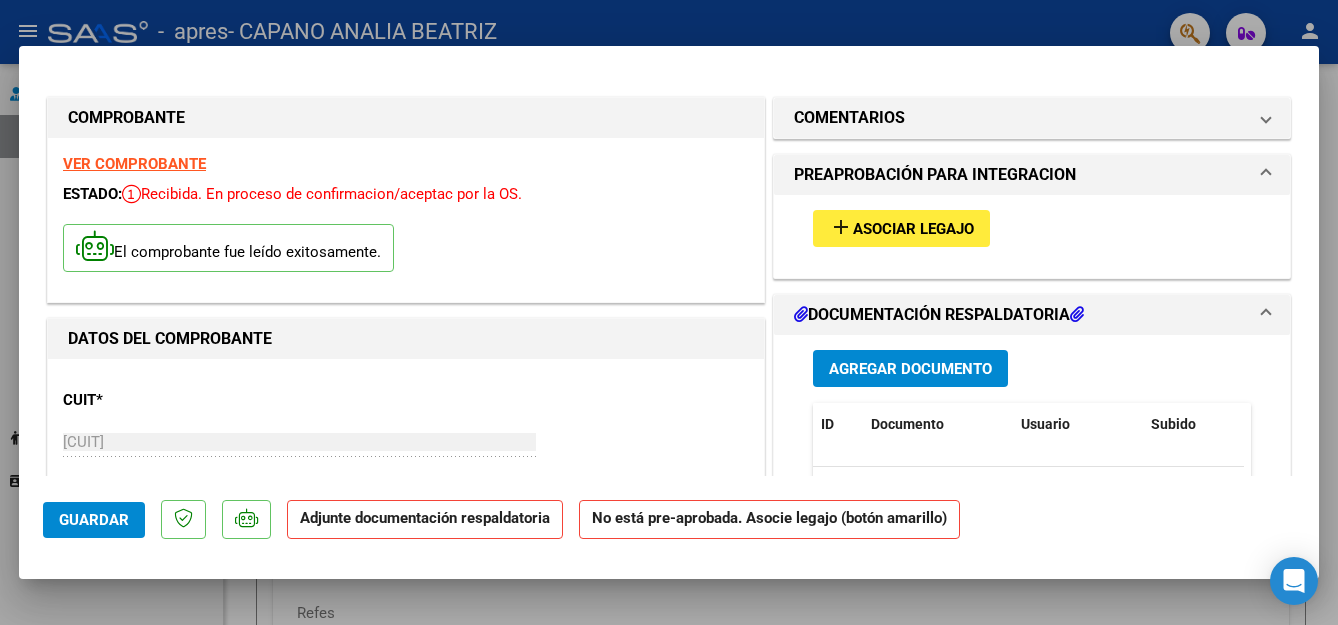 click on "Asociar Legajo" at bounding box center [913, 229] 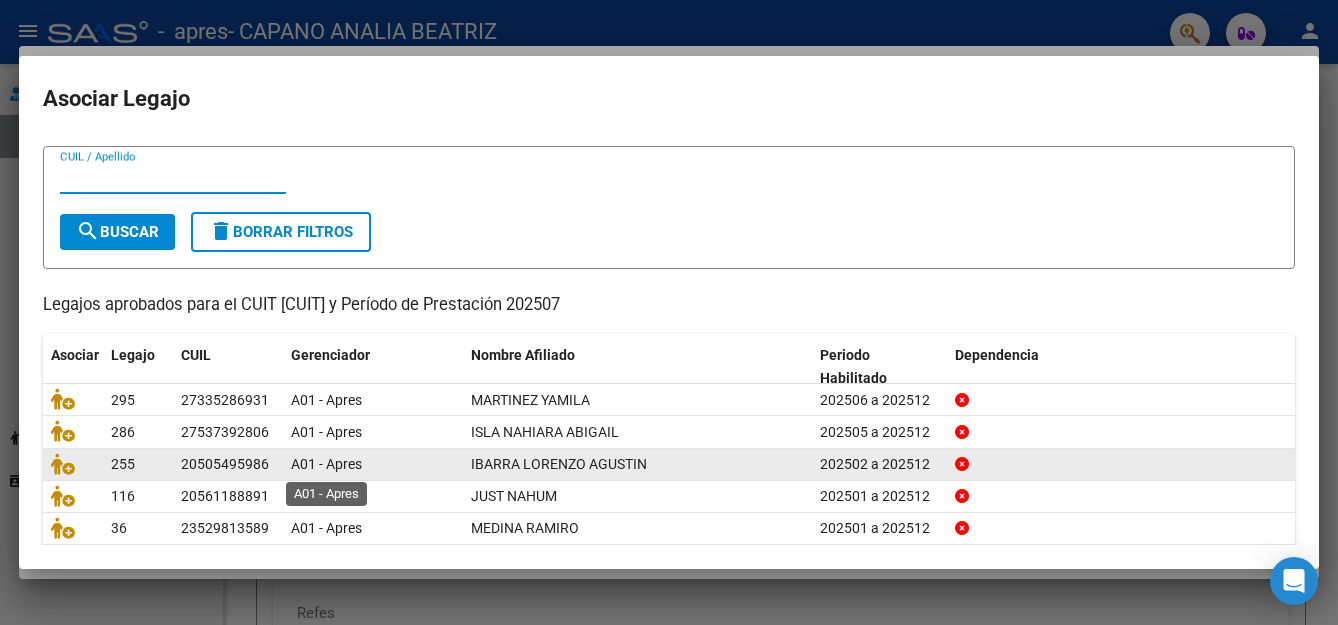 scroll, scrollTop: 100, scrollLeft: 0, axis: vertical 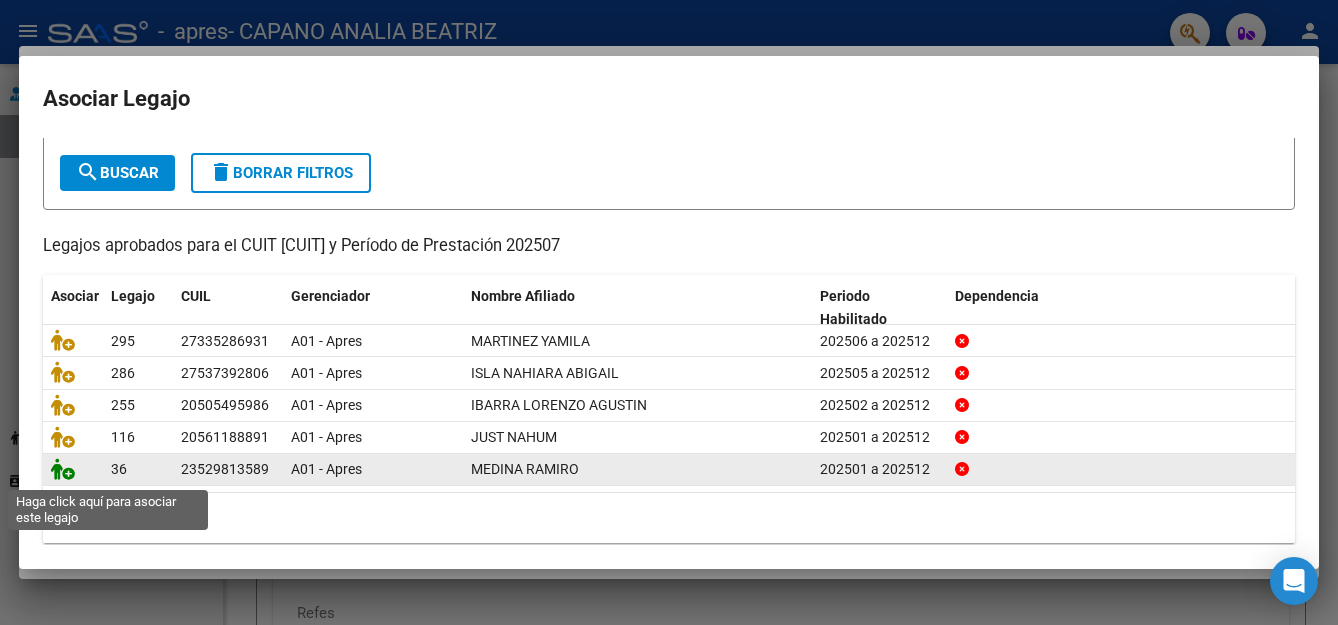 click 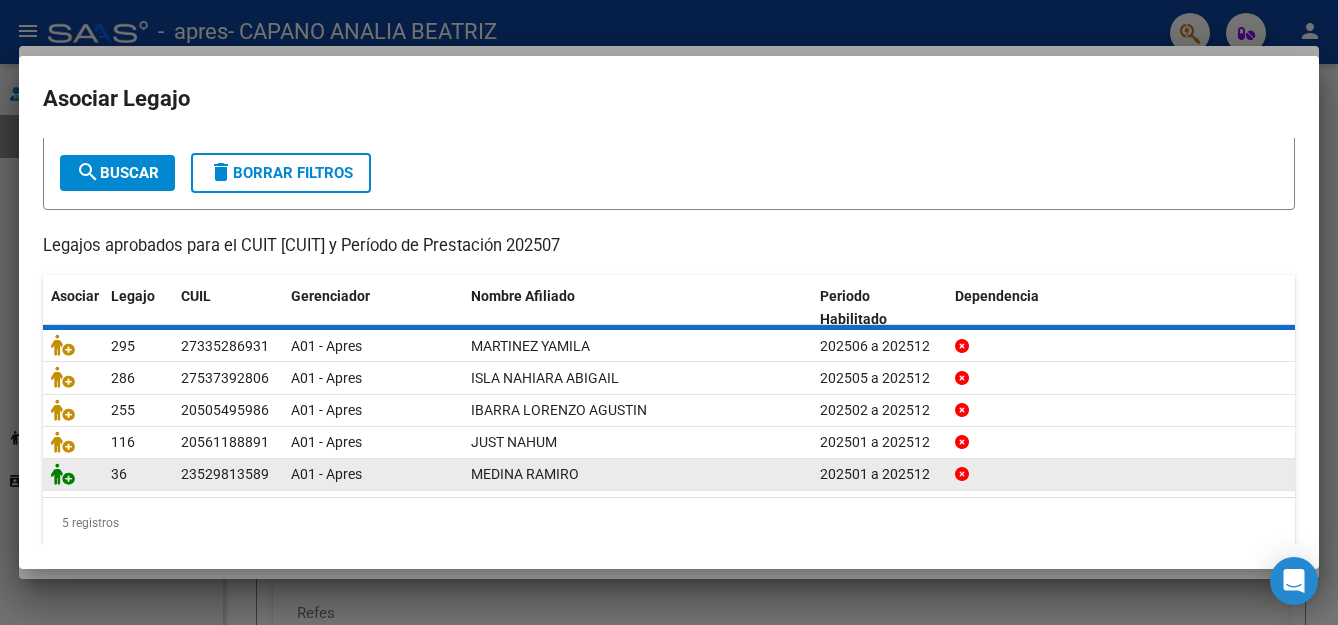 scroll, scrollTop: 113, scrollLeft: 0, axis: vertical 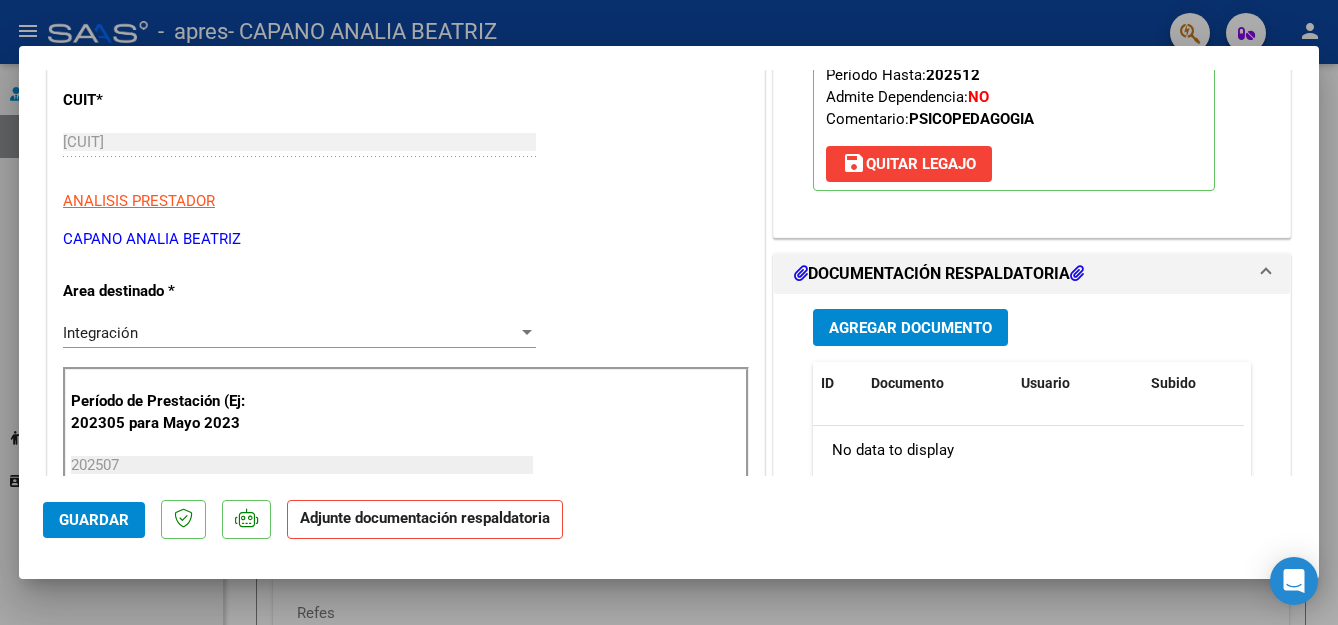 click on "Agregar Documento" at bounding box center [910, 328] 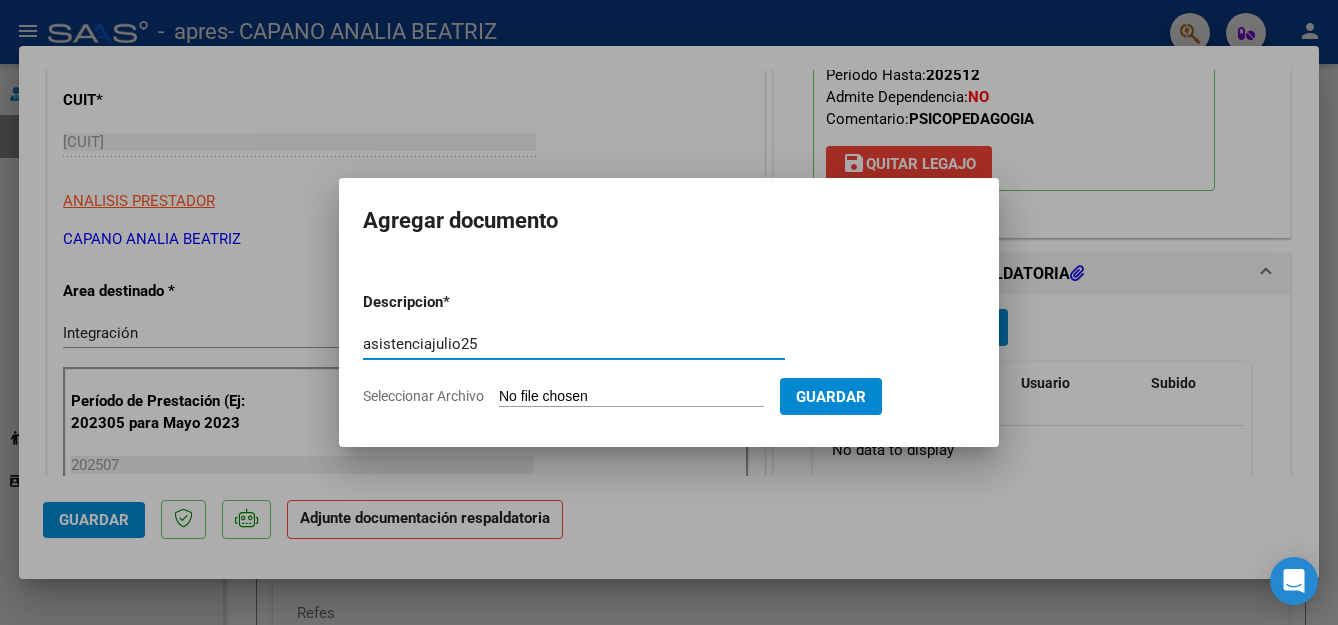 type on "asistenciajulio25" 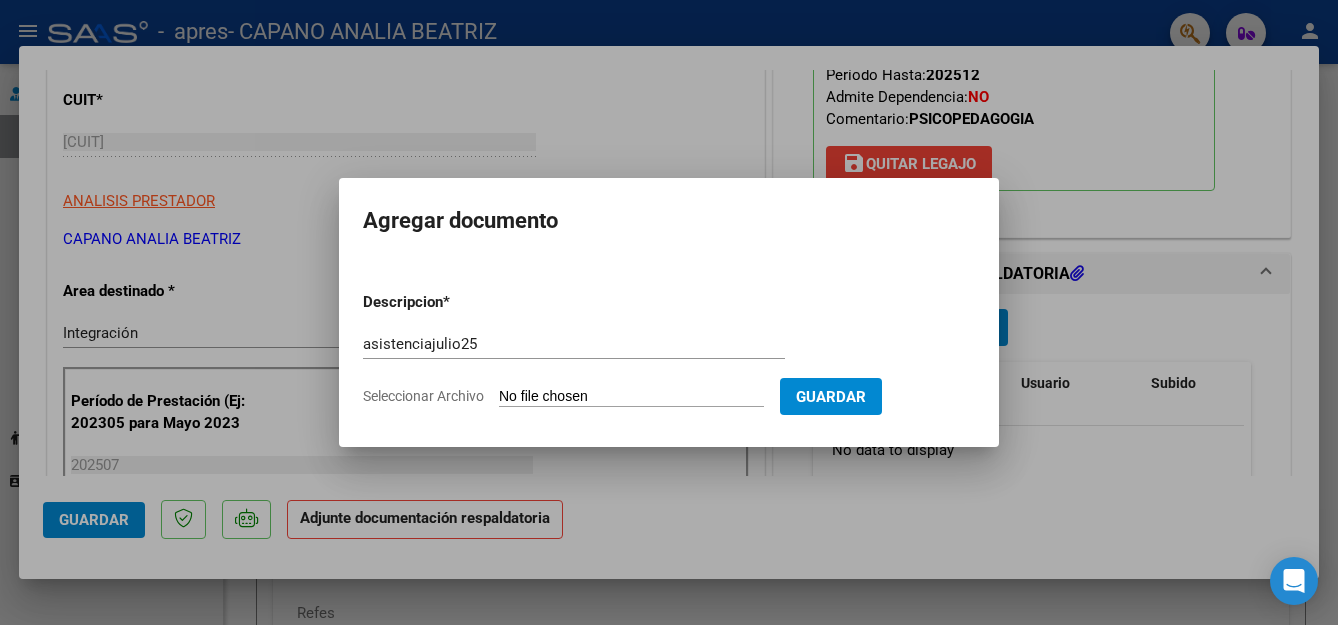 type on "C:\fakepath\julio25asistencia.pdf" 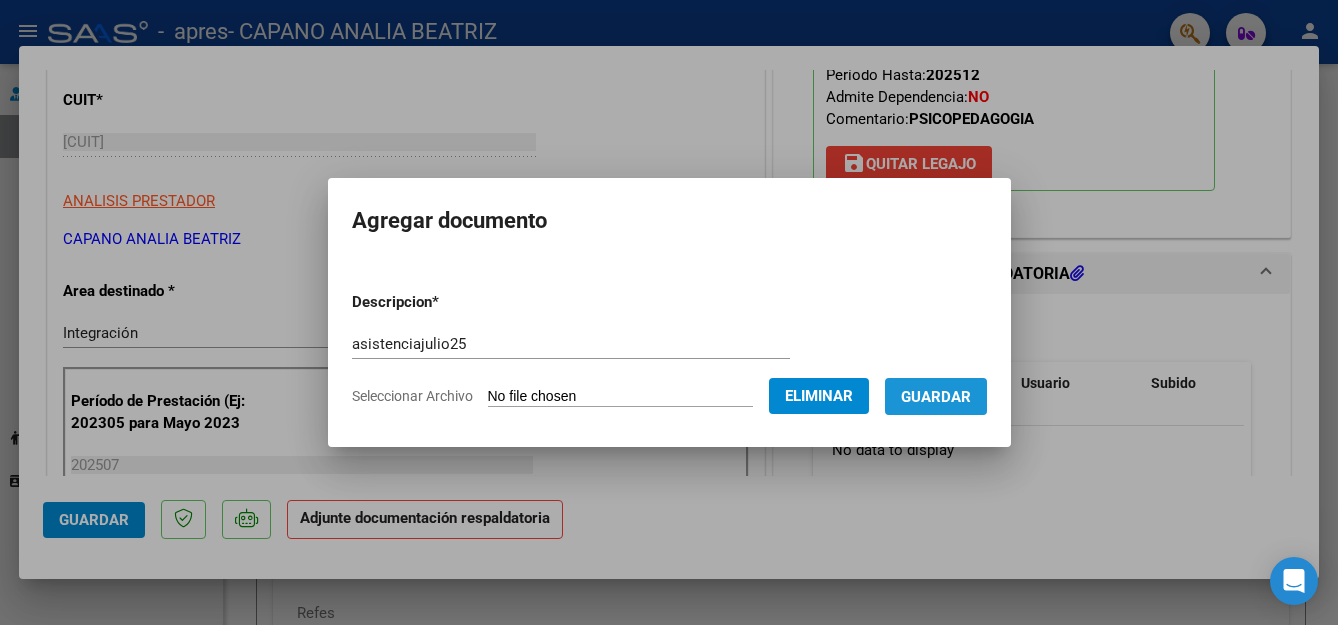 click on "Guardar" at bounding box center (936, 397) 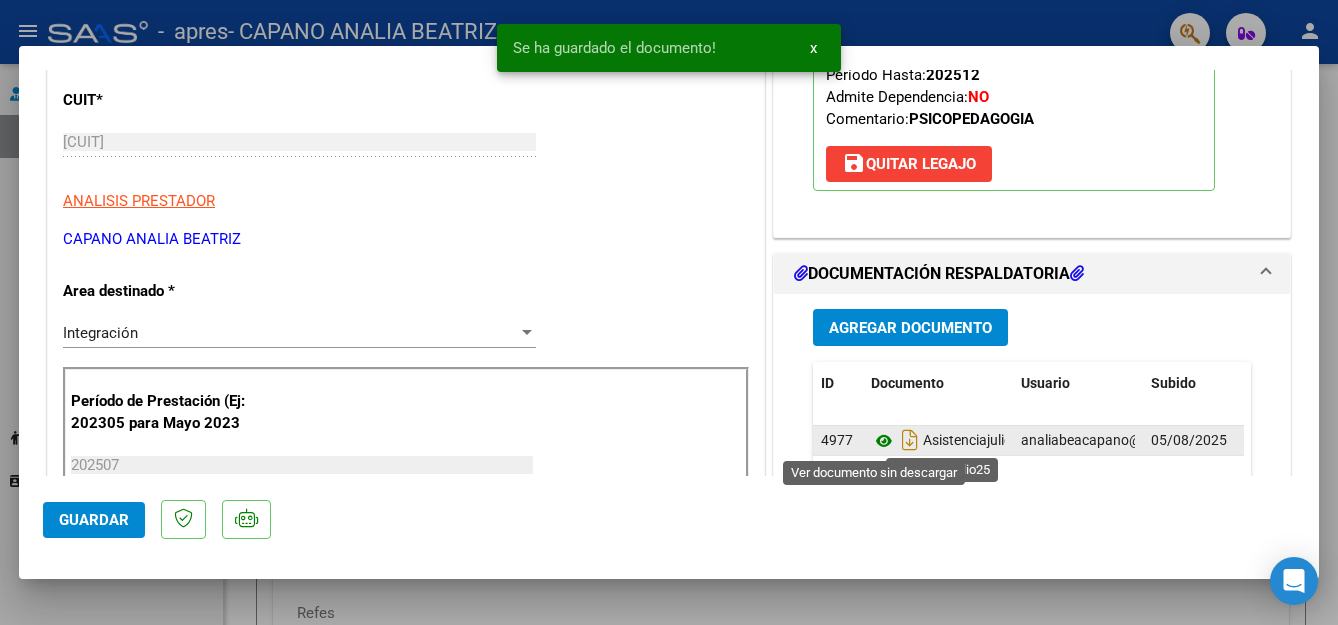 click 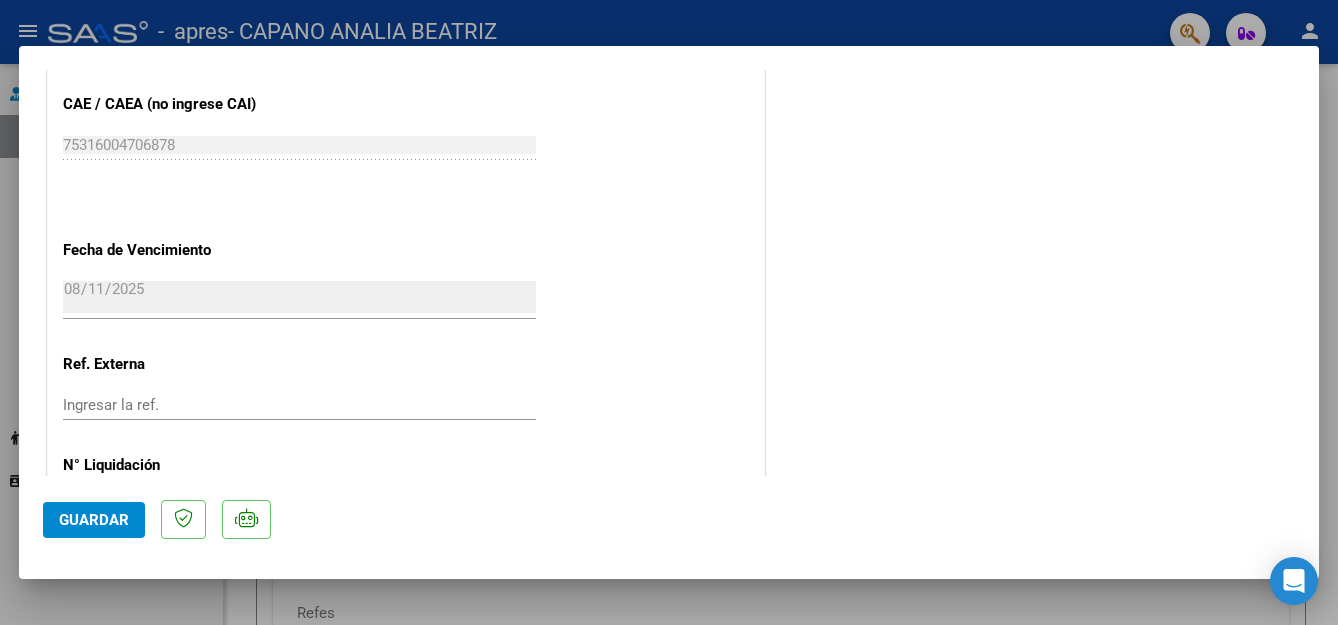 scroll, scrollTop: 1384, scrollLeft: 0, axis: vertical 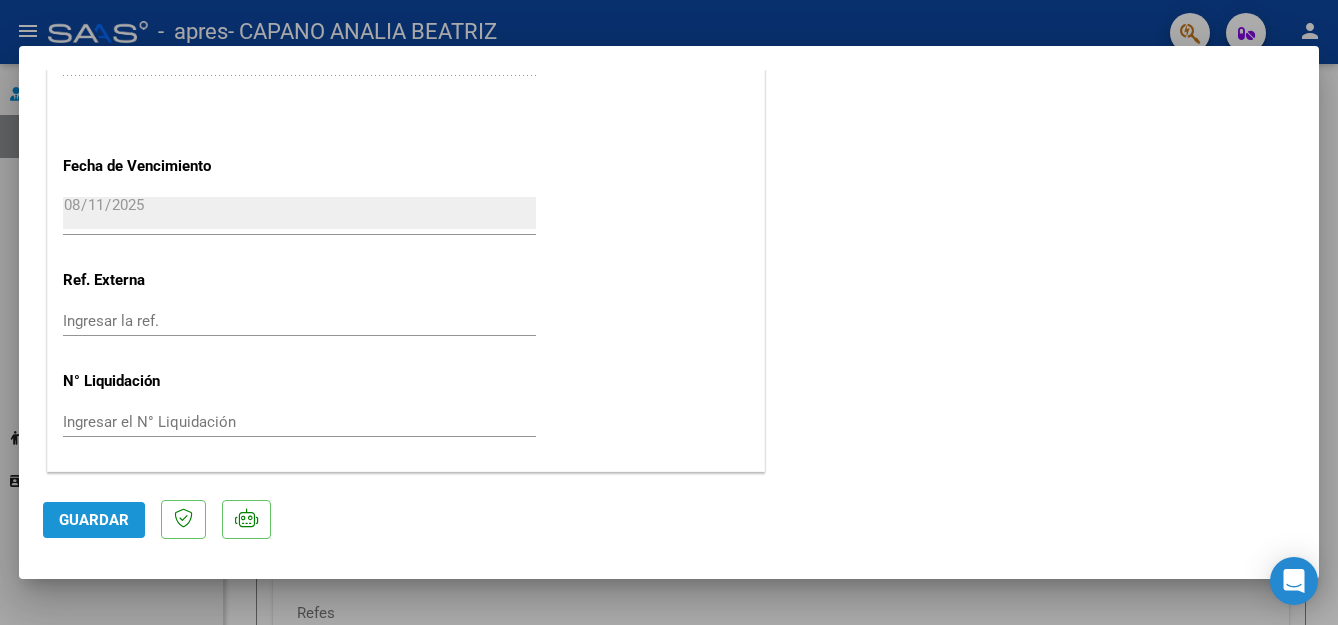 click on "Guardar" 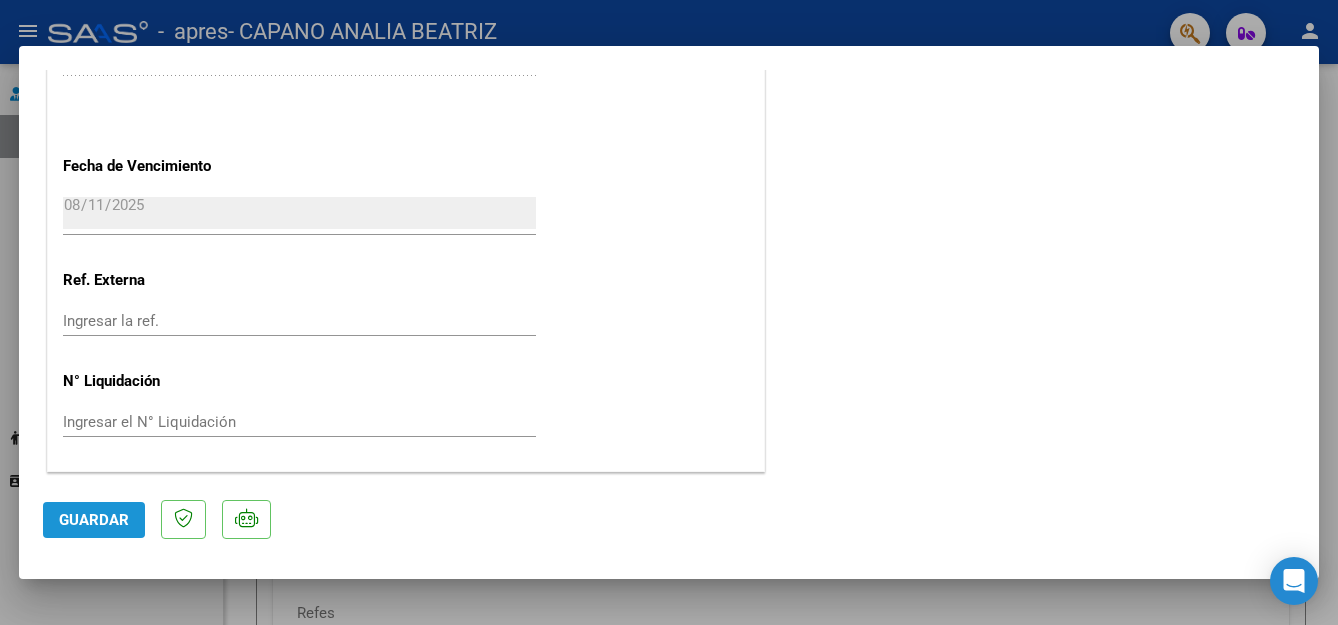 click on "Guardar" 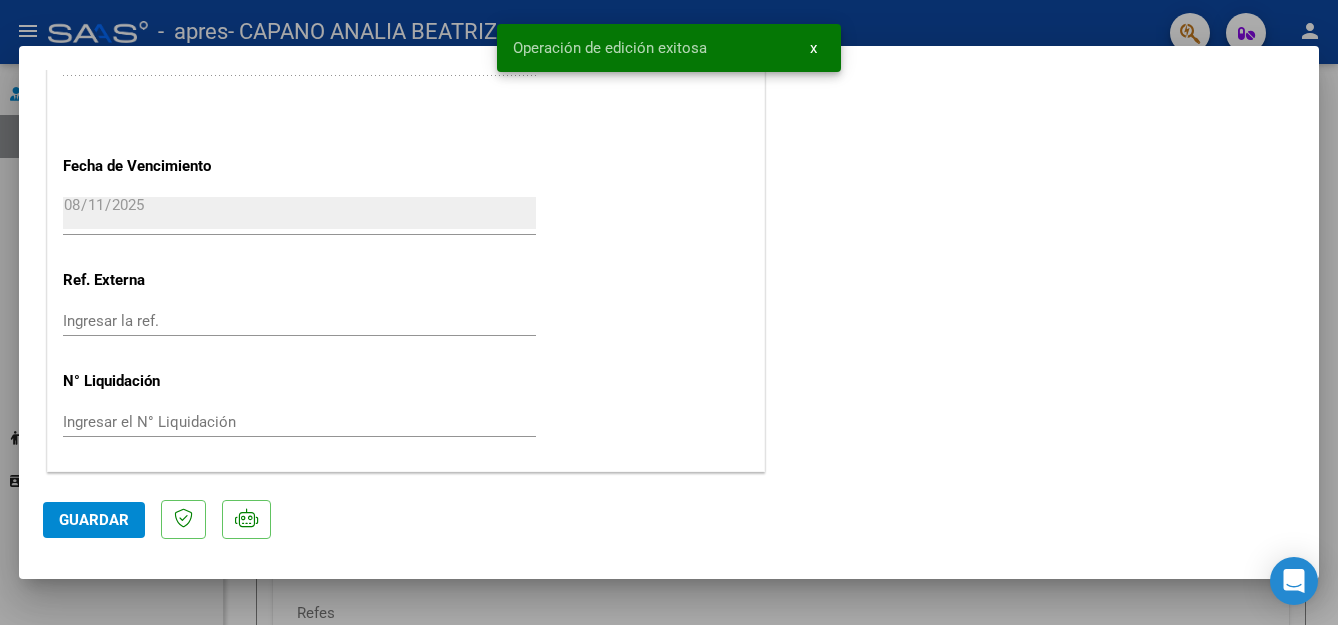 click at bounding box center (669, 312) 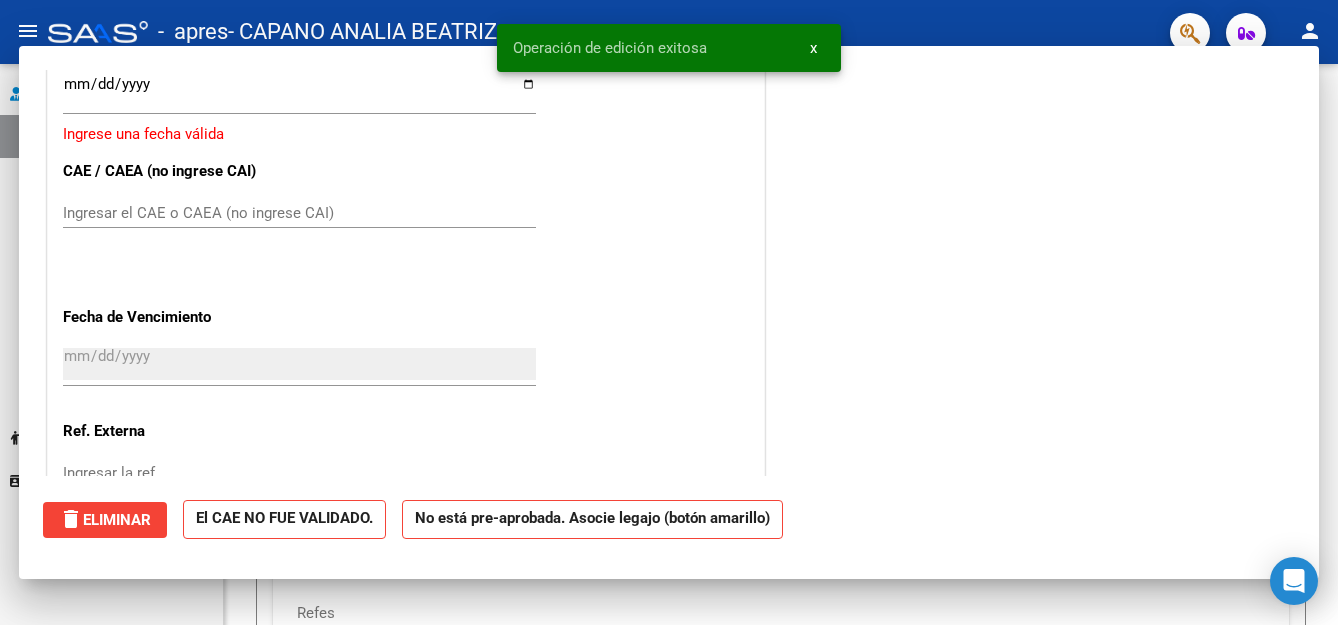 scroll, scrollTop: 0, scrollLeft: 0, axis: both 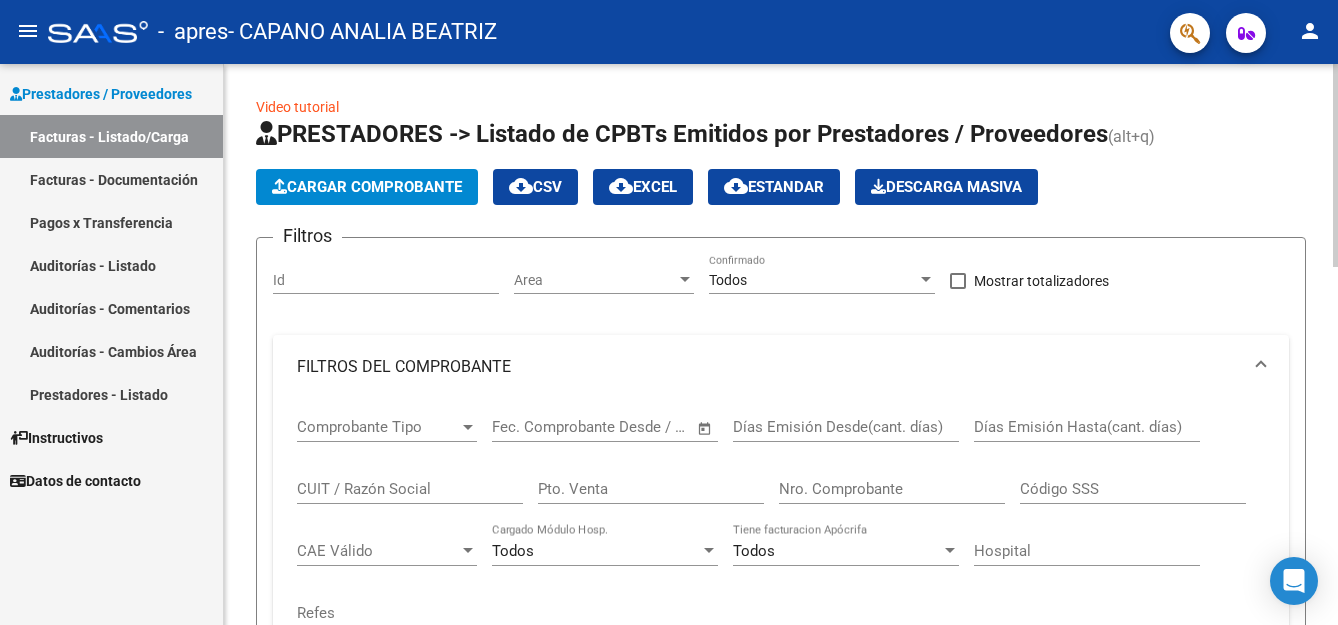 click on "Cargar Comprobante" 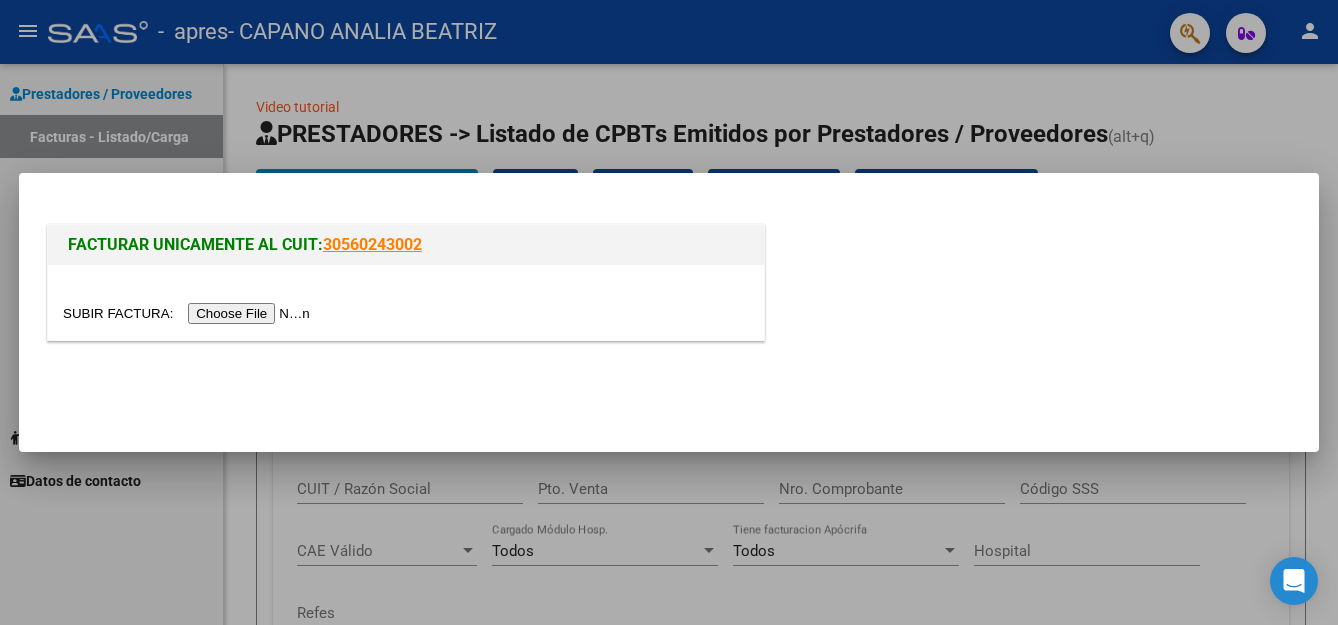 click at bounding box center [189, 313] 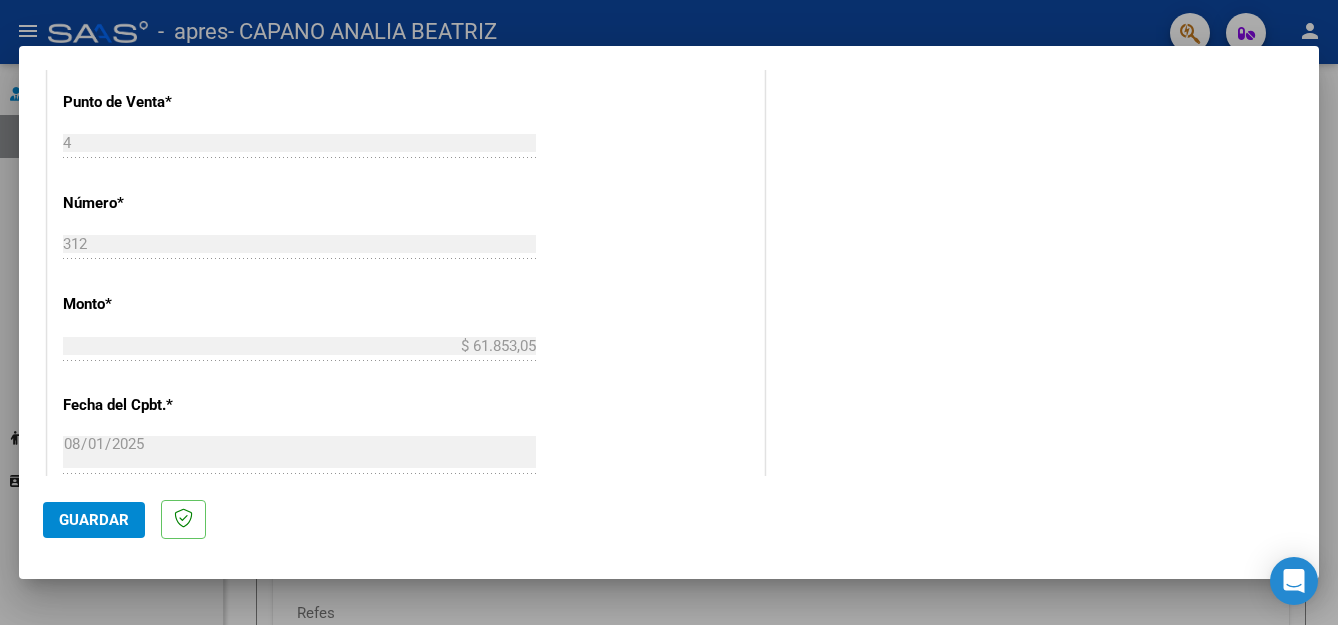 scroll, scrollTop: 417, scrollLeft: 0, axis: vertical 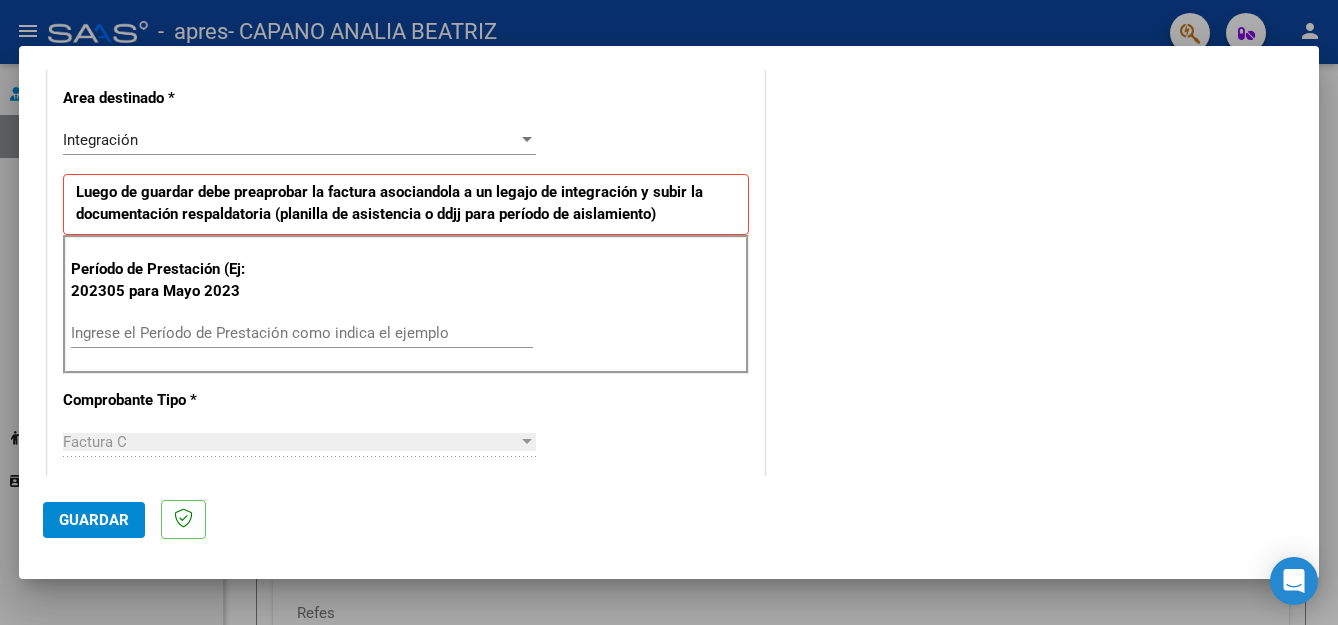 click at bounding box center [669, 312] 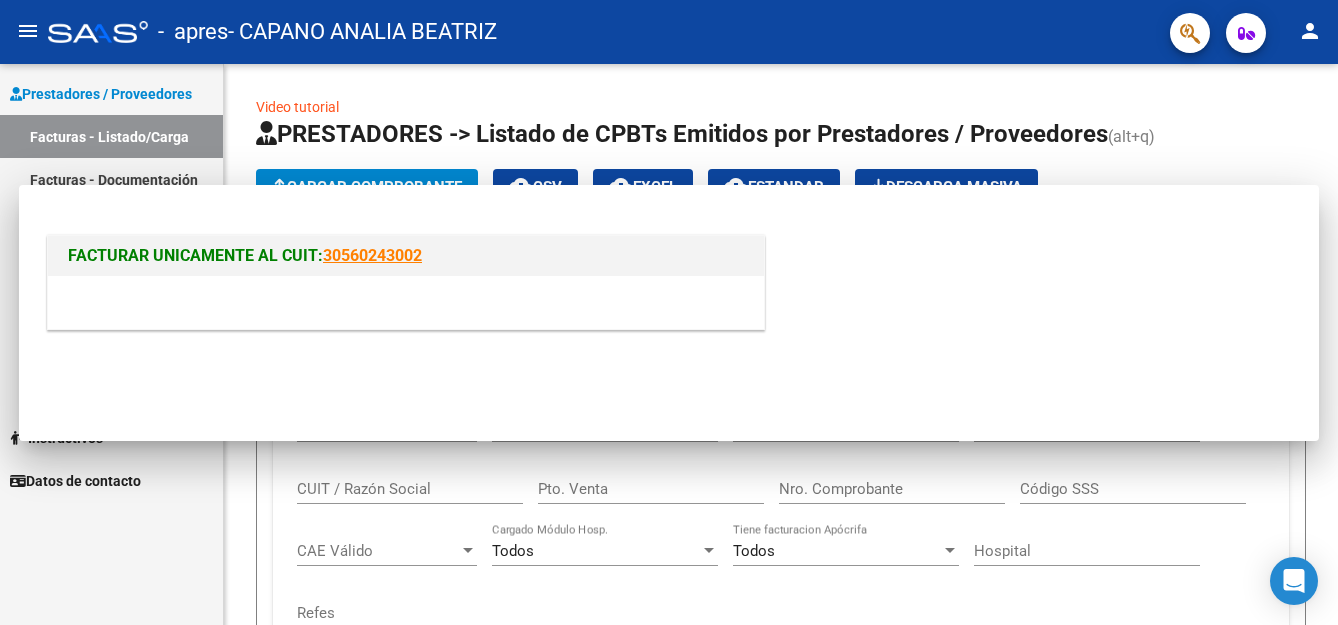 scroll, scrollTop: 0, scrollLeft: 0, axis: both 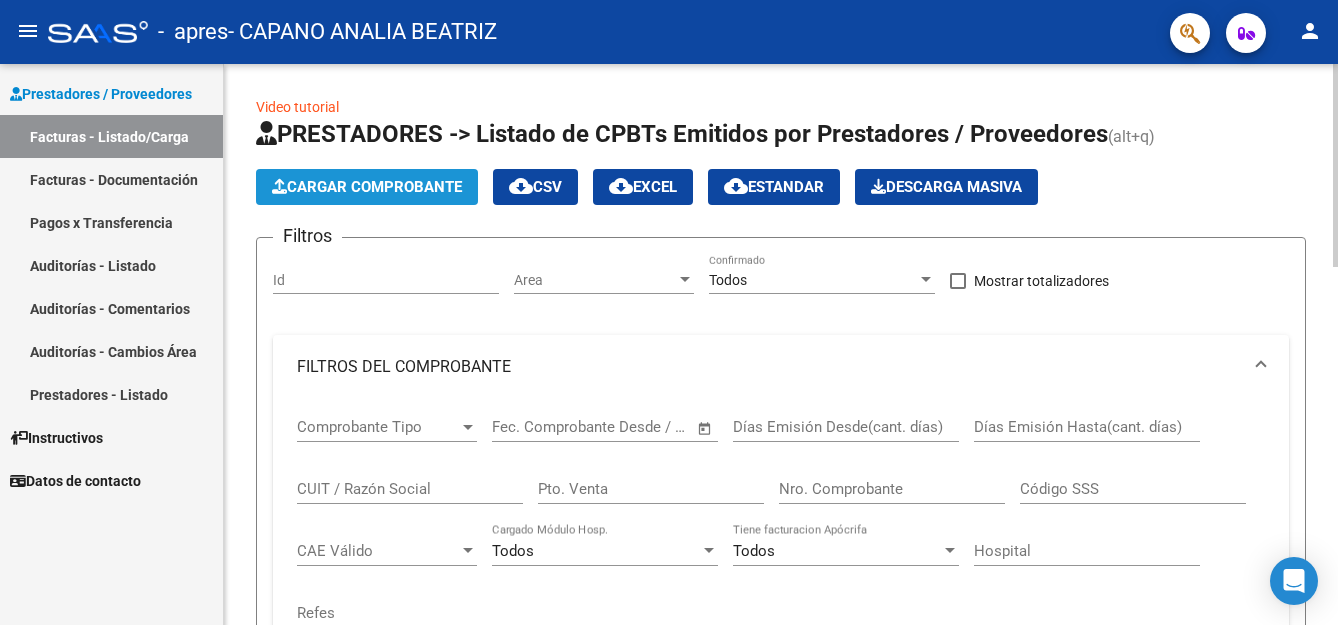 click on "Cargar Comprobante" 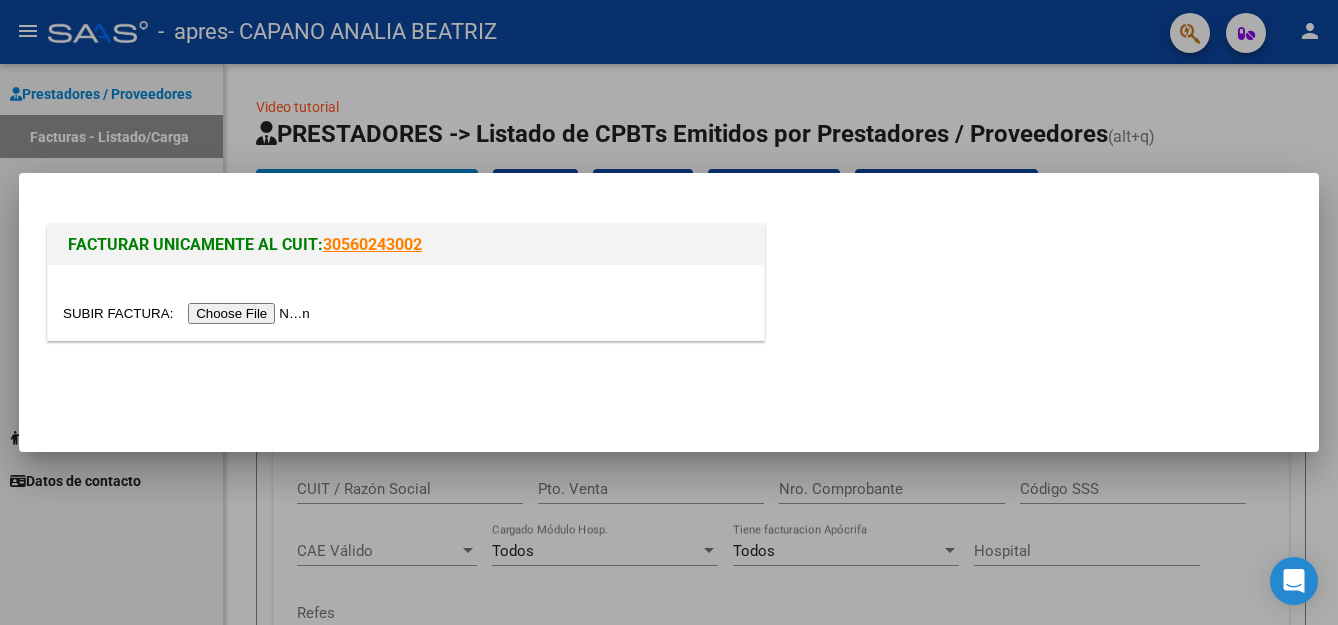 click at bounding box center [189, 313] 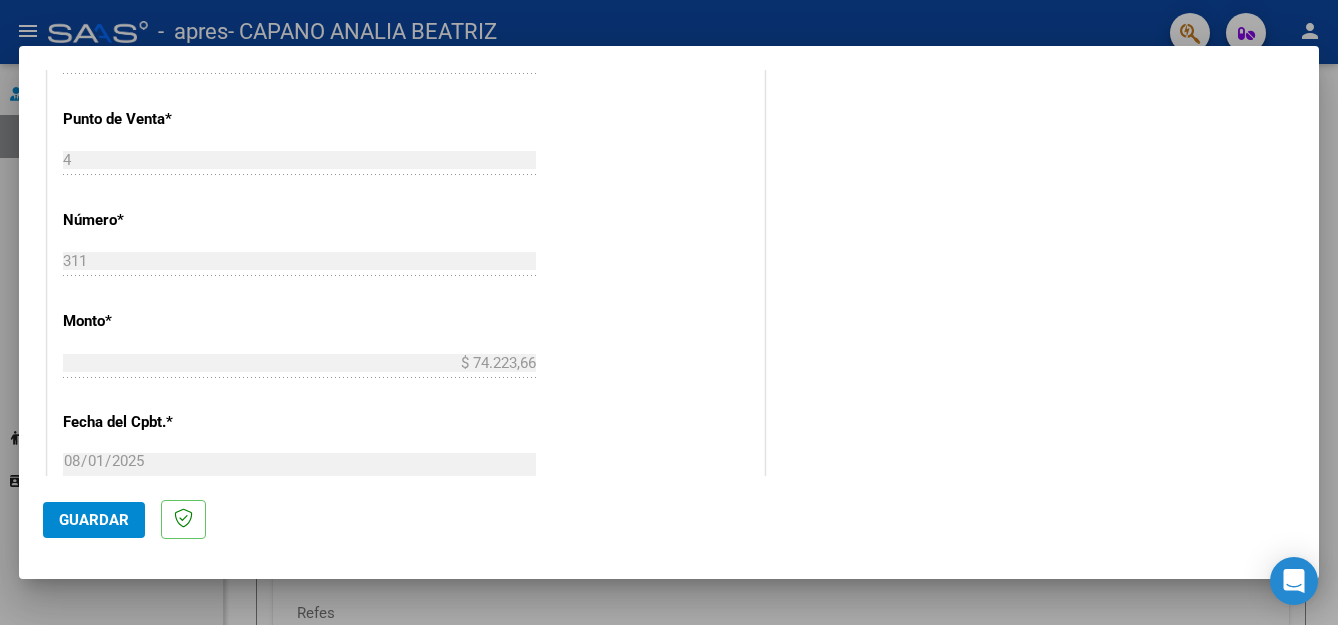 scroll, scrollTop: 300, scrollLeft: 0, axis: vertical 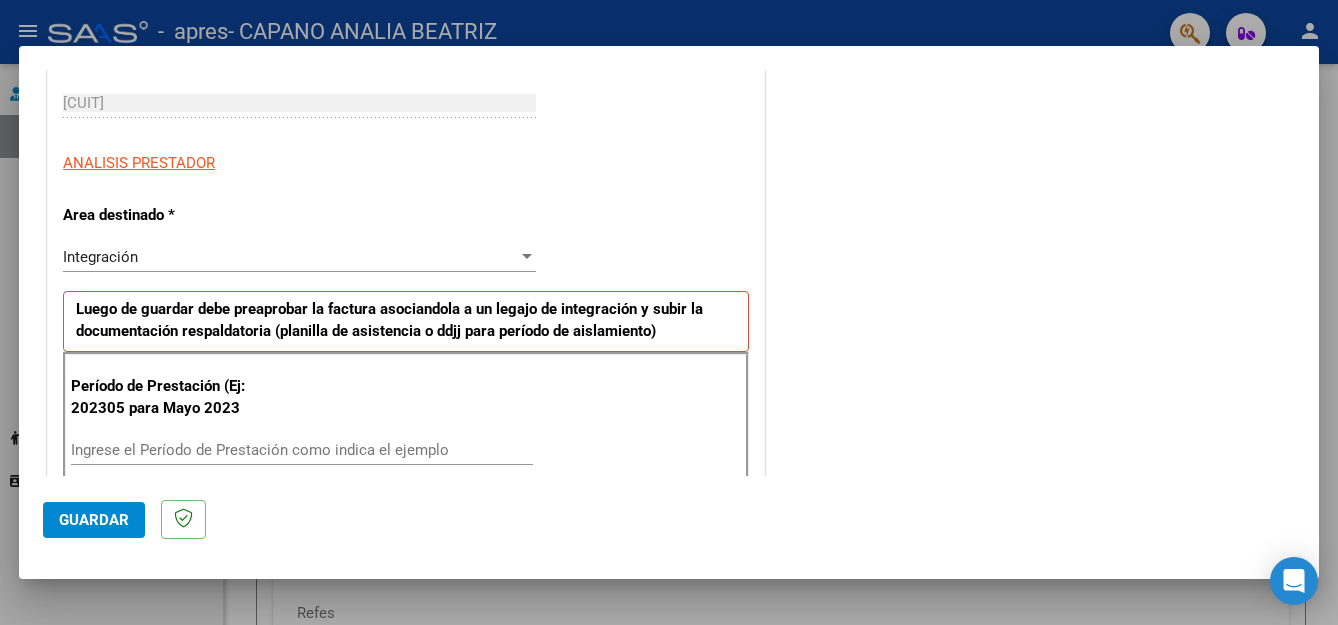 click on "Ingrese el Período de Prestación como indica el ejemplo" at bounding box center (302, 450) 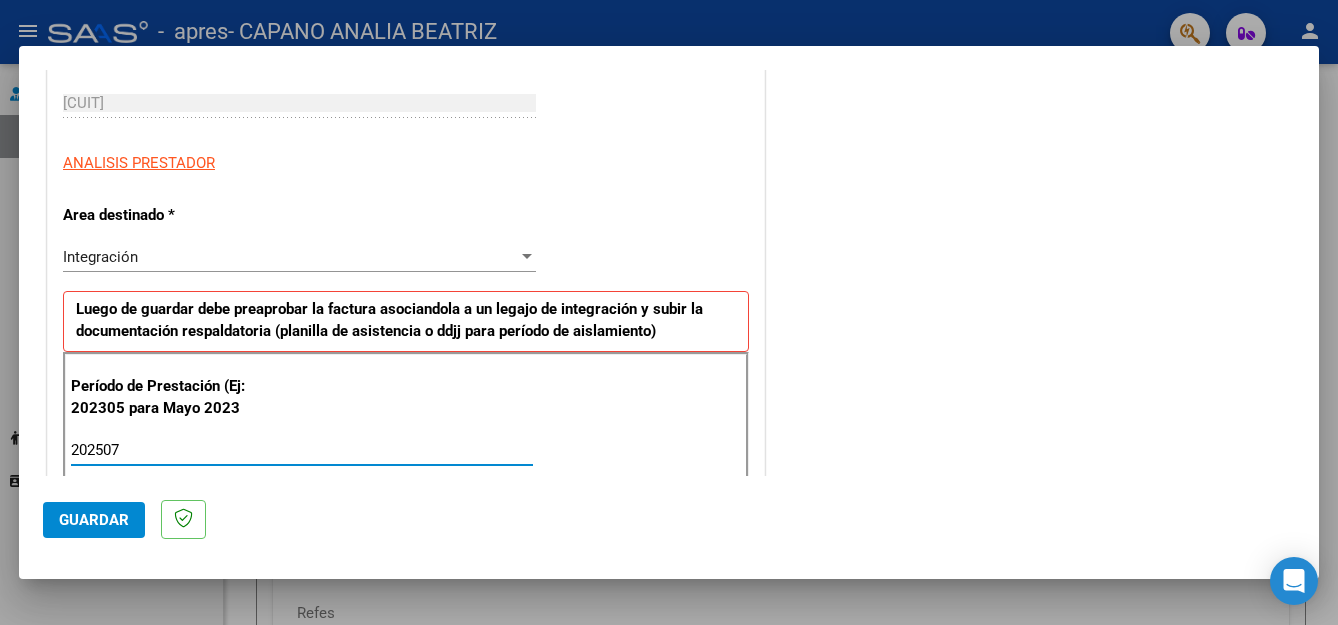 type on "202507" 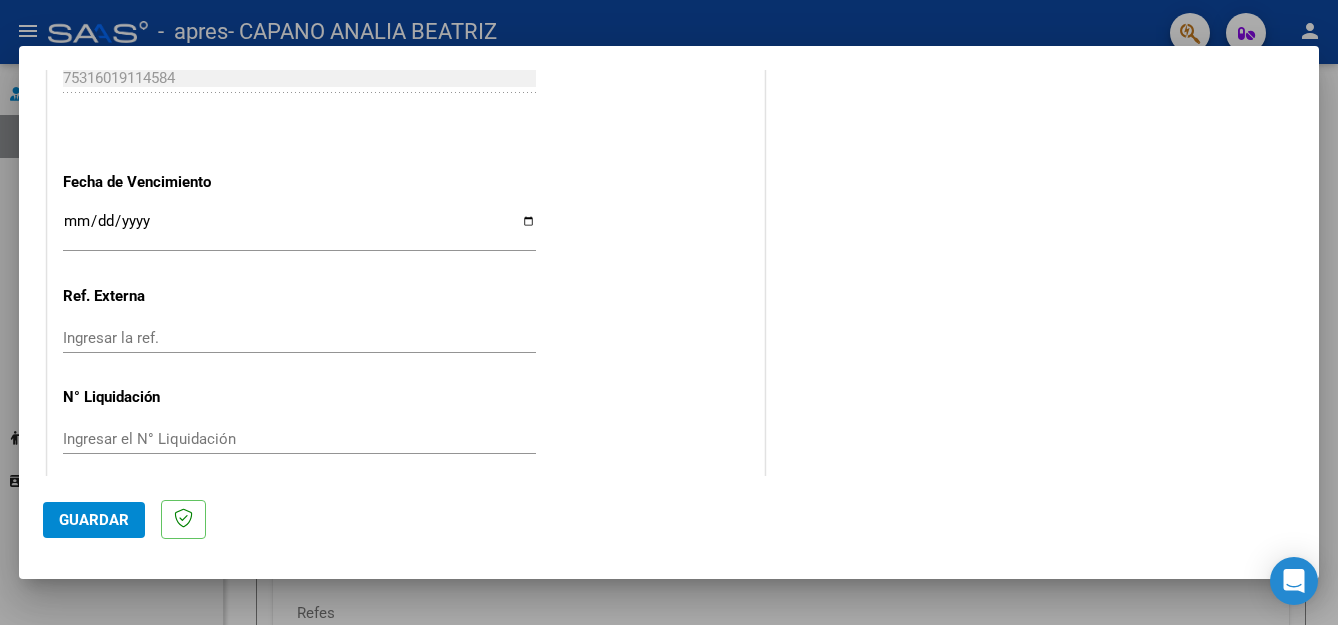 scroll, scrollTop: 1317, scrollLeft: 0, axis: vertical 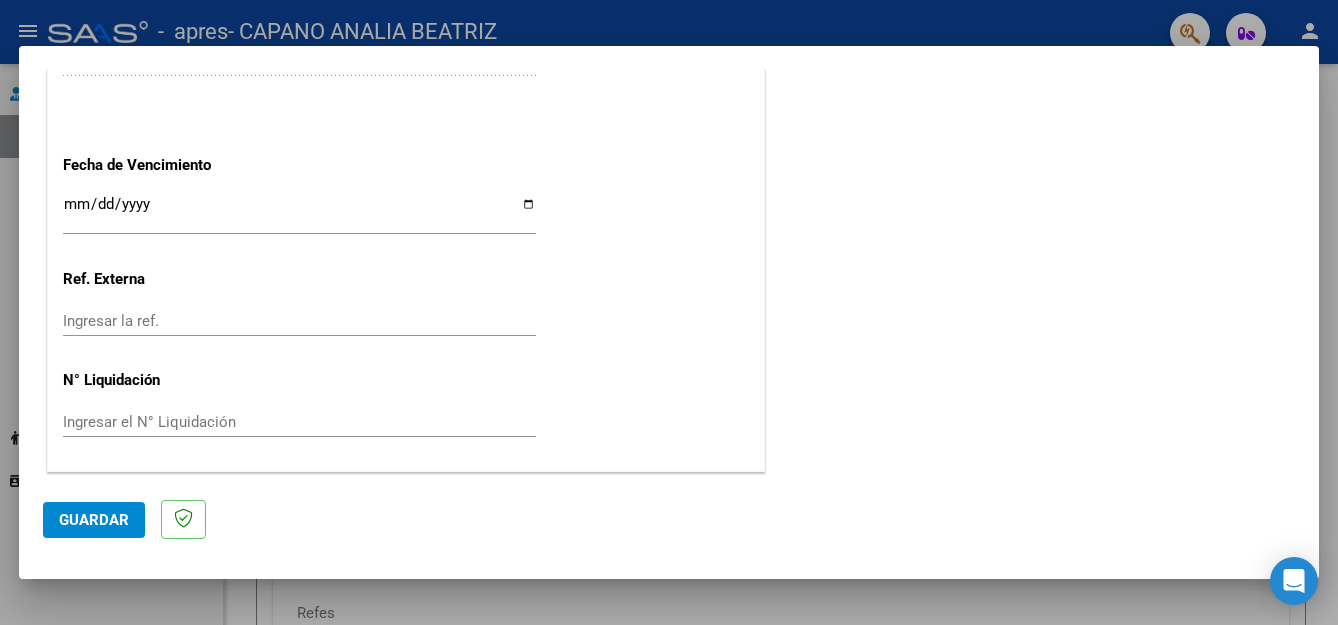 click on "CUIT * [CUIT] Ingresar CUIT ANALISIS PRESTADOR Area destinado * Integración Seleccionar Area Luego de guardar debe preaprobar la factura asociandola a un legajo de integración y subir la documentación respaldatoria (planilla de asistencia o ddjj para período de aislamiento) Período de Prestación (Ej: 202305 para Mayo 2023 202507 Ingrese el Período de Prestación como indica el ejemplo Comprobante Tipo * Factura C Seleccionar Tipo Punto de Venta * 4 Ingresar el Nro. Número * 311 Ingresar el Nro. Monto * $ 74.223,66 Ingresar el monto Fecha del Cpbt. * 2025-08-01 Ingresar la fecha CAE / CAEA (no ingrese CAI) 75316019114584 Ingresar el CAE o CAEA (no ingrese CAI) Fecha de Vencimiento Ingresar la fecha Ref. Externa Ingresar la ref. N° Liquidación Ingresar el N° Liquidación" at bounding box center [406, -263] 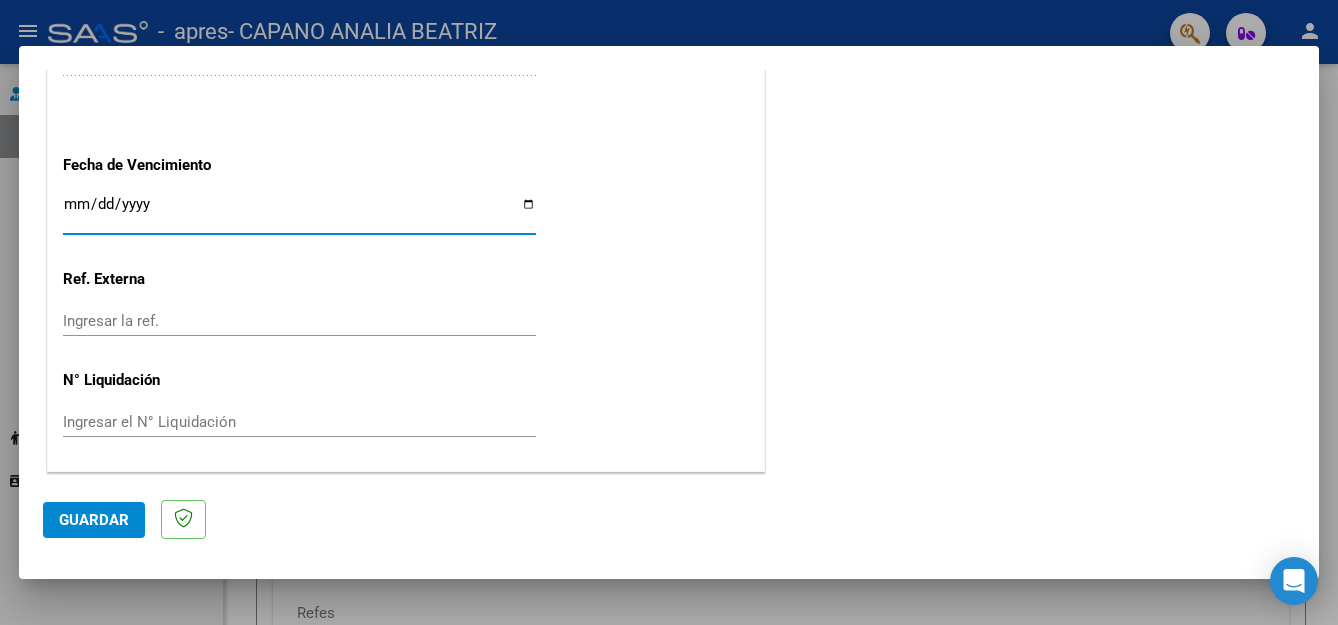 type on "2025-08-11" 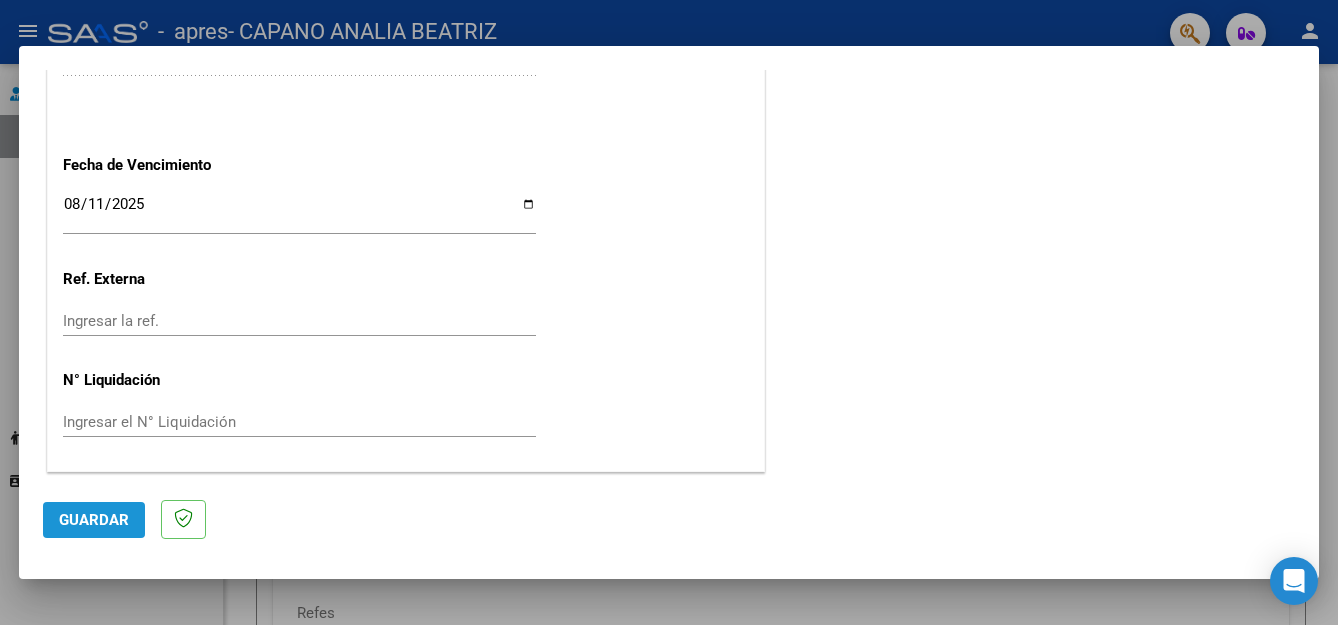 click on "Guardar" 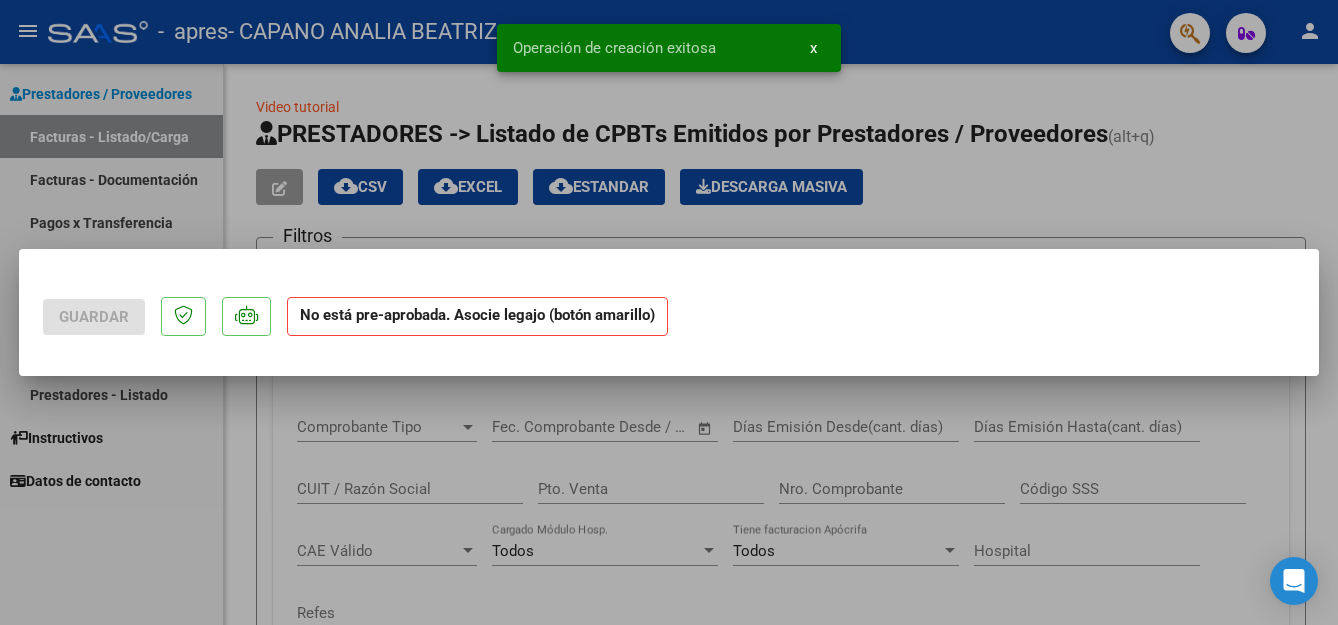 scroll, scrollTop: 0, scrollLeft: 0, axis: both 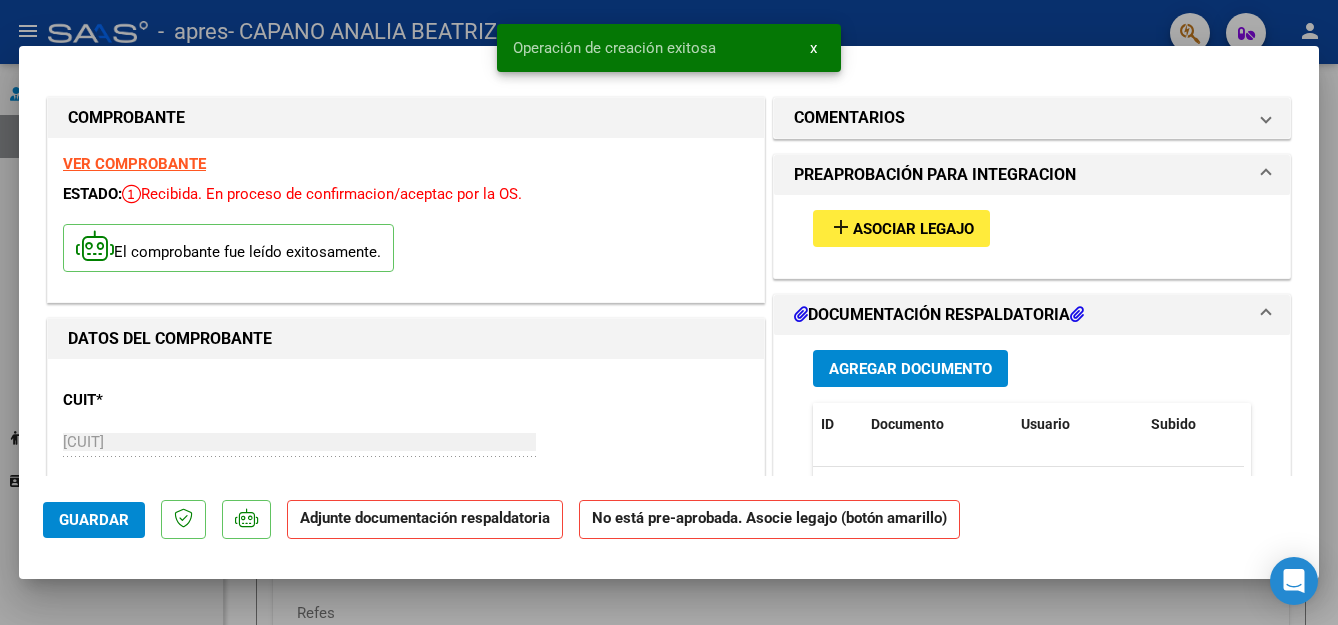click on "Asociar Legajo" at bounding box center (913, 229) 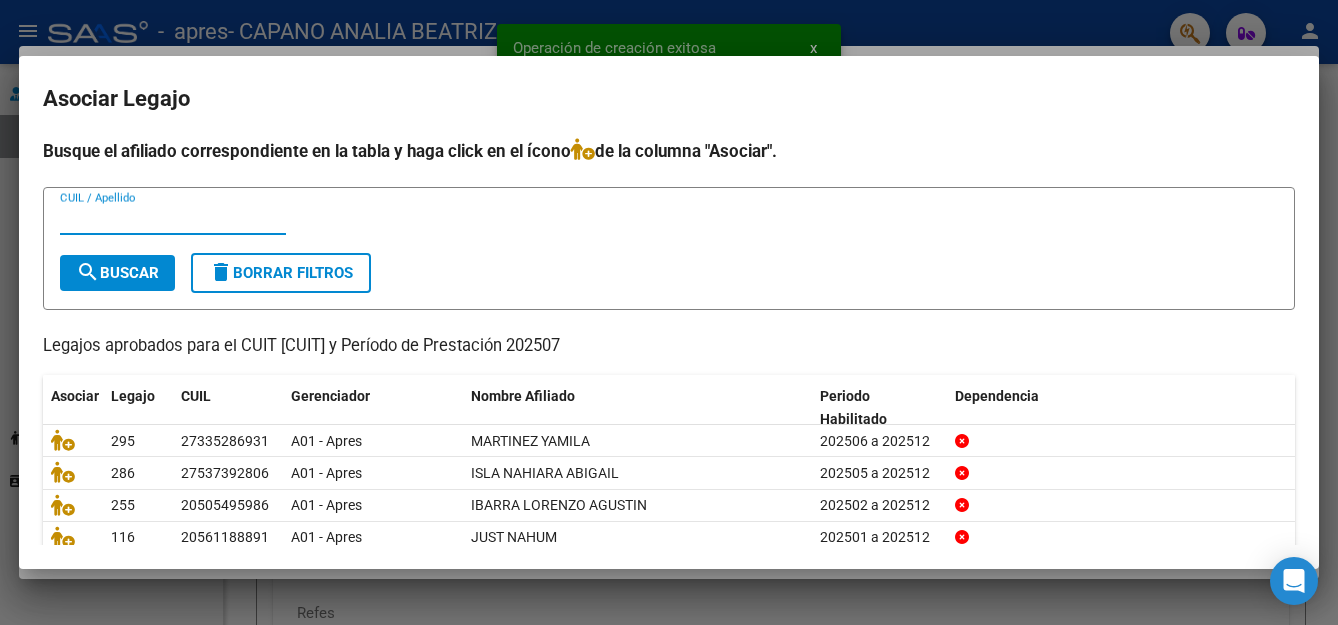 scroll, scrollTop: 119, scrollLeft: 0, axis: vertical 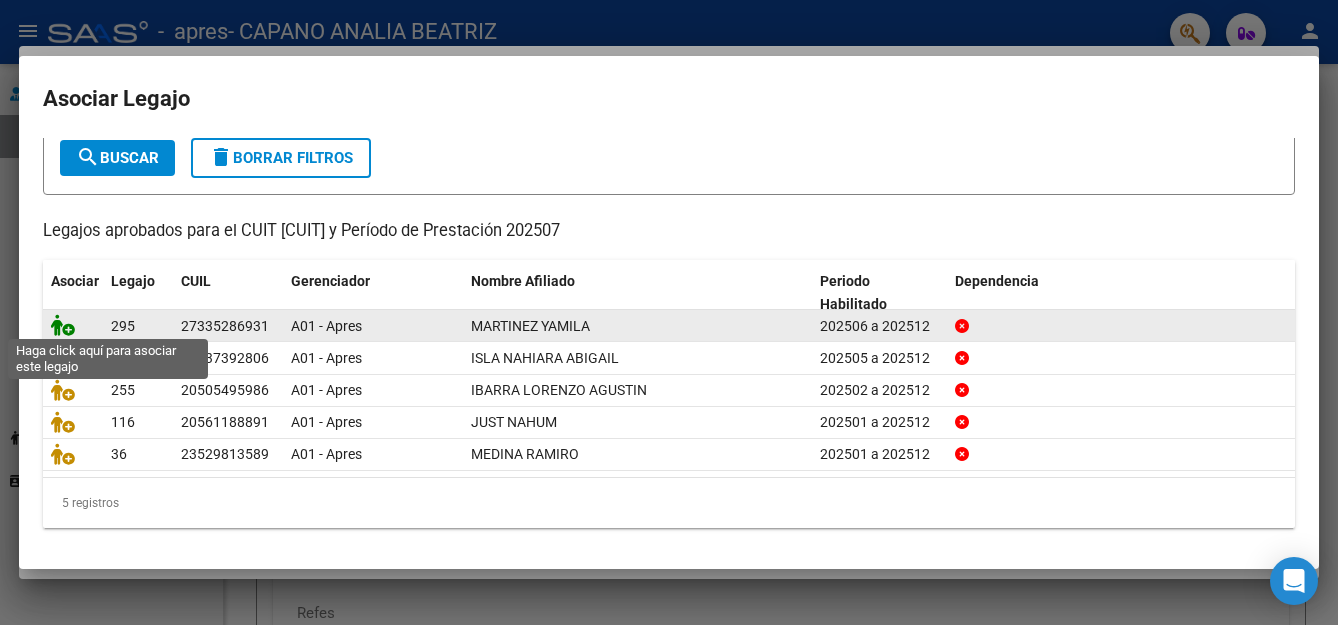 click 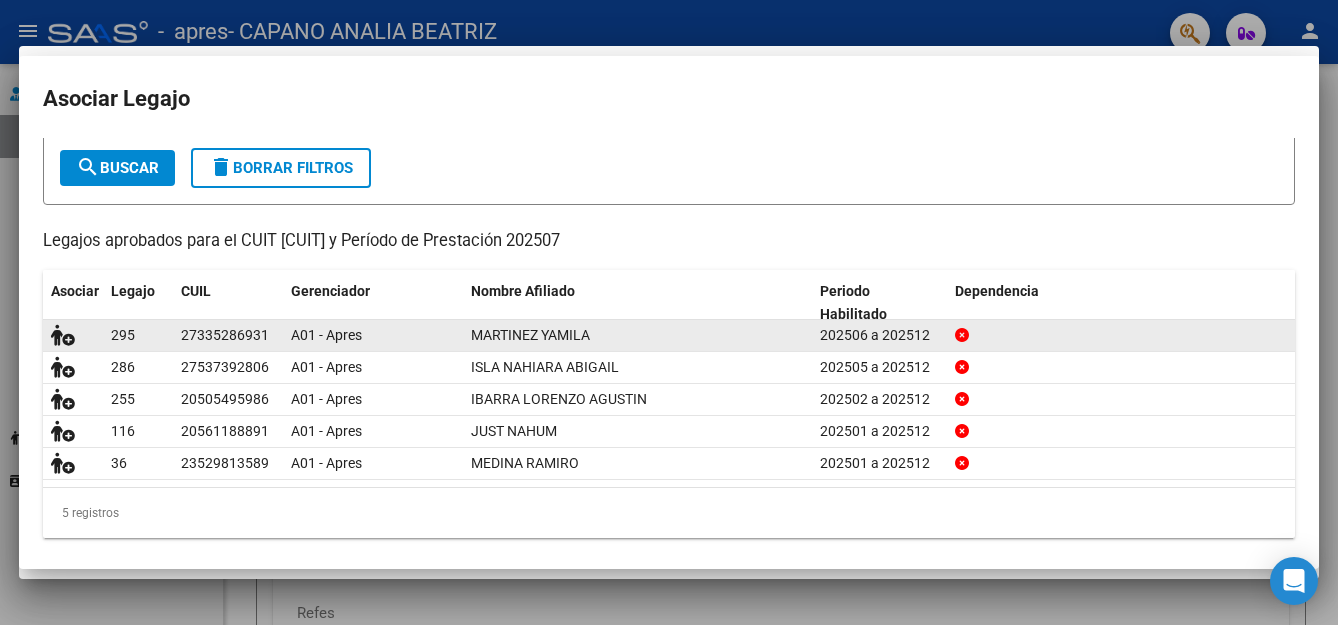 scroll, scrollTop: 132, scrollLeft: 0, axis: vertical 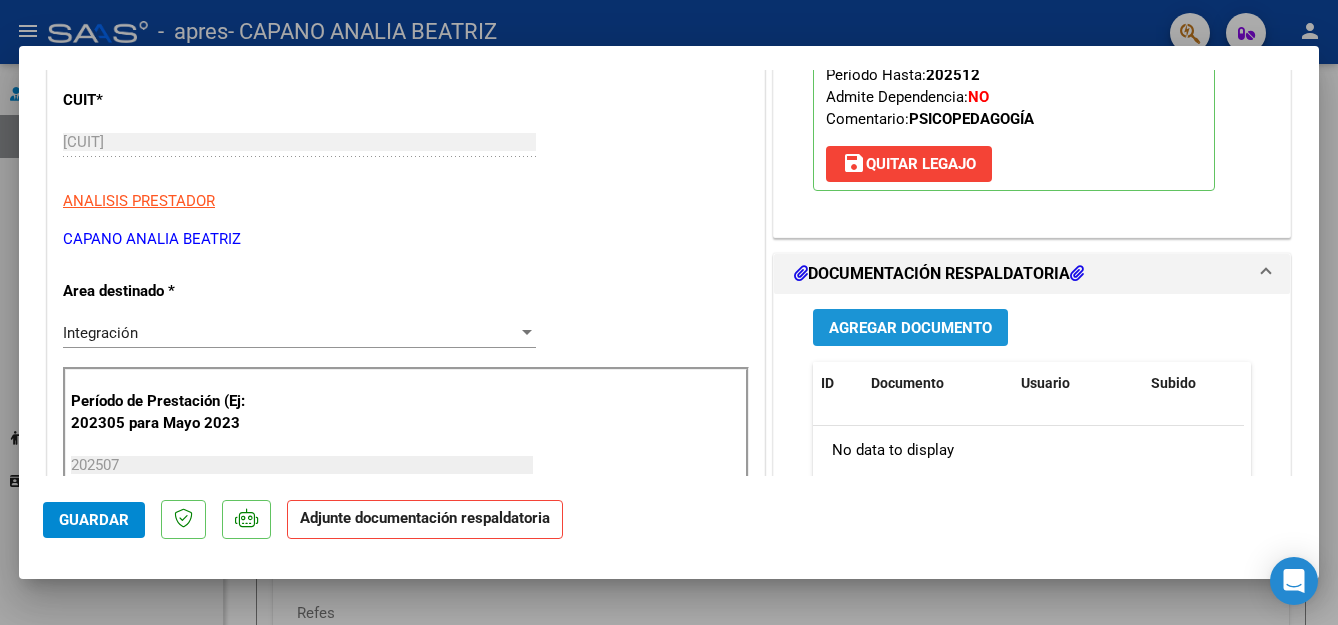 click on "Agregar Documento" at bounding box center [910, 328] 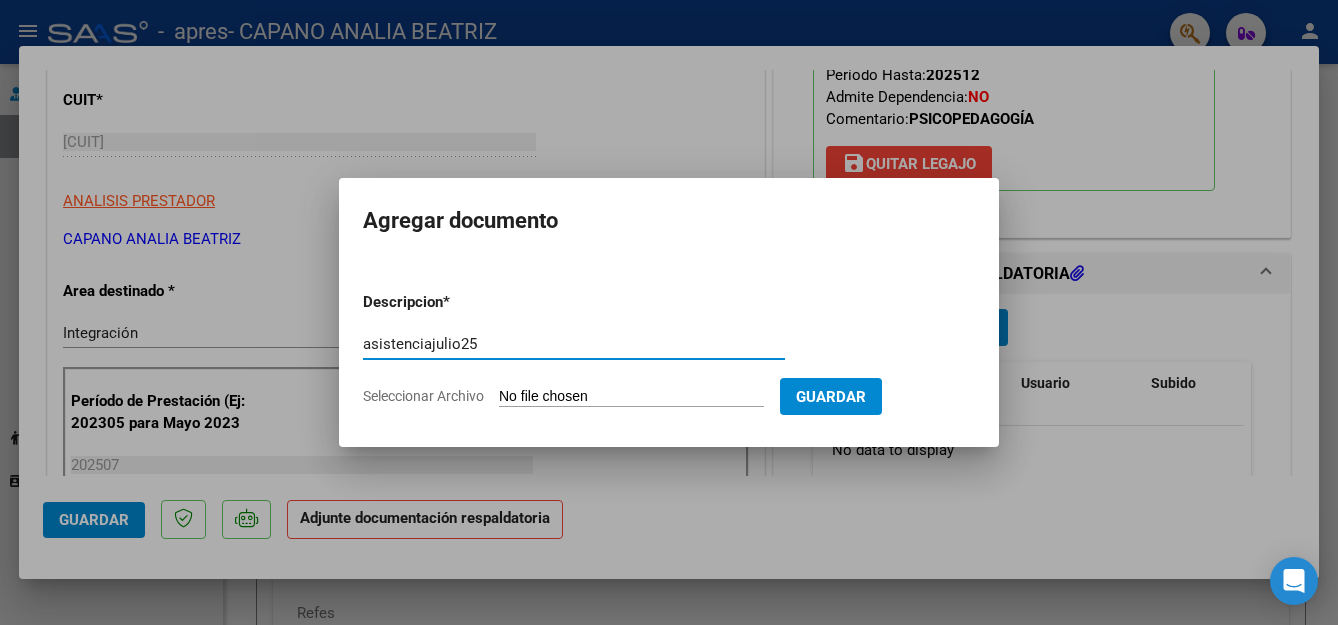 type on "asistenciajulio25" 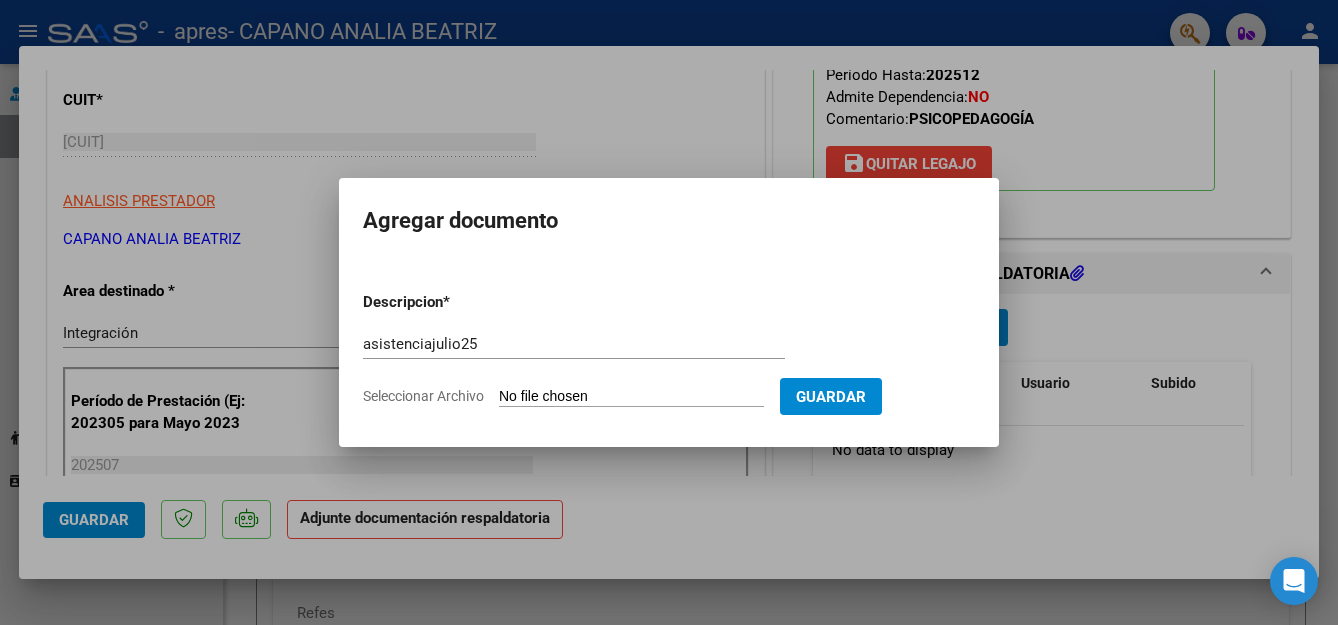 click on "Seleccionar Archivo" at bounding box center (631, 397) 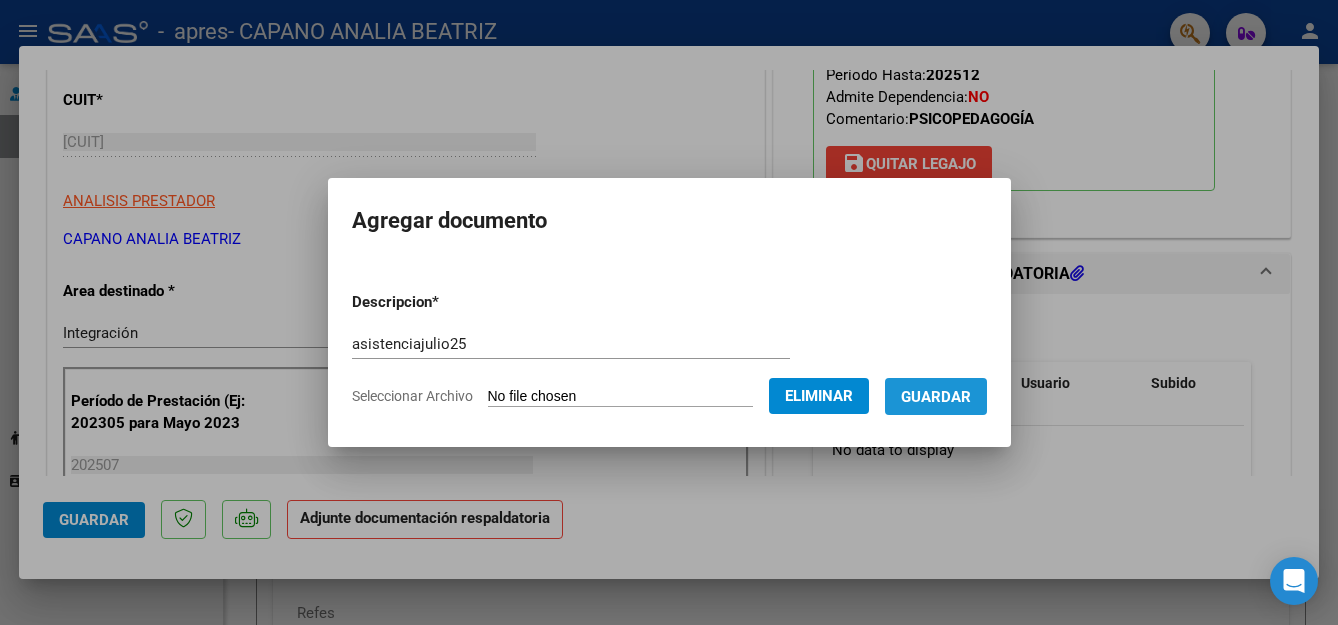 click on "Guardar" at bounding box center [936, 397] 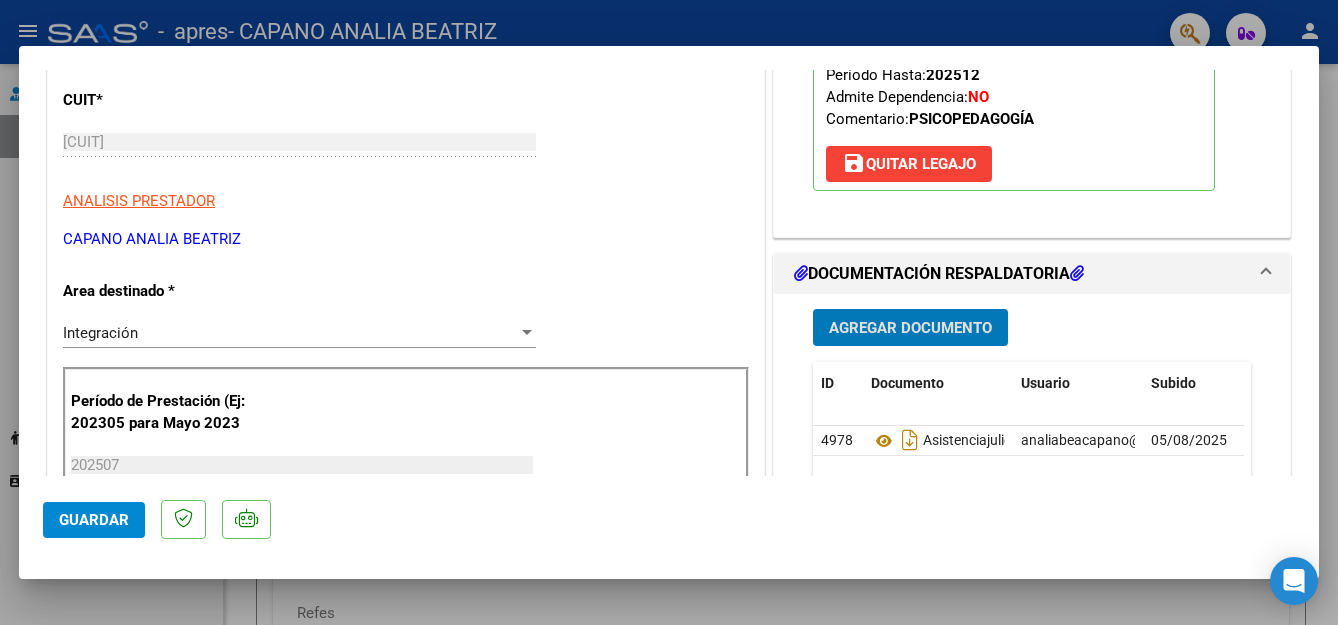 scroll, scrollTop: 700, scrollLeft: 0, axis: vertical 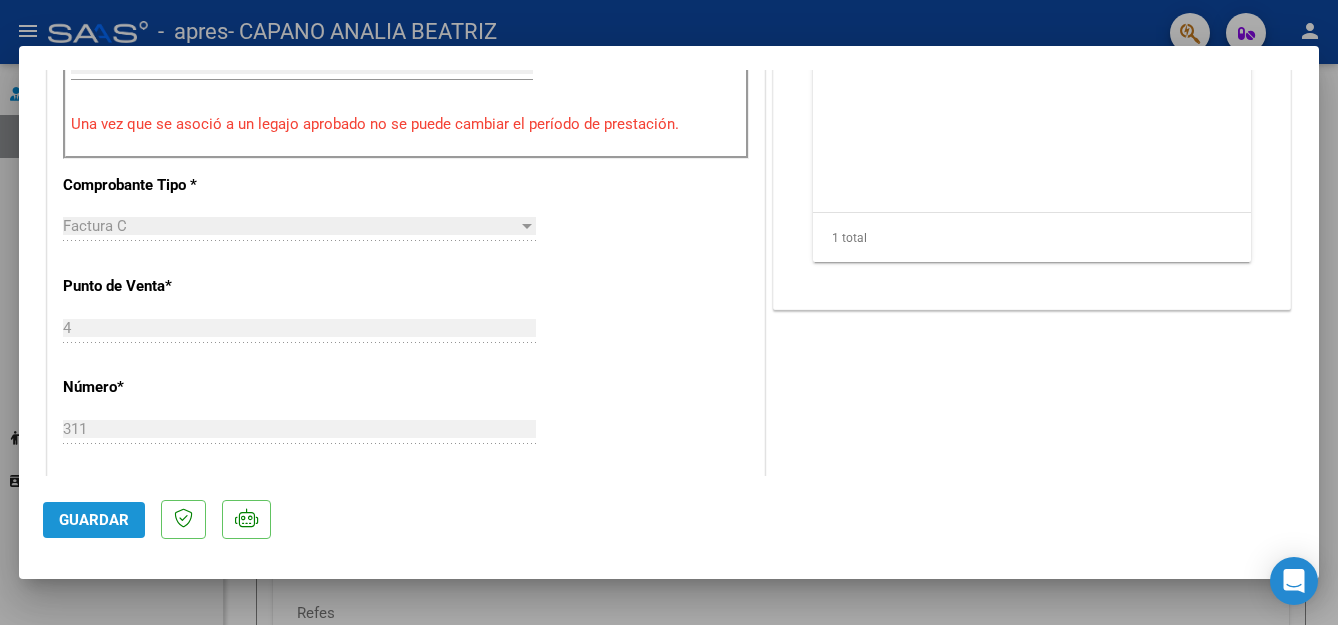 click on "Guardar" 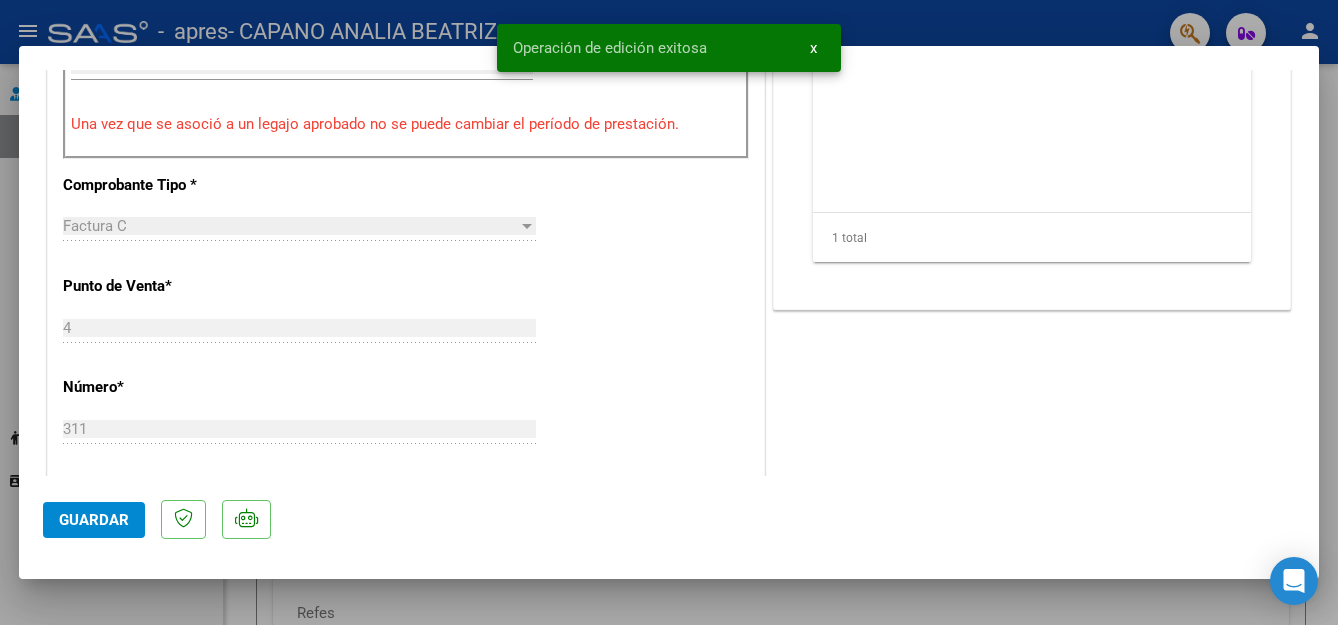 click at bounding box center [669, 312] 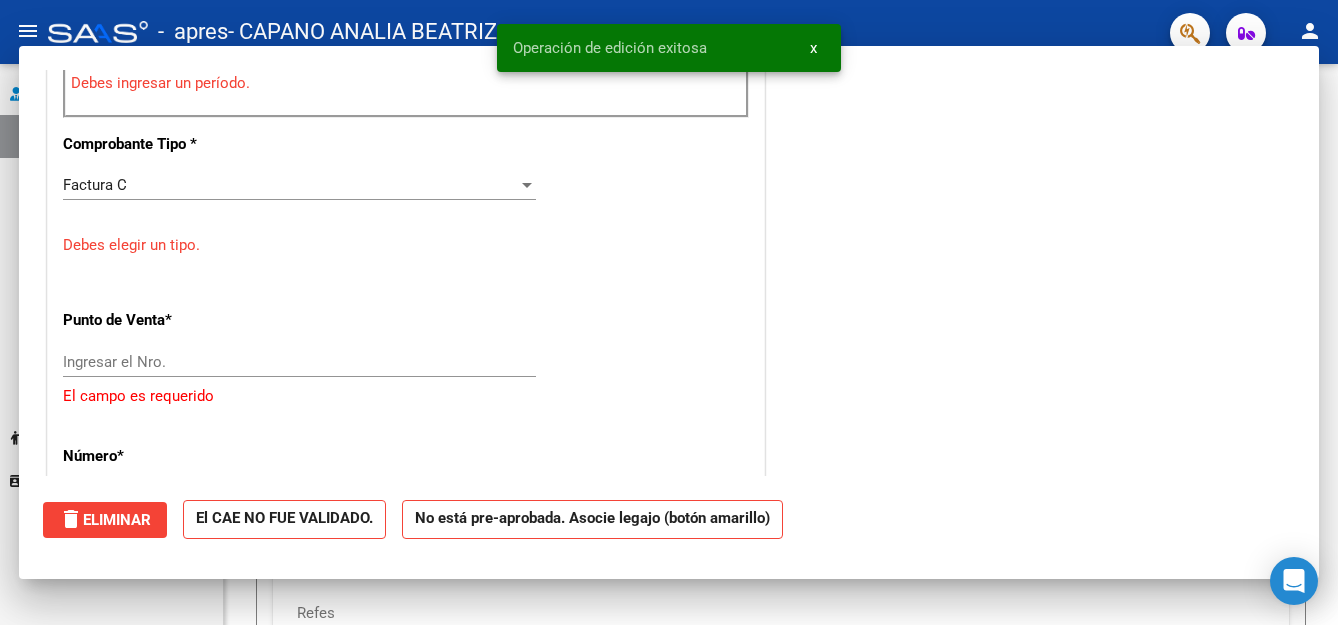 scroll, scrollTop: 0, scrollLeft: 0, axis: both 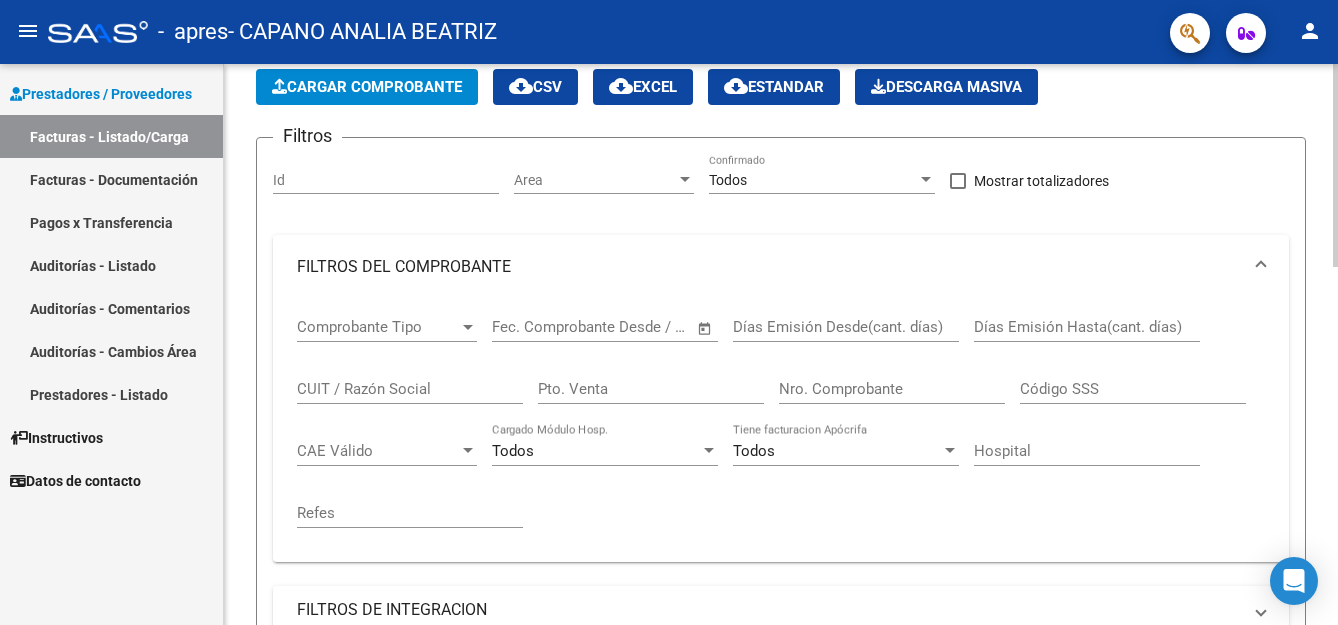 click on "Cargar Comprobante" 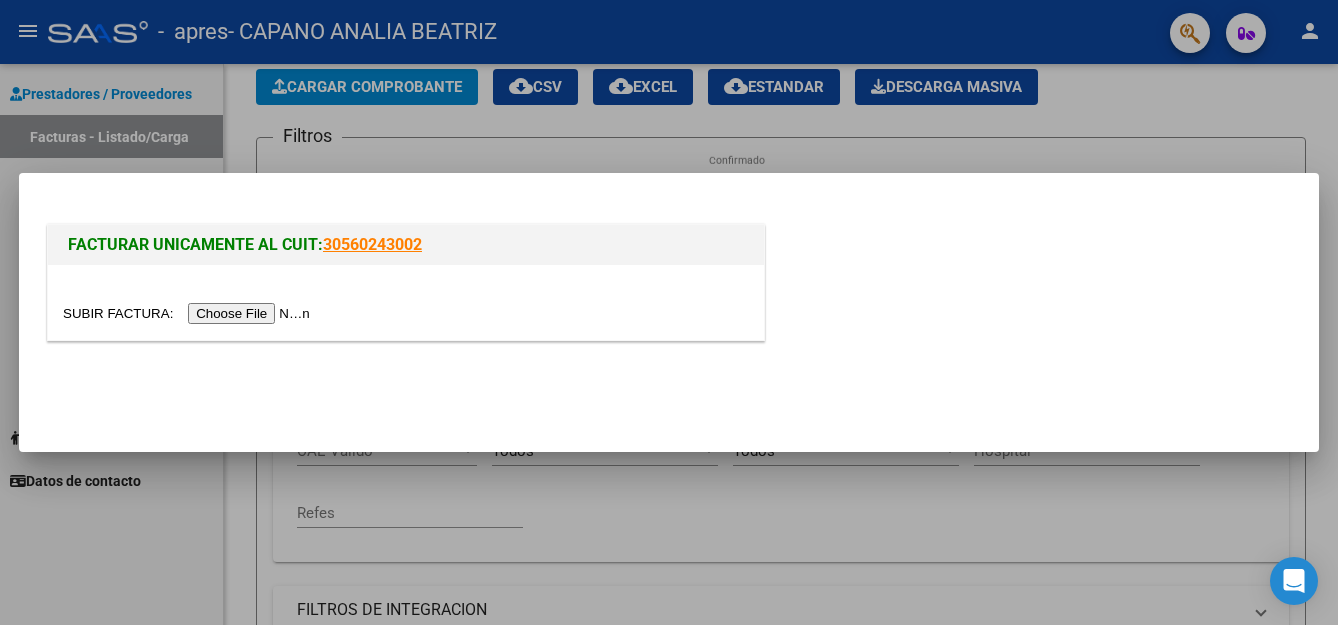 click at bounding box center (189, 313) 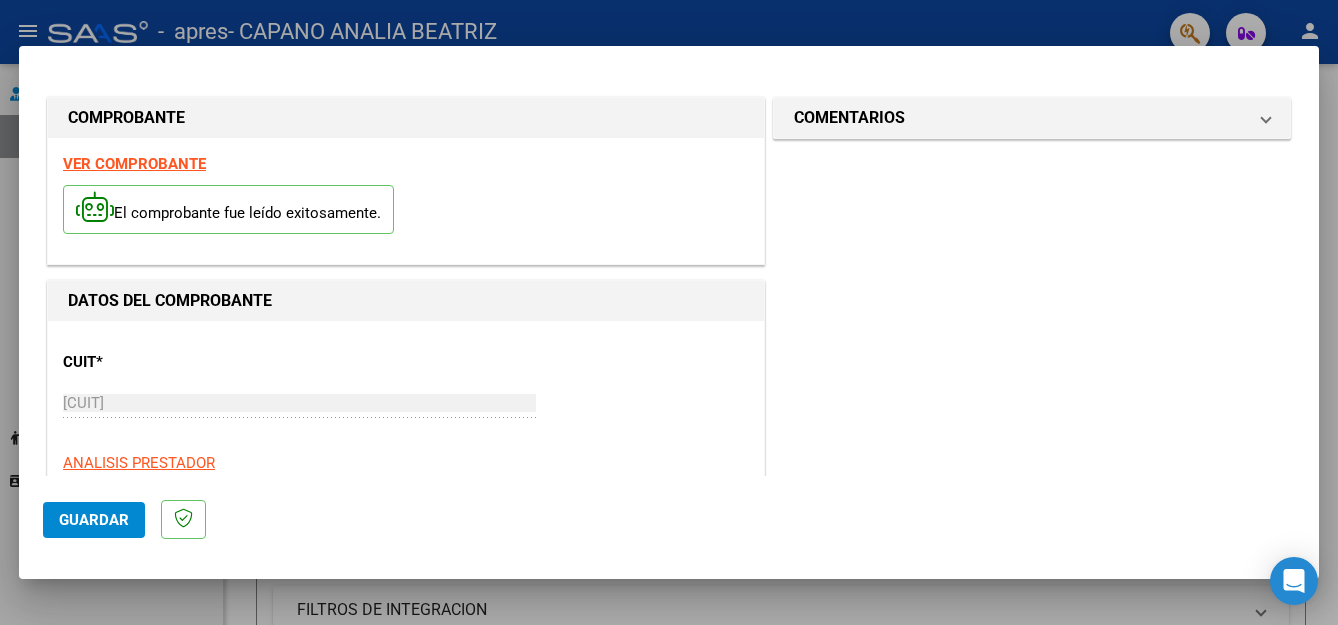 scroll, scrollTop: 500, scrollLeft: 0, axis: vertical 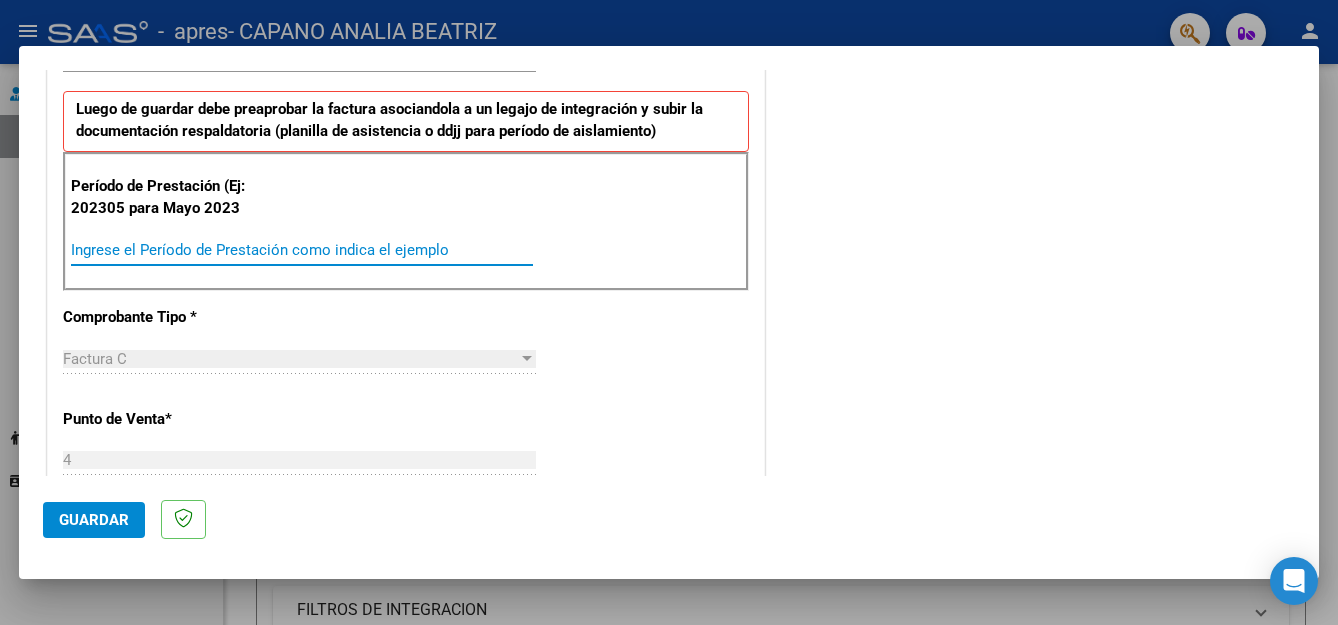 click on "Ingrese el Período de Prestación como indica el ejemplo" at bounding box center (302, 250) 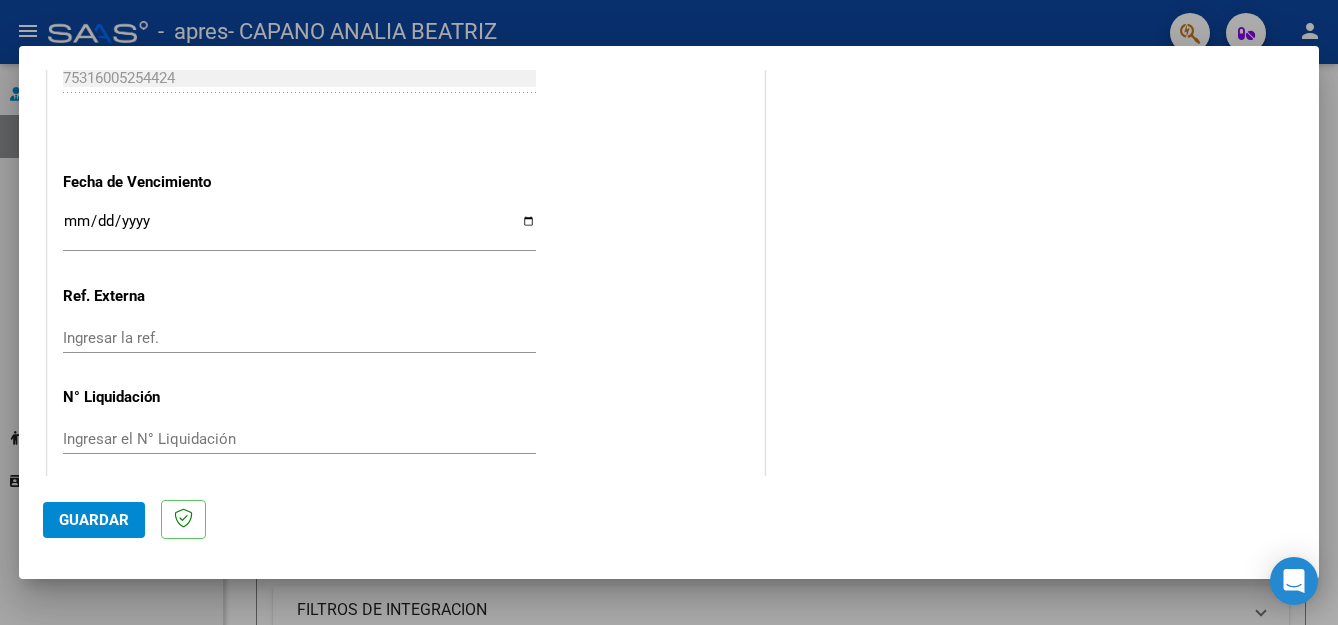 scroll, scrollTop: 1317, scrollLeft: 0, axis: vertical 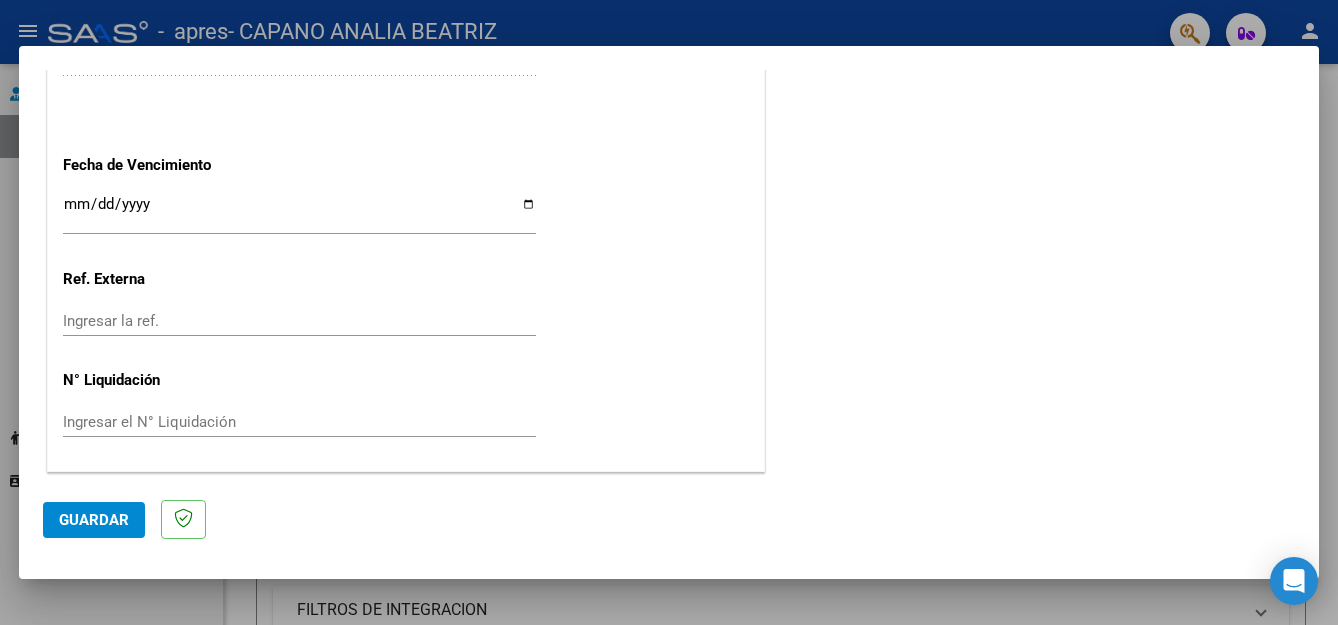 type on "202507" 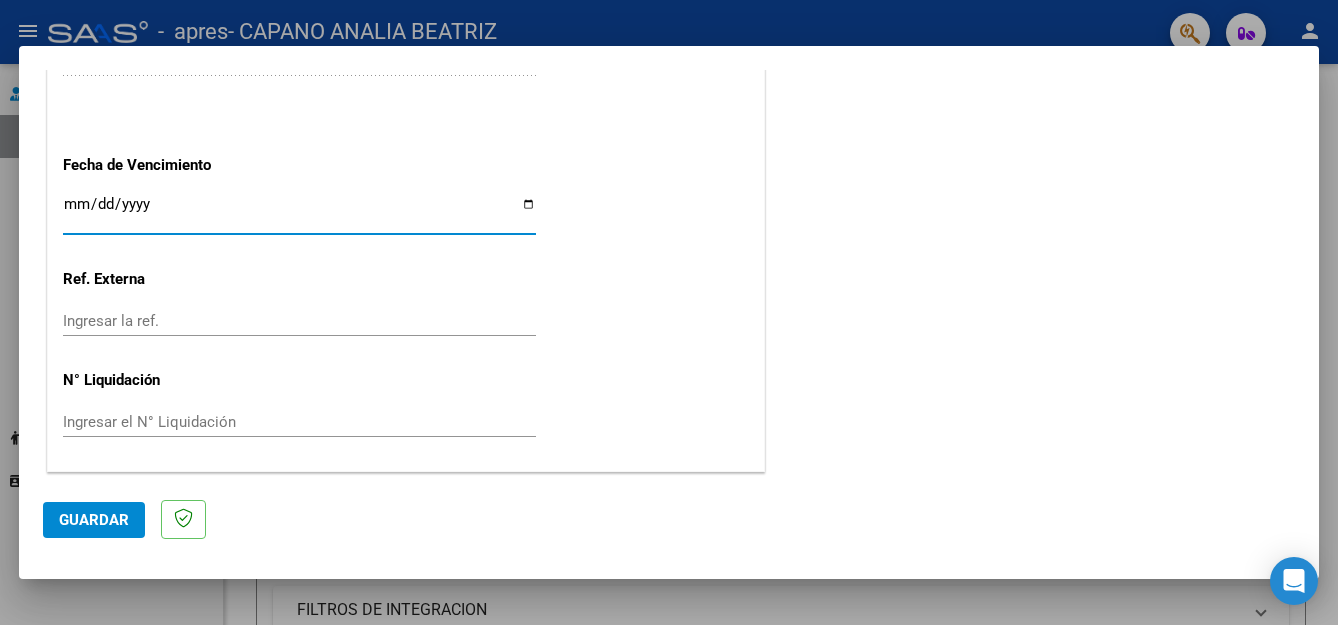 click on "Ingresar la fecha" at bounding box center [299, 212] 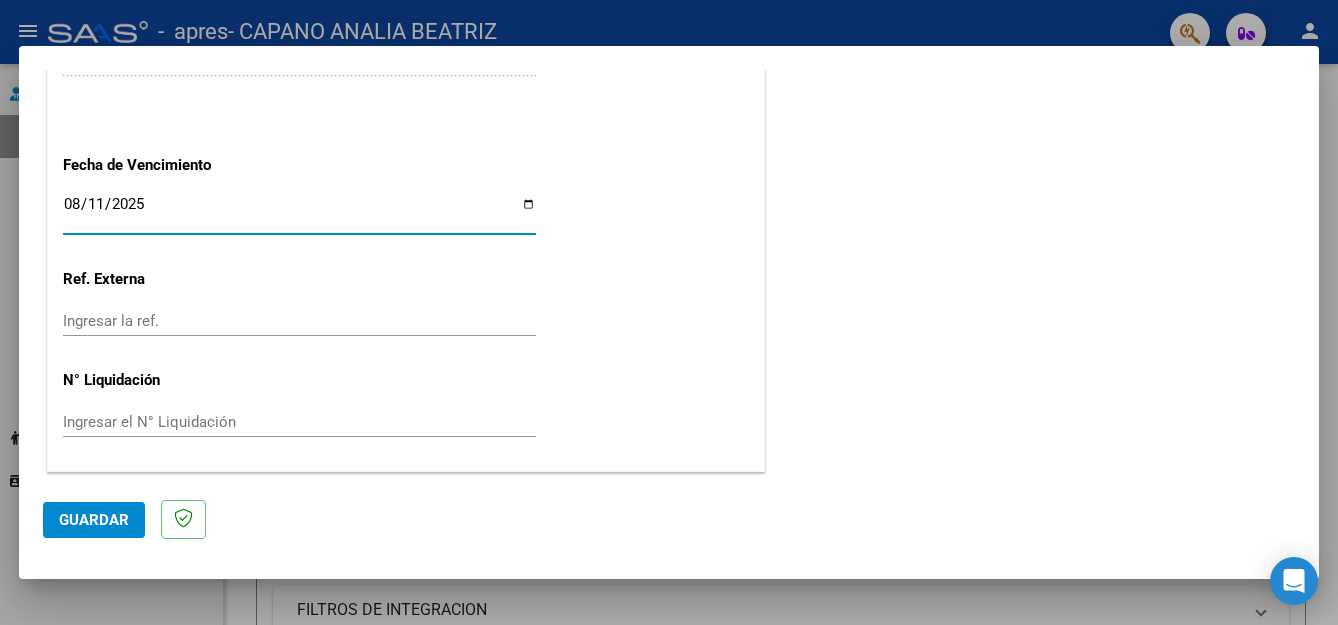type on "2025-08-11" 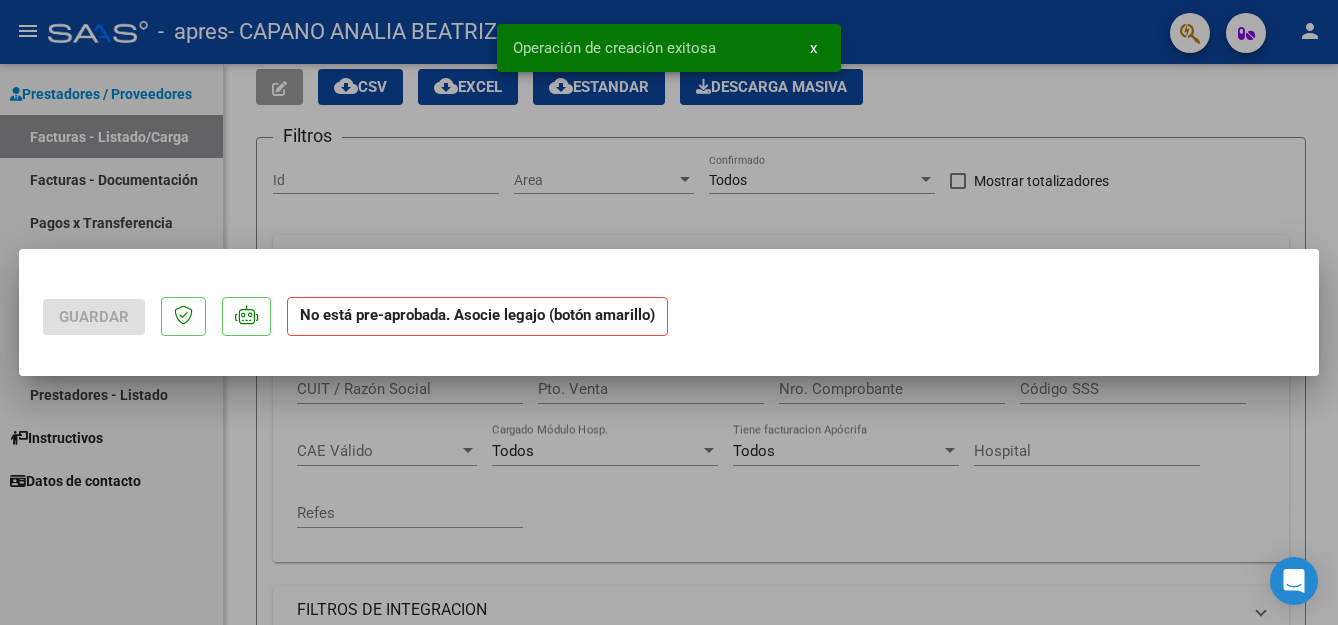 scroll, scrollTop: 0, scrollLeft: 0, axis: both 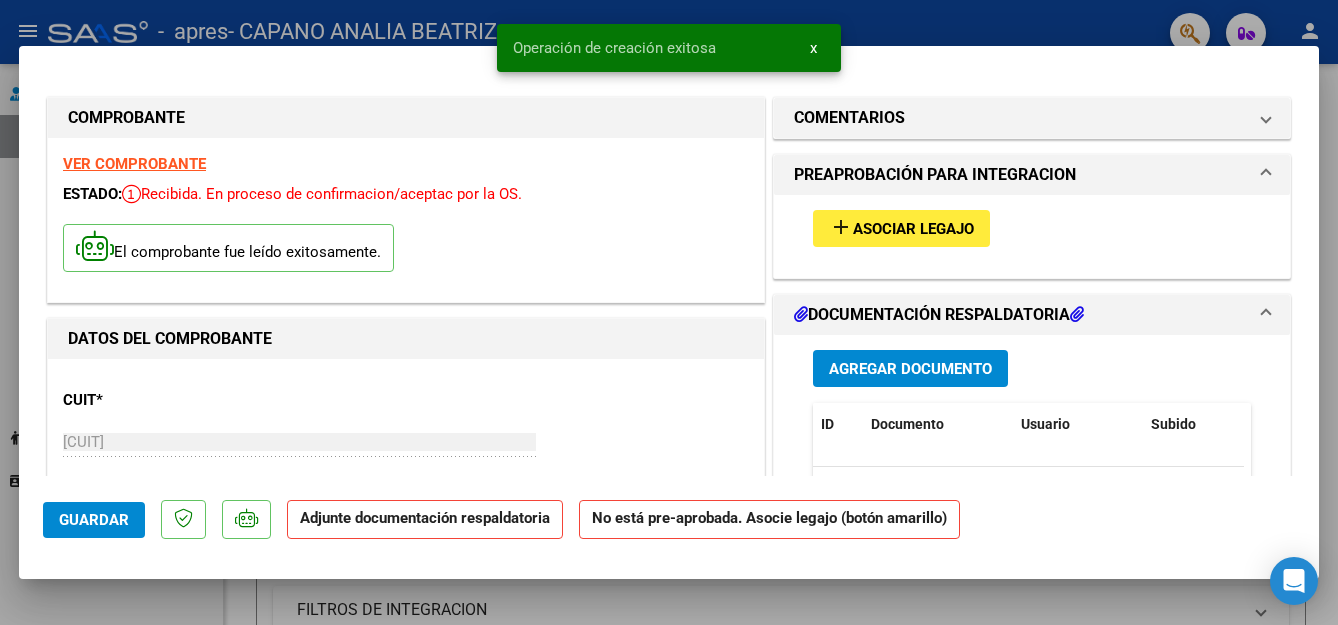 click on "Asociar Legajo" at bounding box center (913, 229) 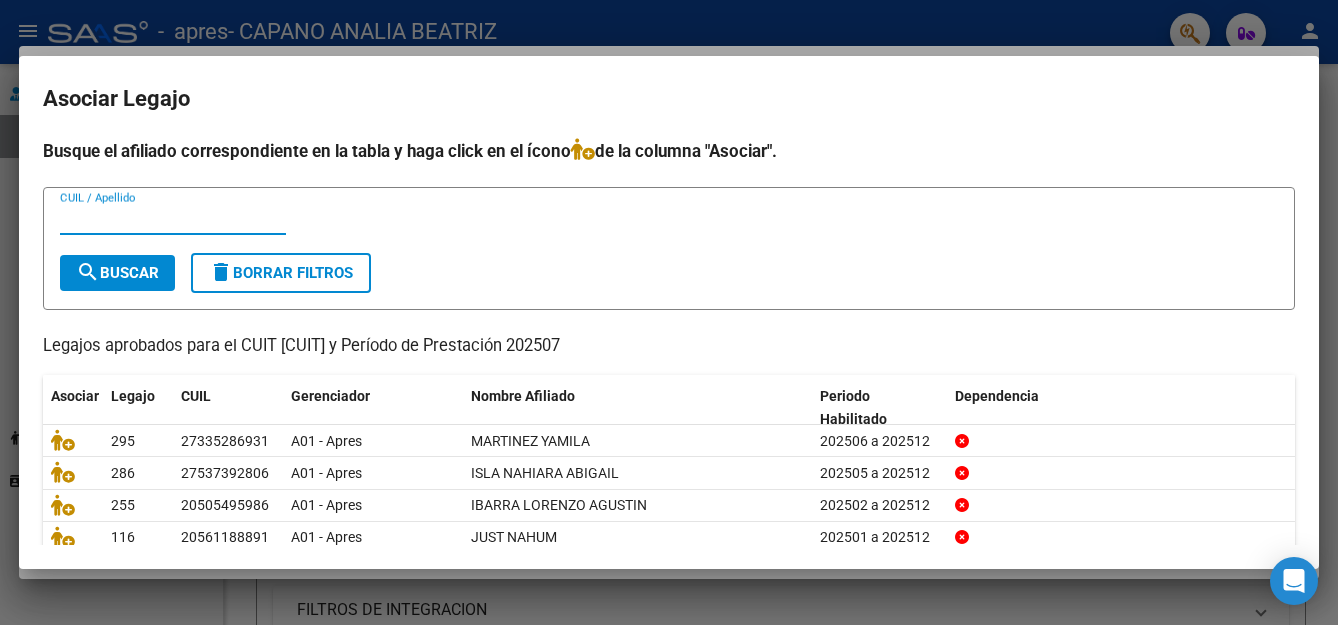 scroll, scrollTop: 100, scrollLeft: 0, axis: vertical 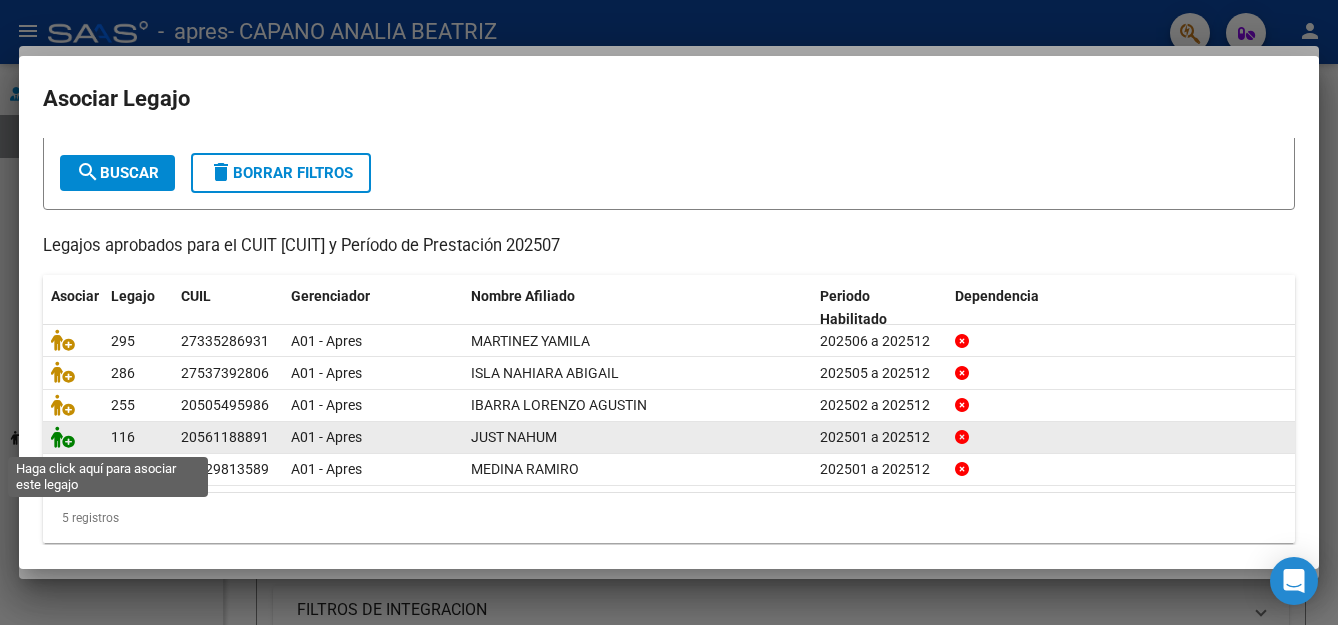 click 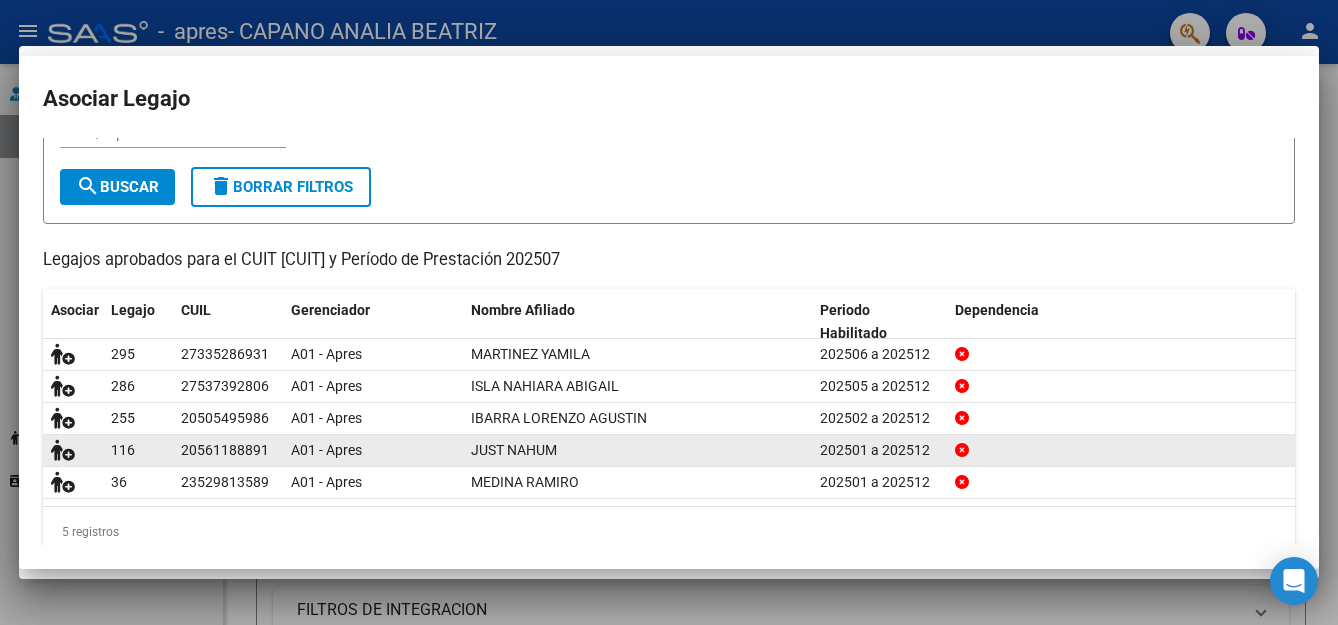 scroll, scrollTop: 113, scrollLeft: 0, axis: vertical 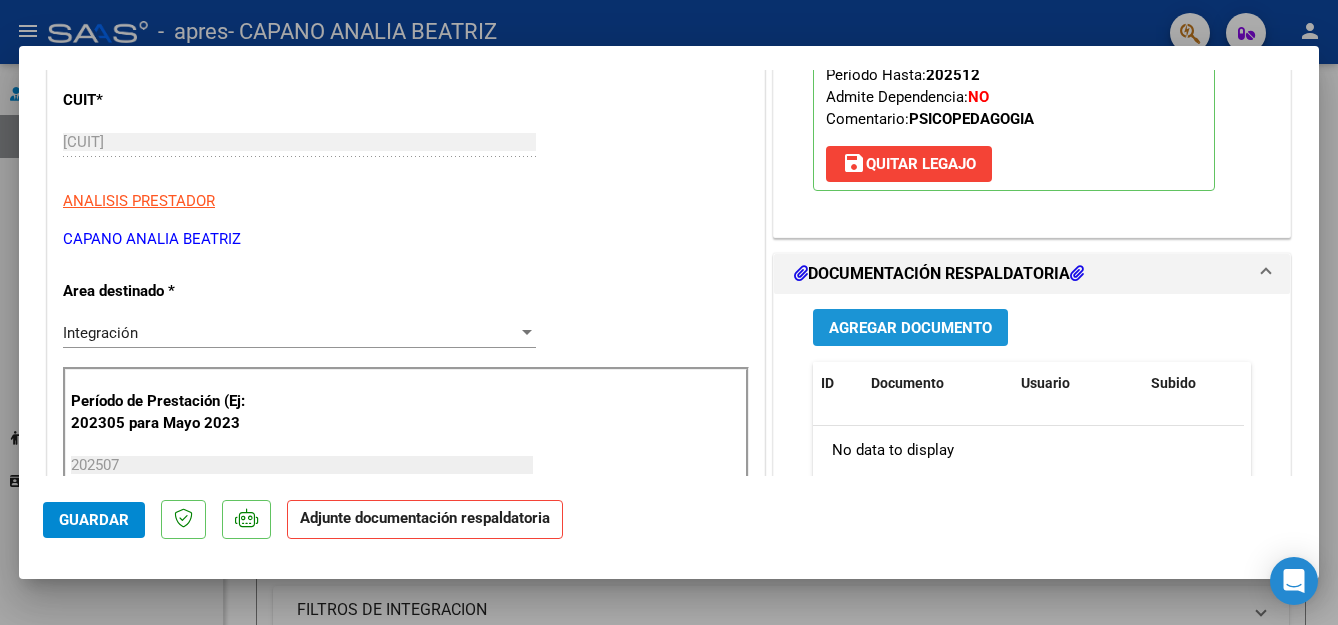 click on "Agregar Documento" at bounding box center [910, 327] 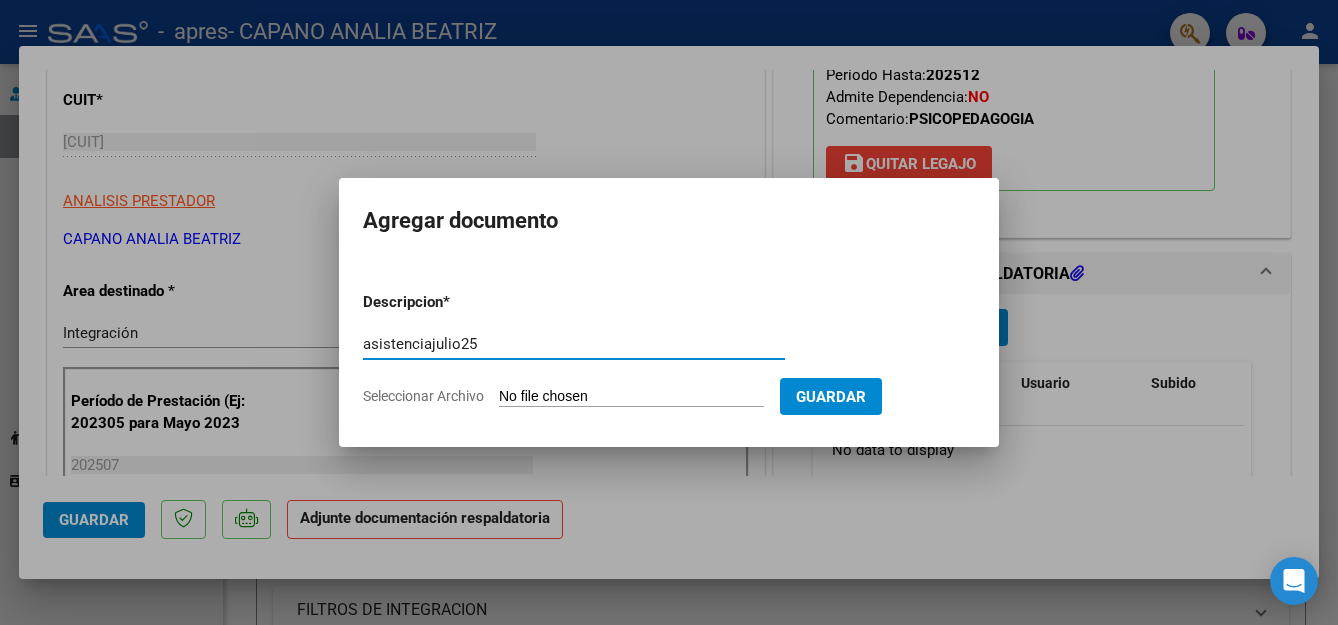 type on "asistenciajulio25" 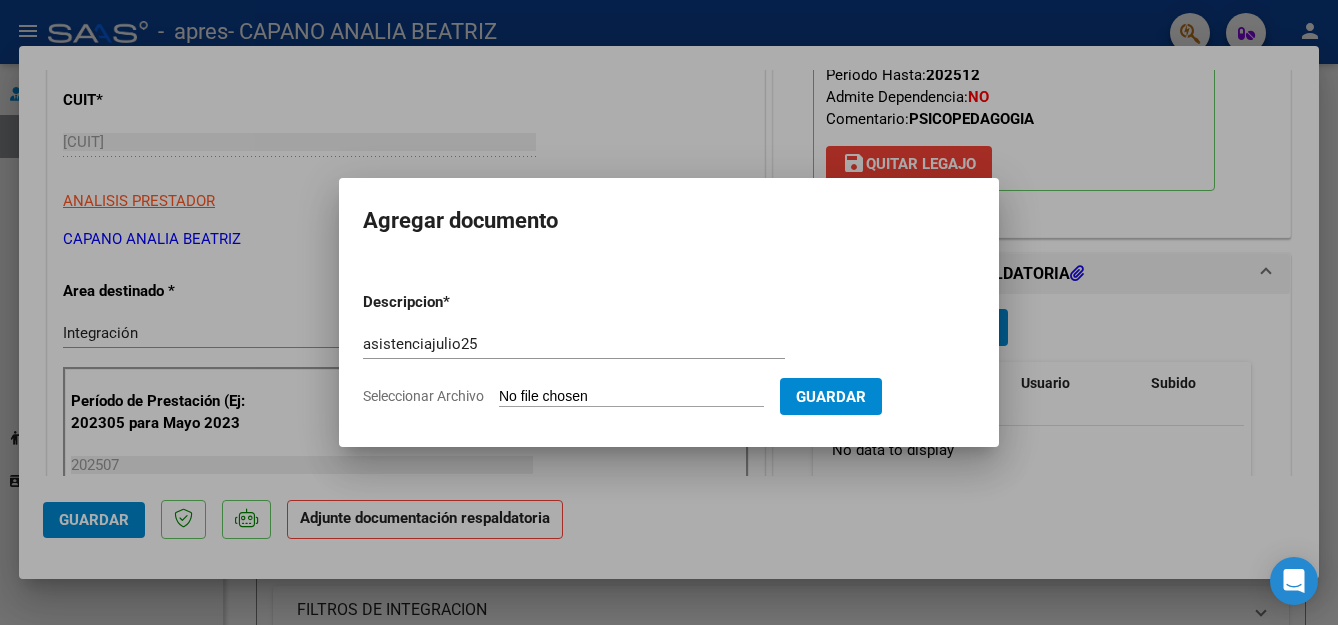 click on "Seleccionar Archivo" at bounding box center (631, 397) 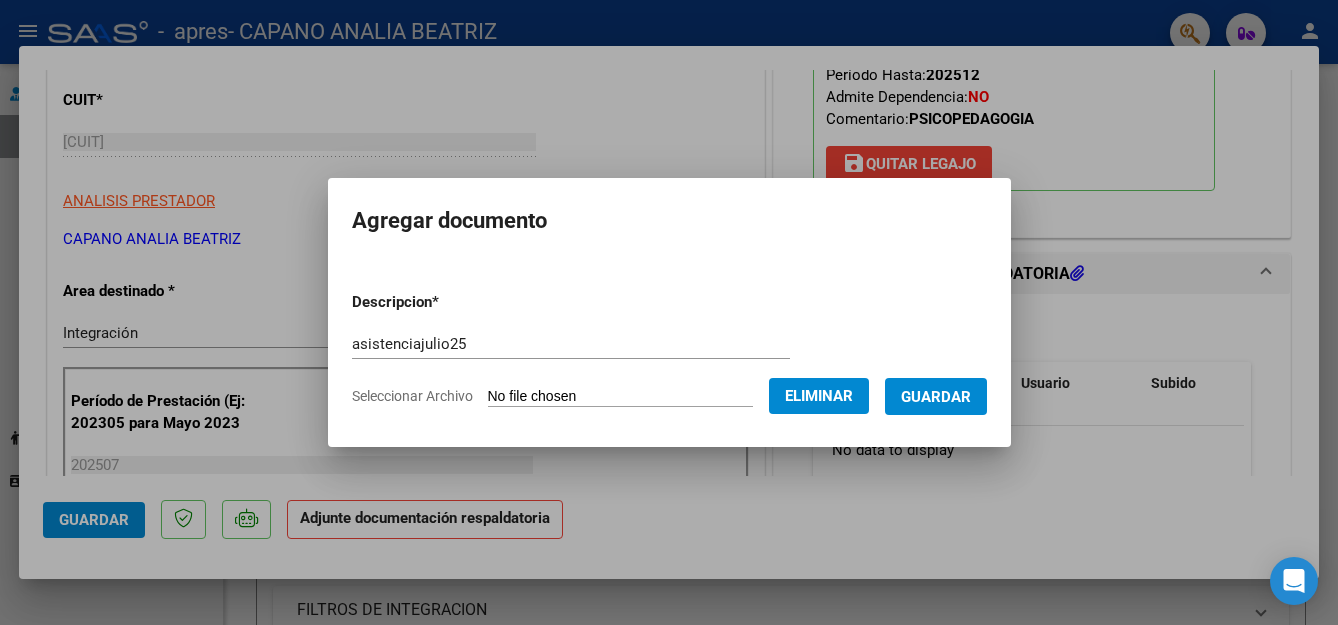 click on "Guardar" at bounding box center (936, 397) 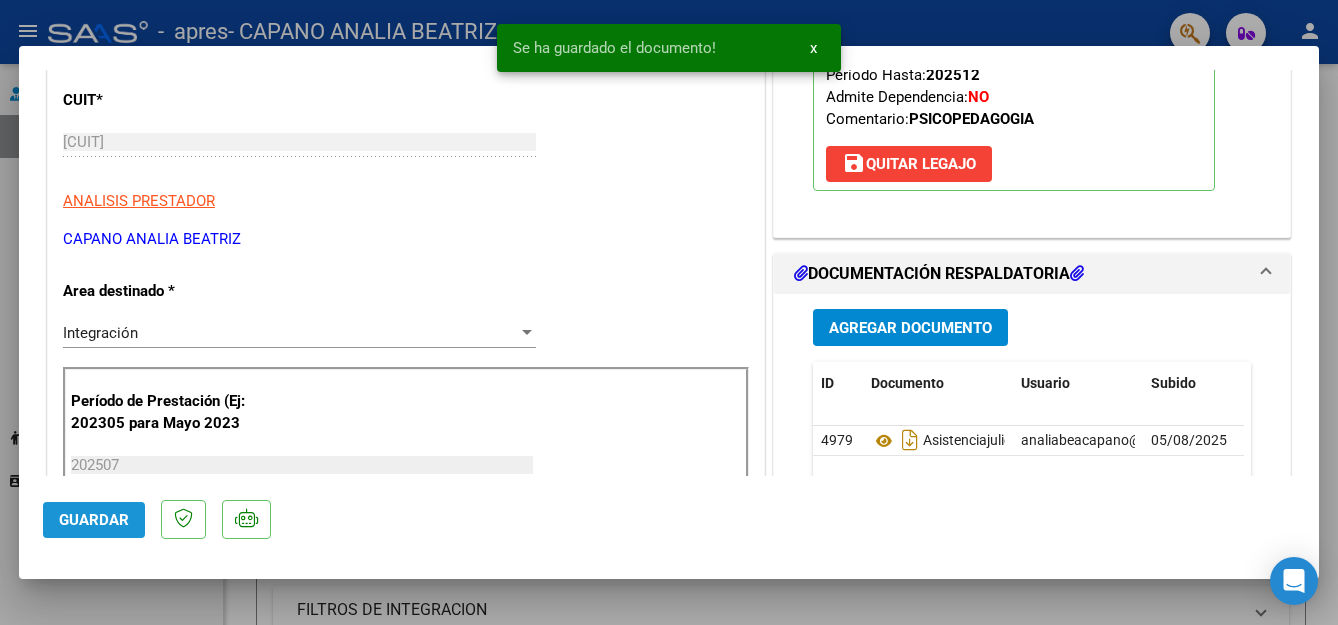 click on "Guardar" 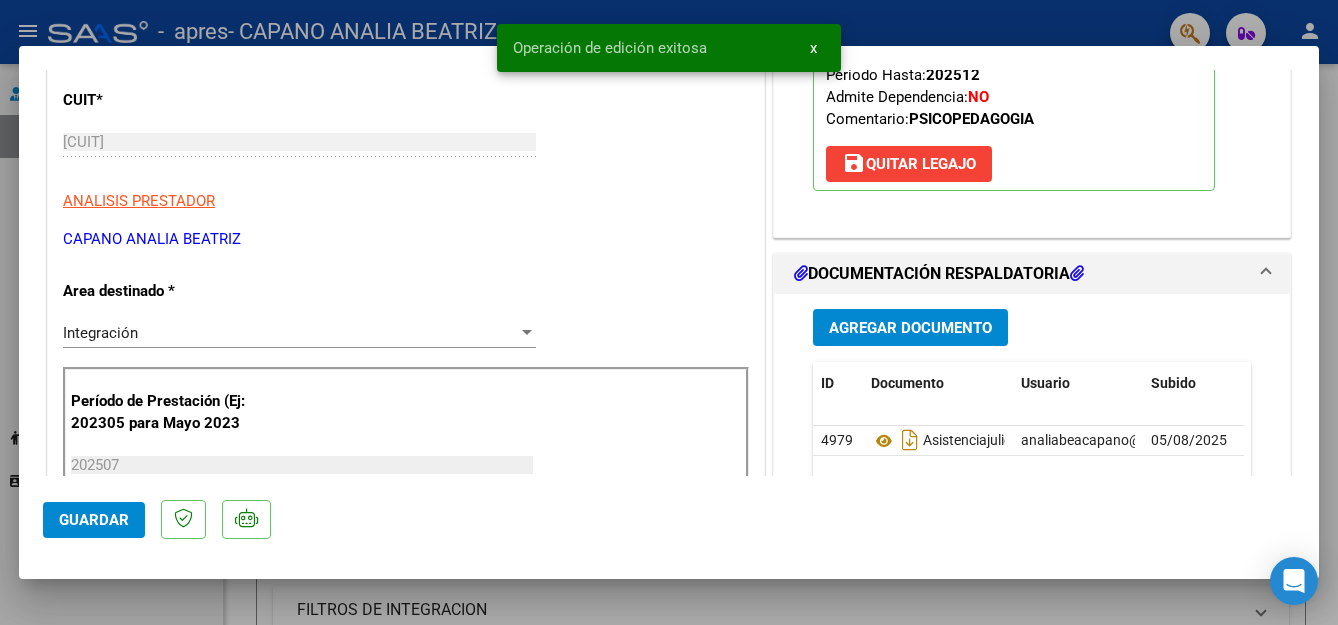 click at bounding box center [669, 312] 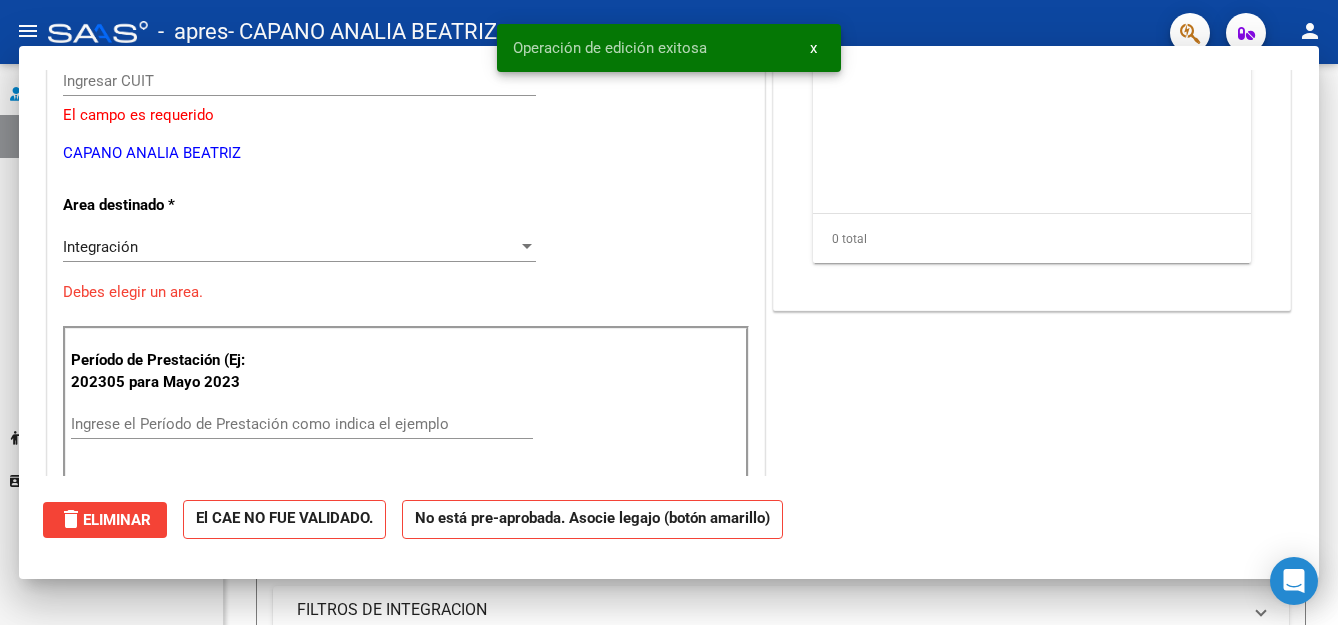 scroll, scrollTop: 0, scrollLeft: 0, axis: both 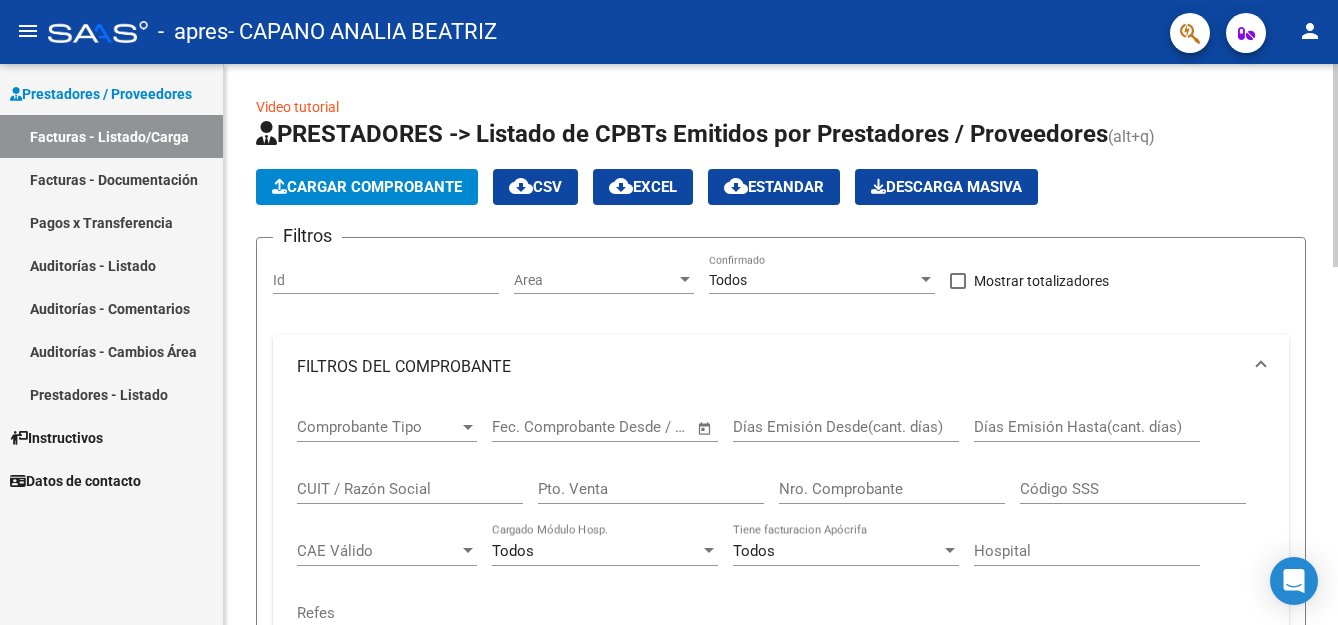 click on "Cargar Comprobante" 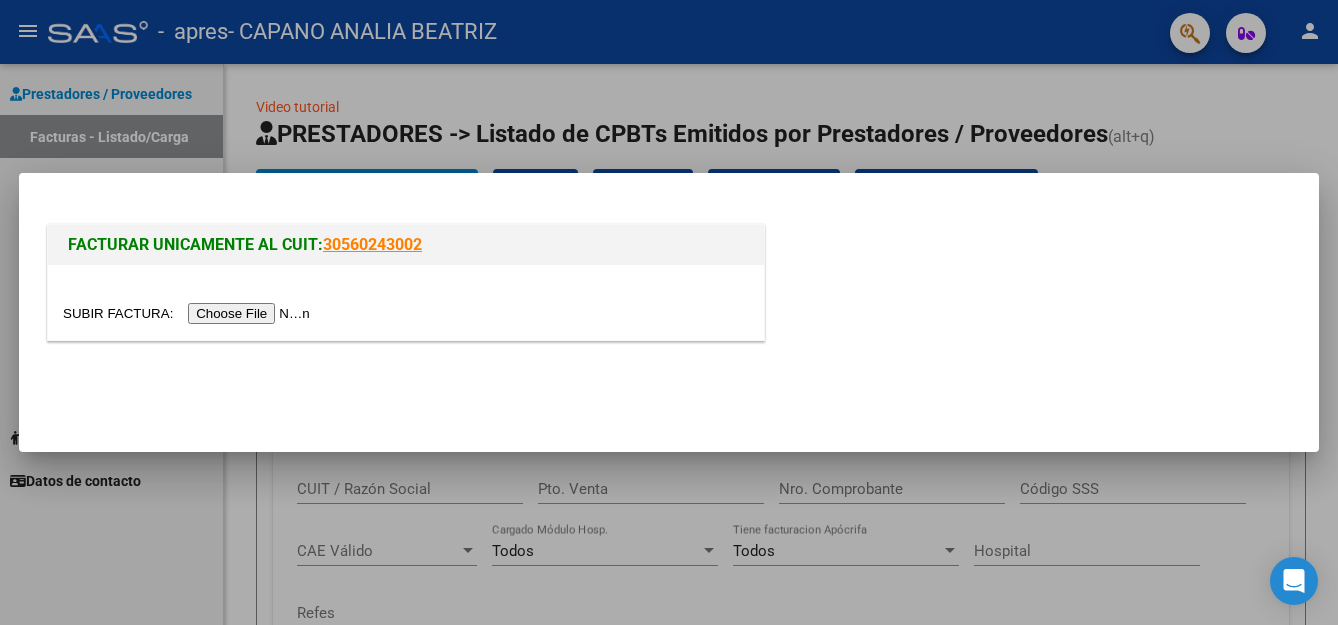 click at bounding box center (189, 313) 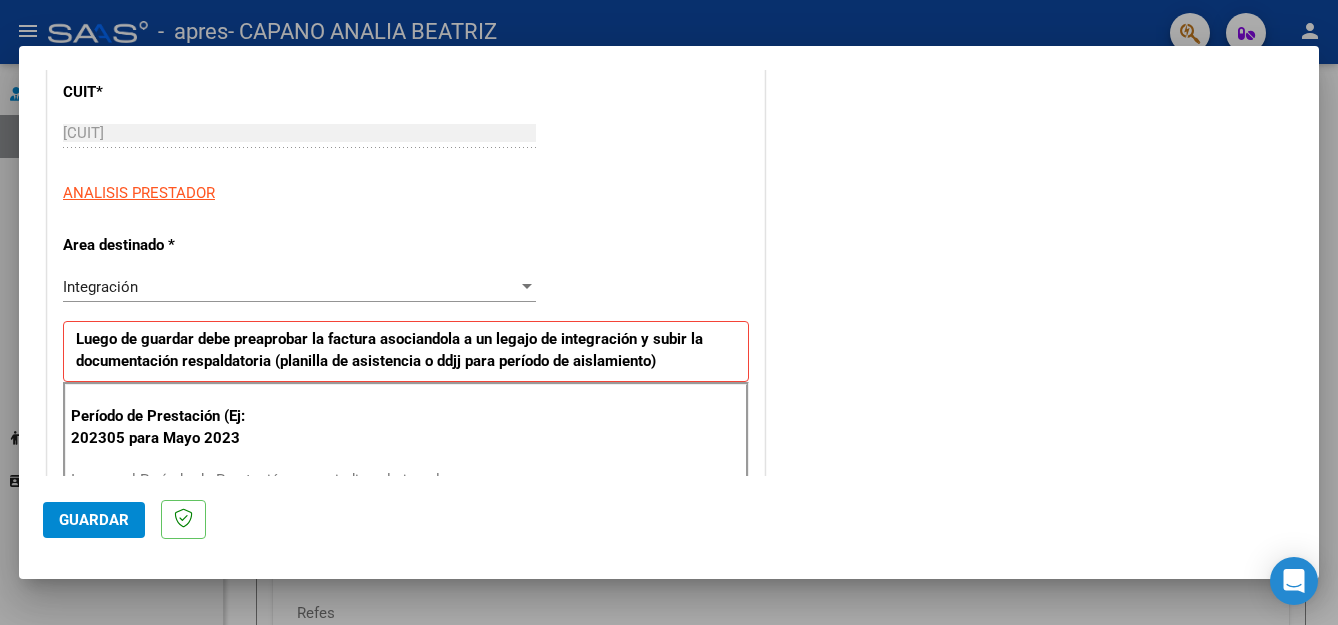 scroll, scrollTop: 300, scrollLeft: 0, axis: vertical 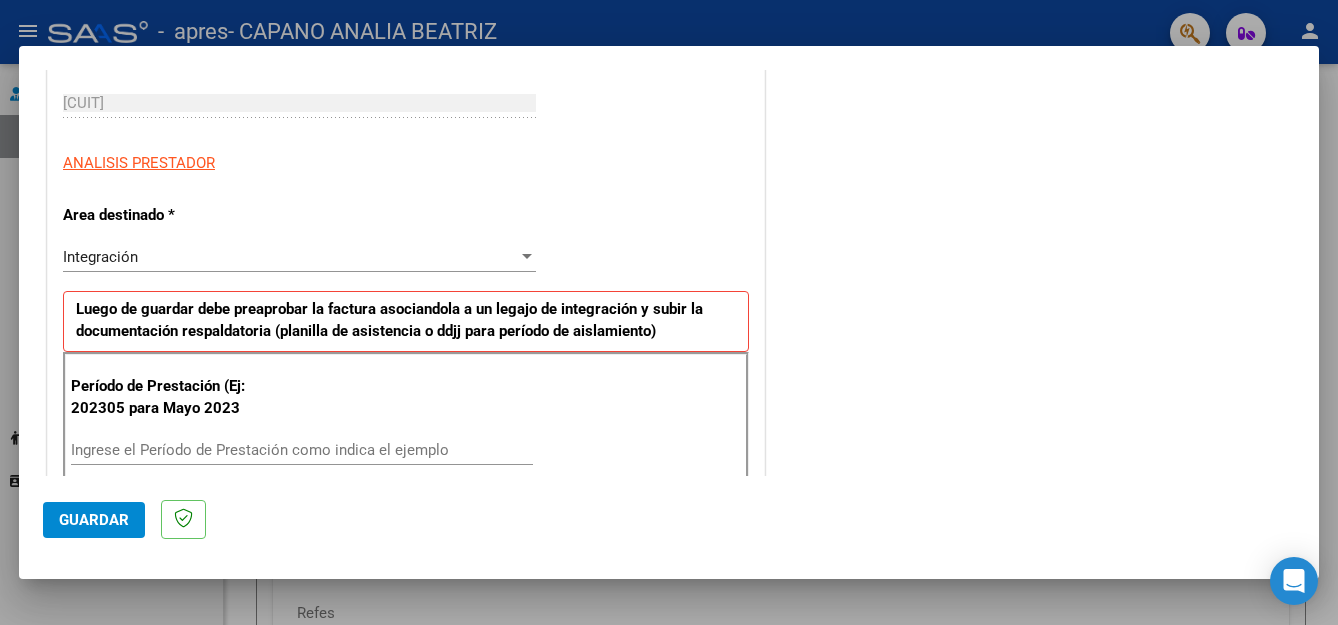 drag, startPoint x: 159, startPoint y: 431, endPoint x: 159, endPoint y: 451, distance: 20 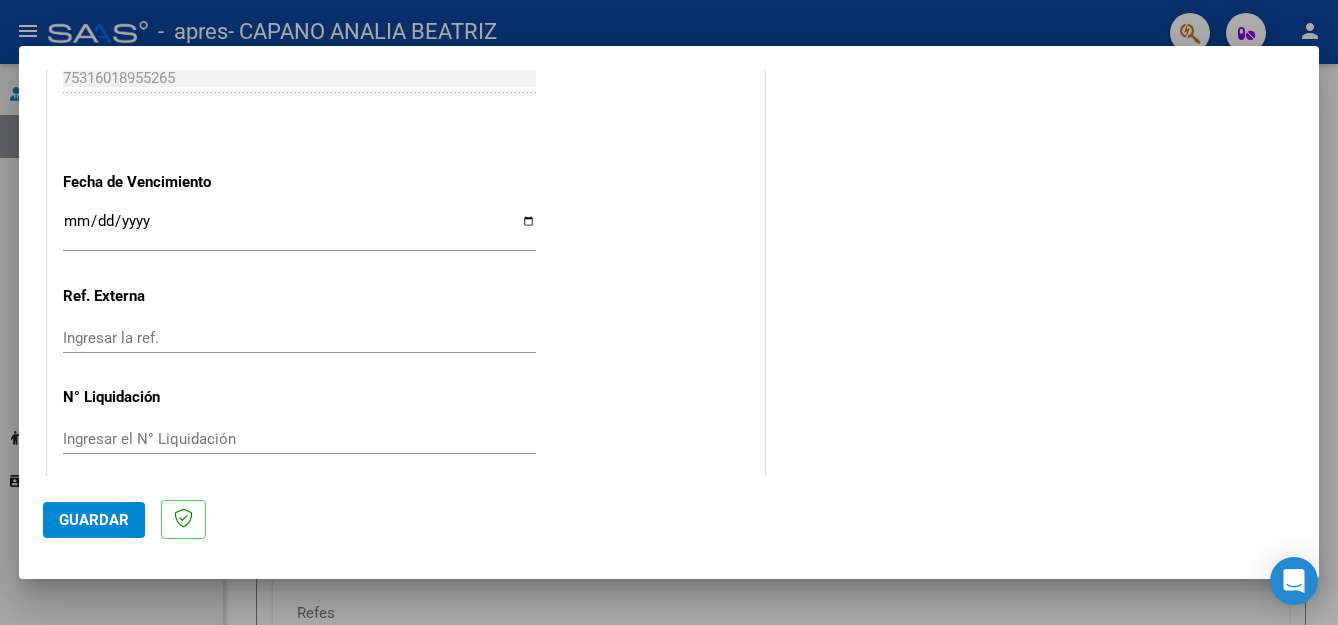 scroll, scrollTop: 1317, scrollLeft: 0, axis: vertical 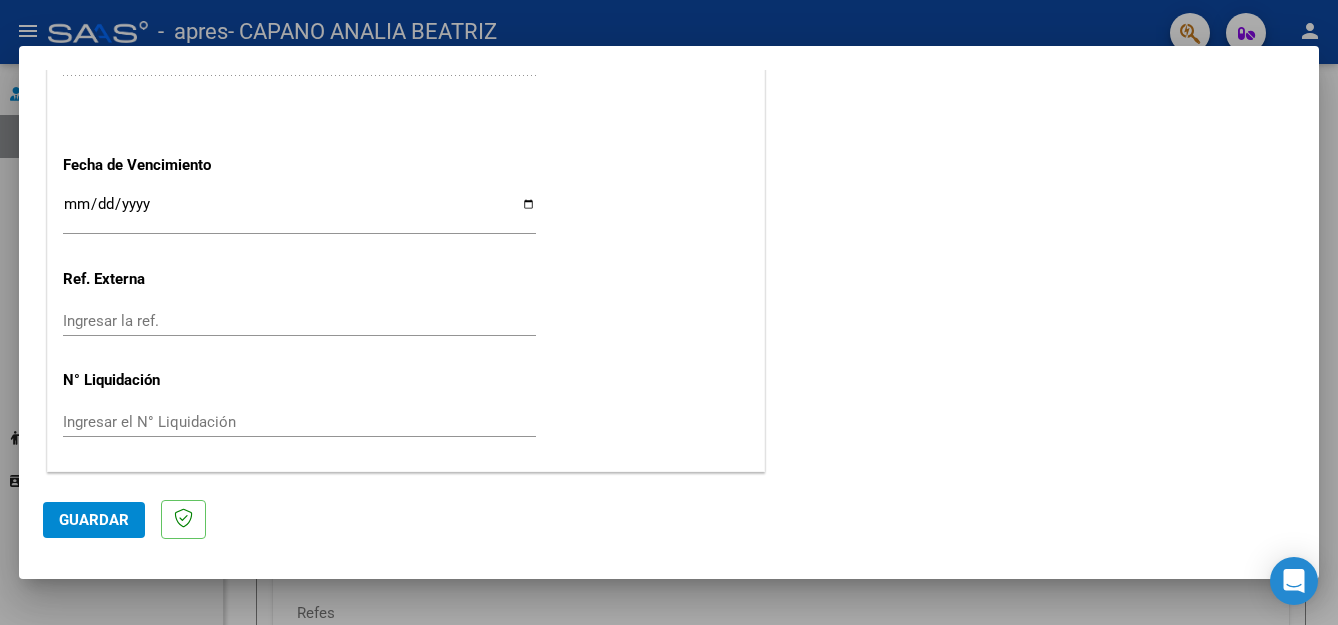 type on "202507" 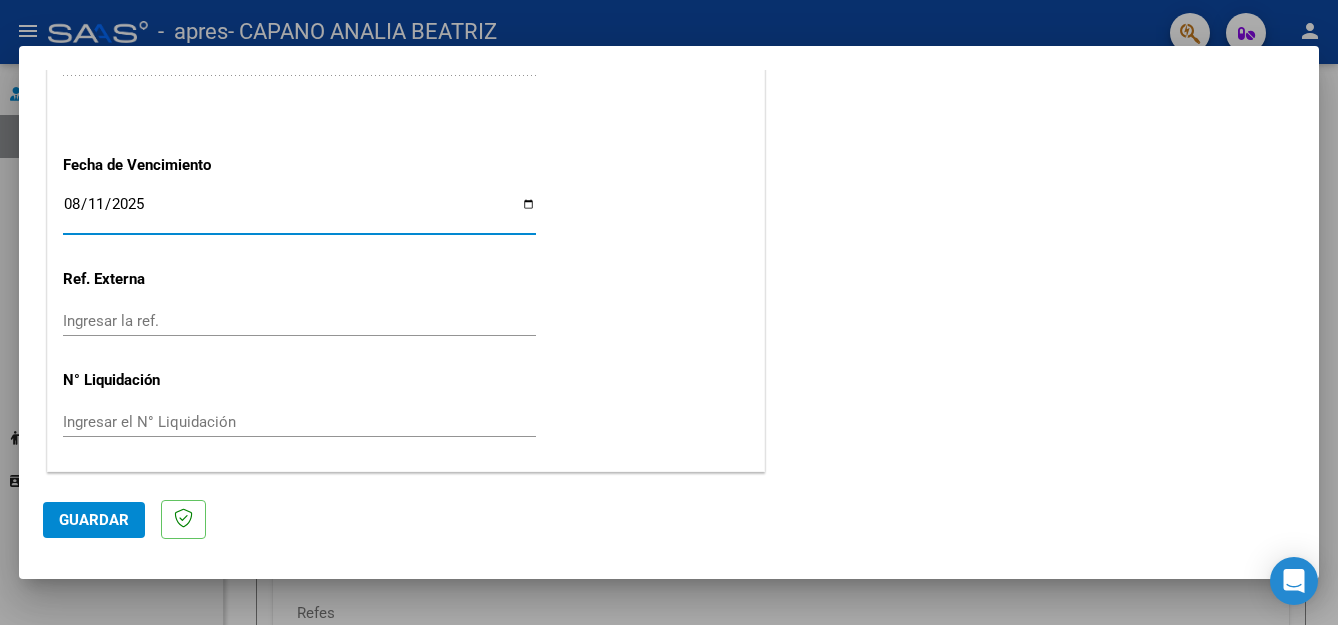 type on "2025-08-11" 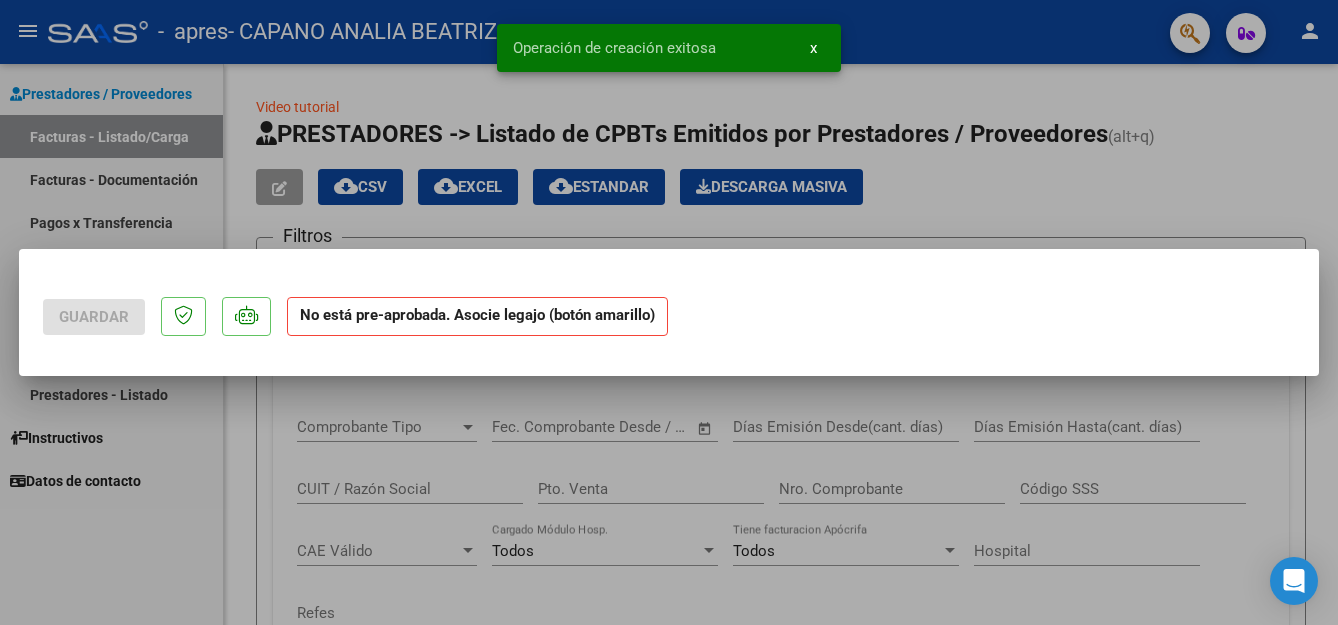 scroll, scrollTop: 0, scrollLeft: 0, axis: both 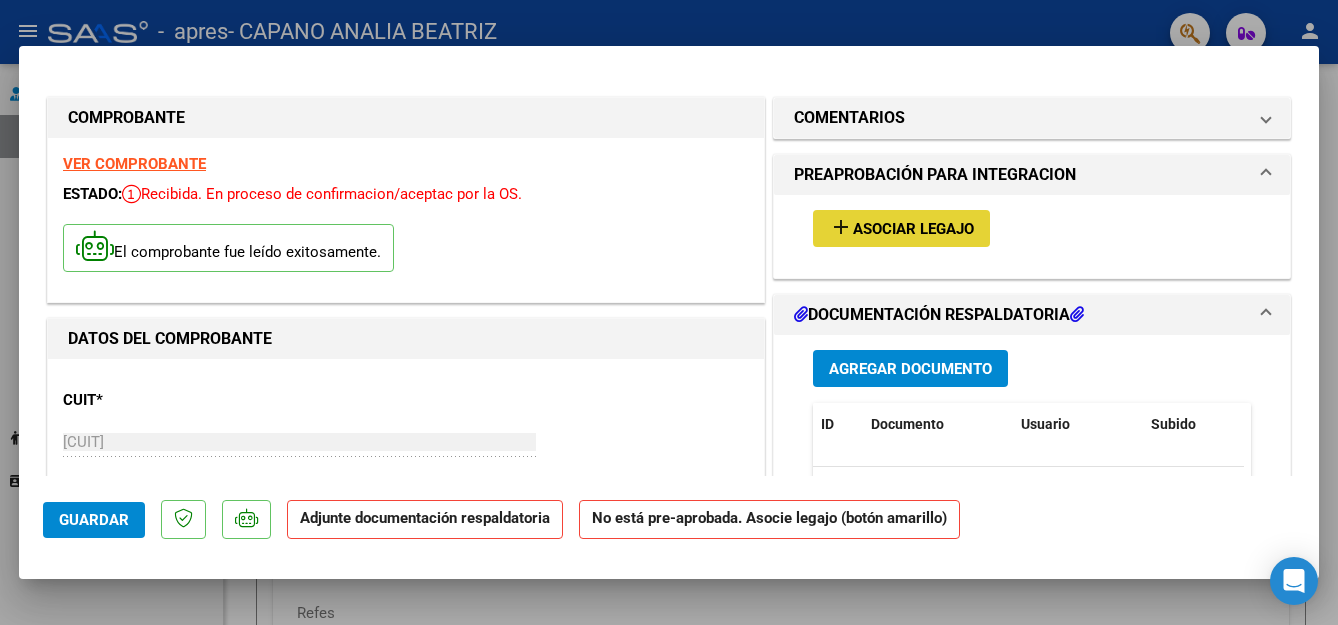click on "Asociar Legajo" at bounding box center (913, 229) 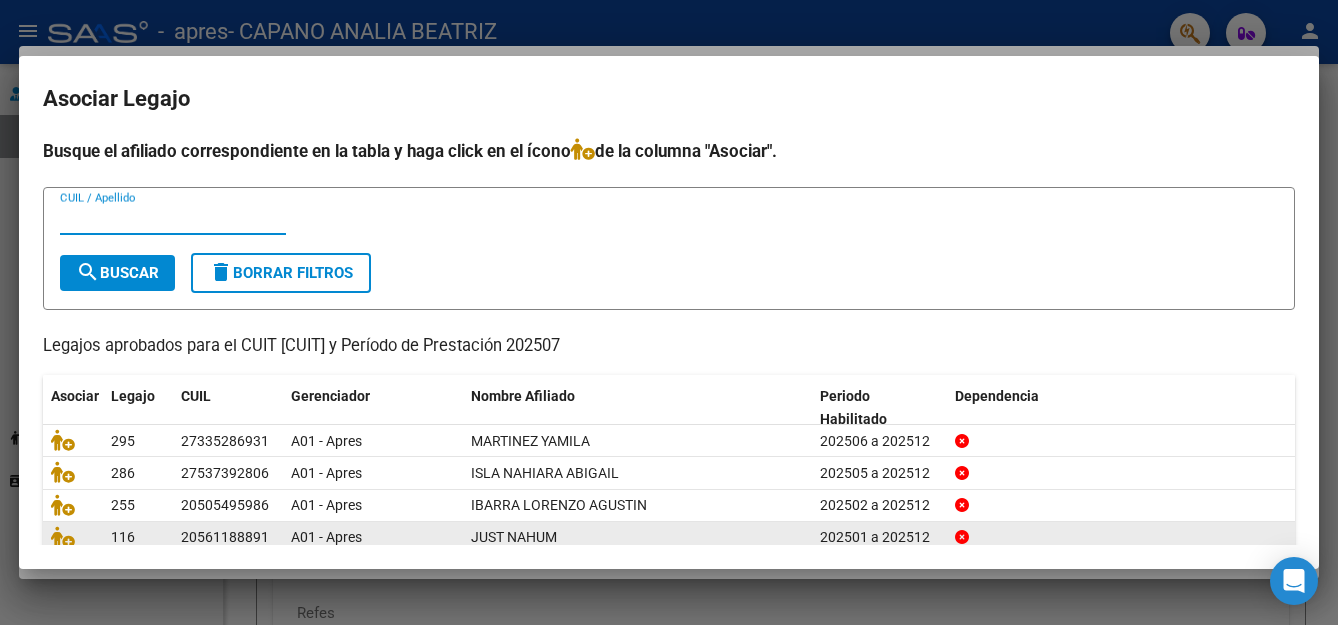 scroll, scrollTop: 100, scrollLeft: 0, axis: vertical 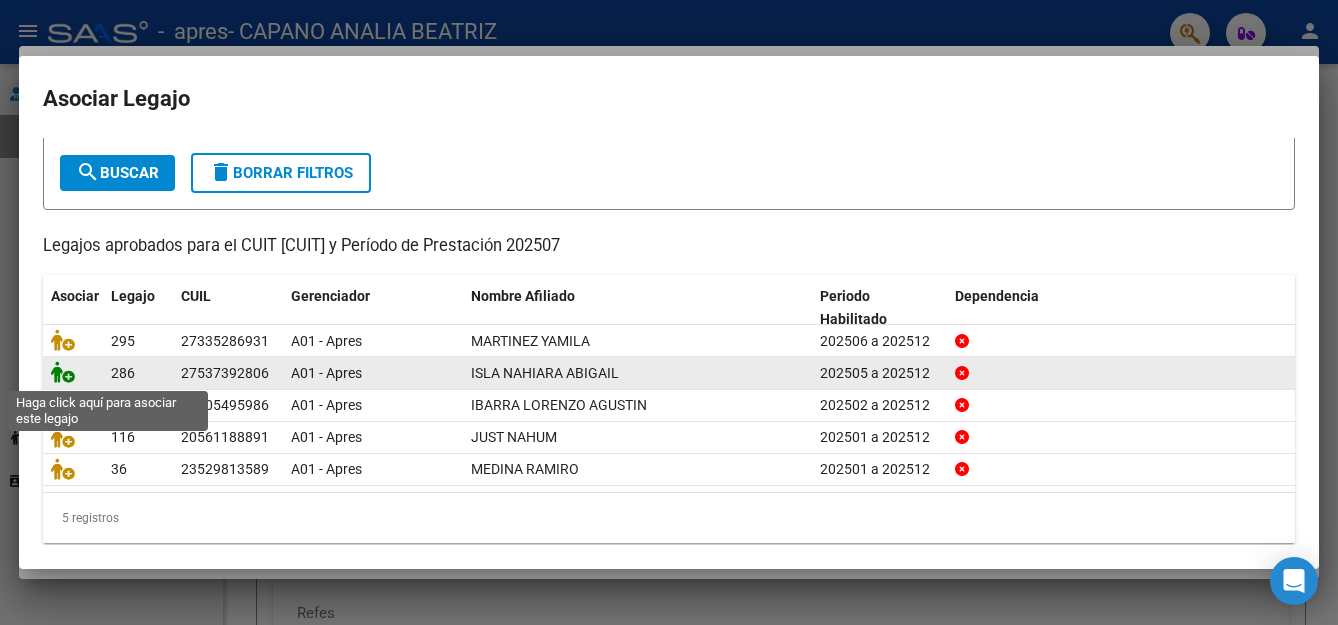 click 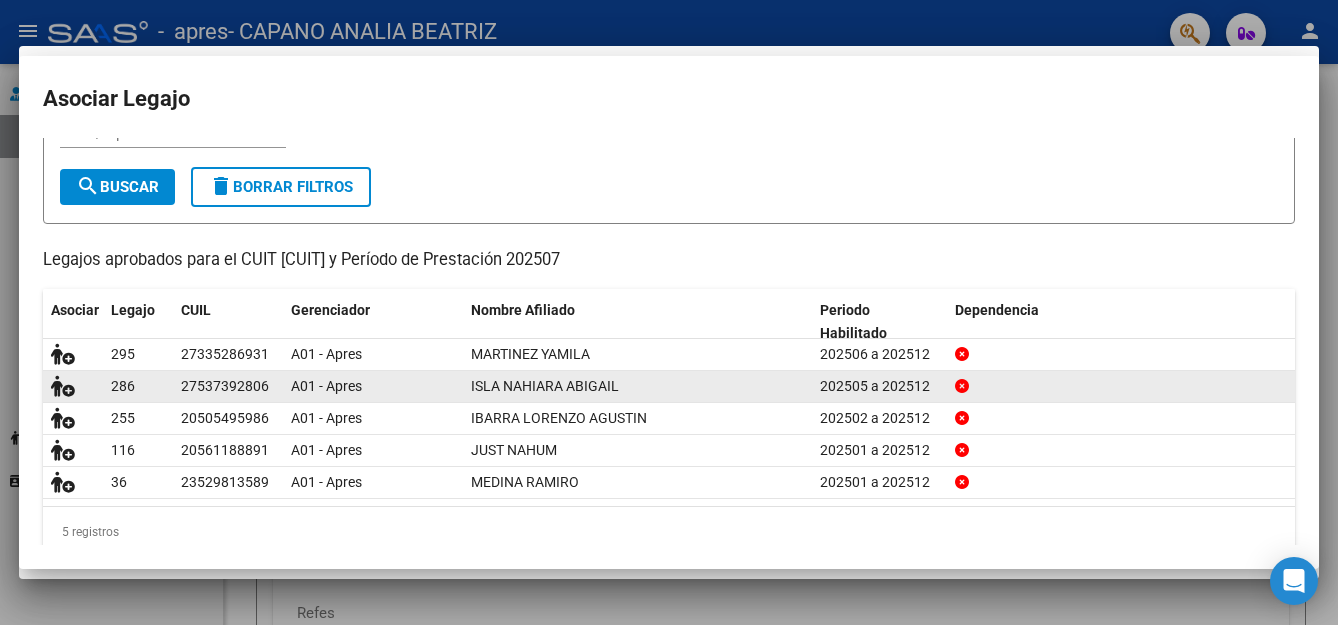 scroll, scrollTop: 0, scrollLeft: 0, axis: both 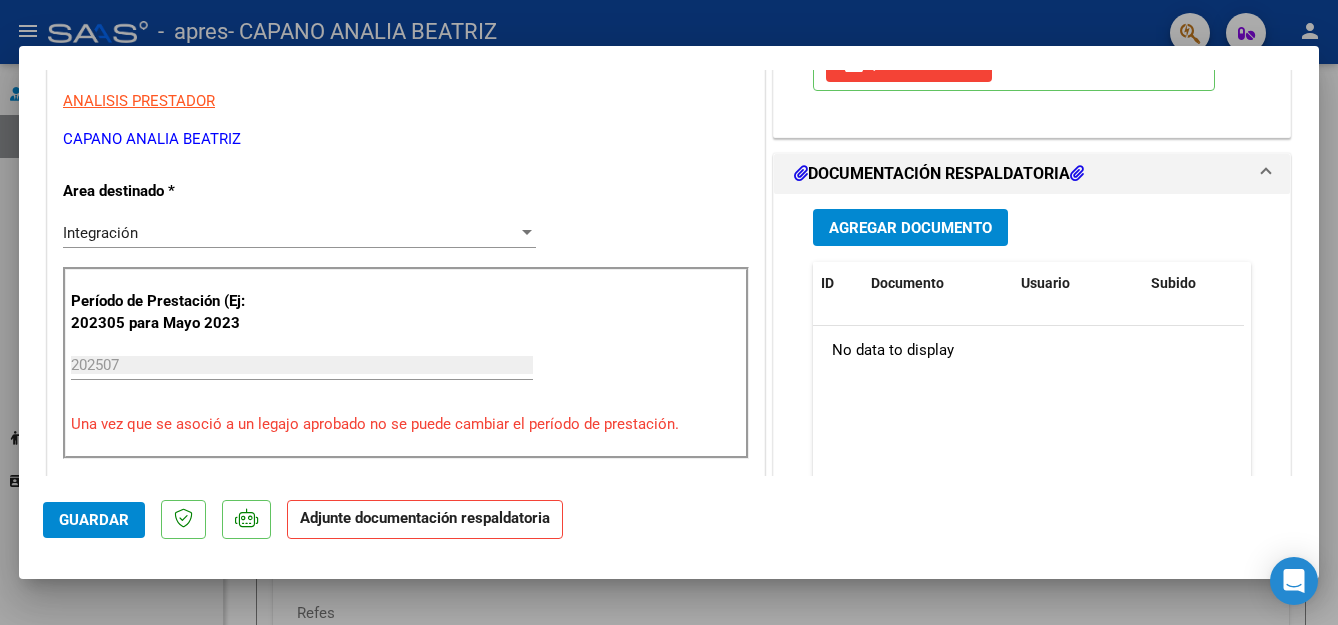 click on "Agregar Documento" at bounding box center [910, 228] 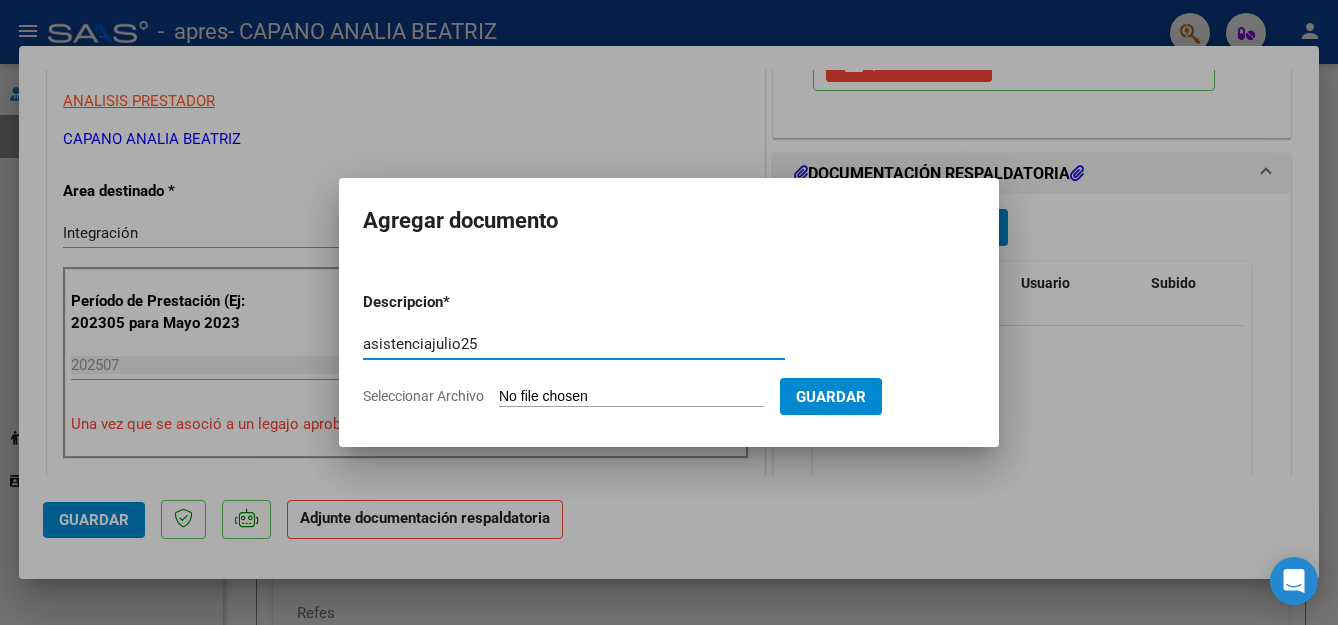 type on "asistenciajulio25" 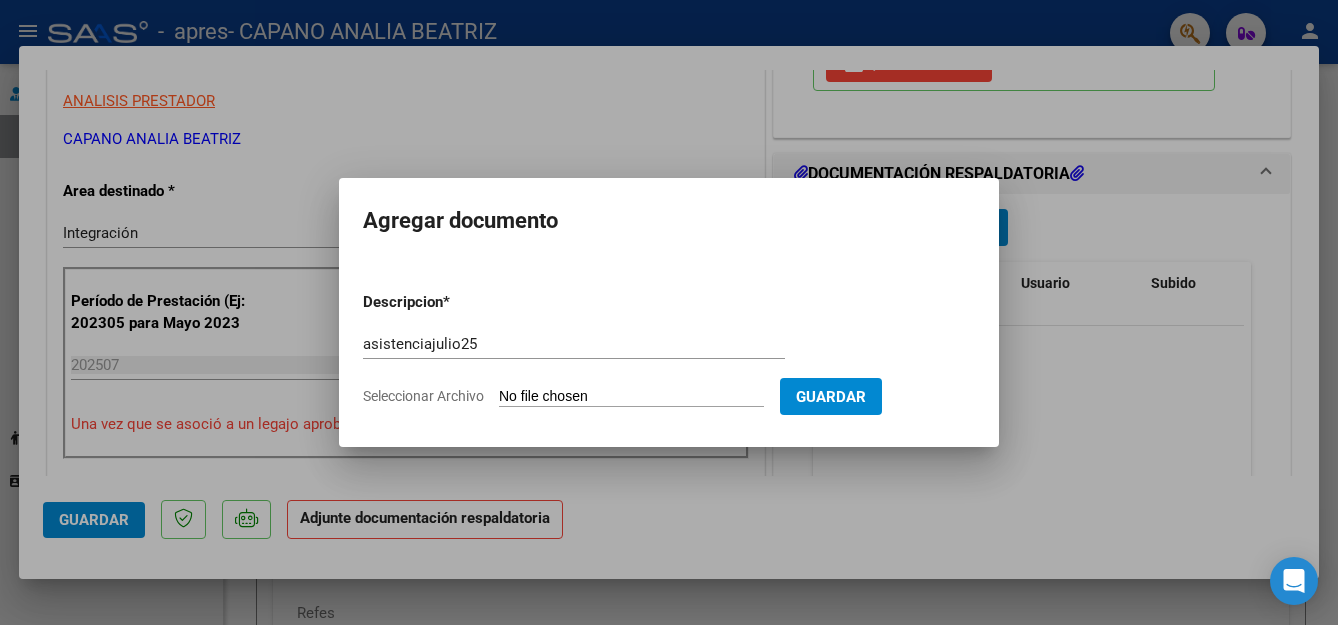 click on "Seleccionar Archivo" at bounding box center (631, 397) 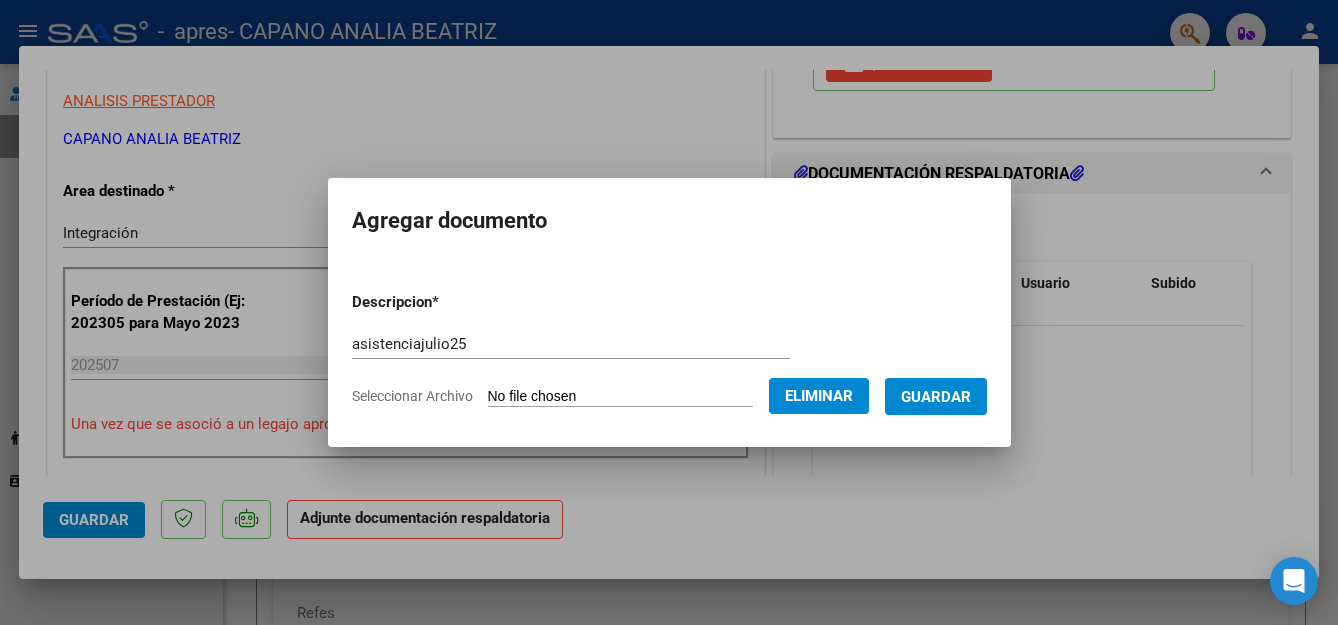 click on "Guardar" at bounding box center (936, 397) 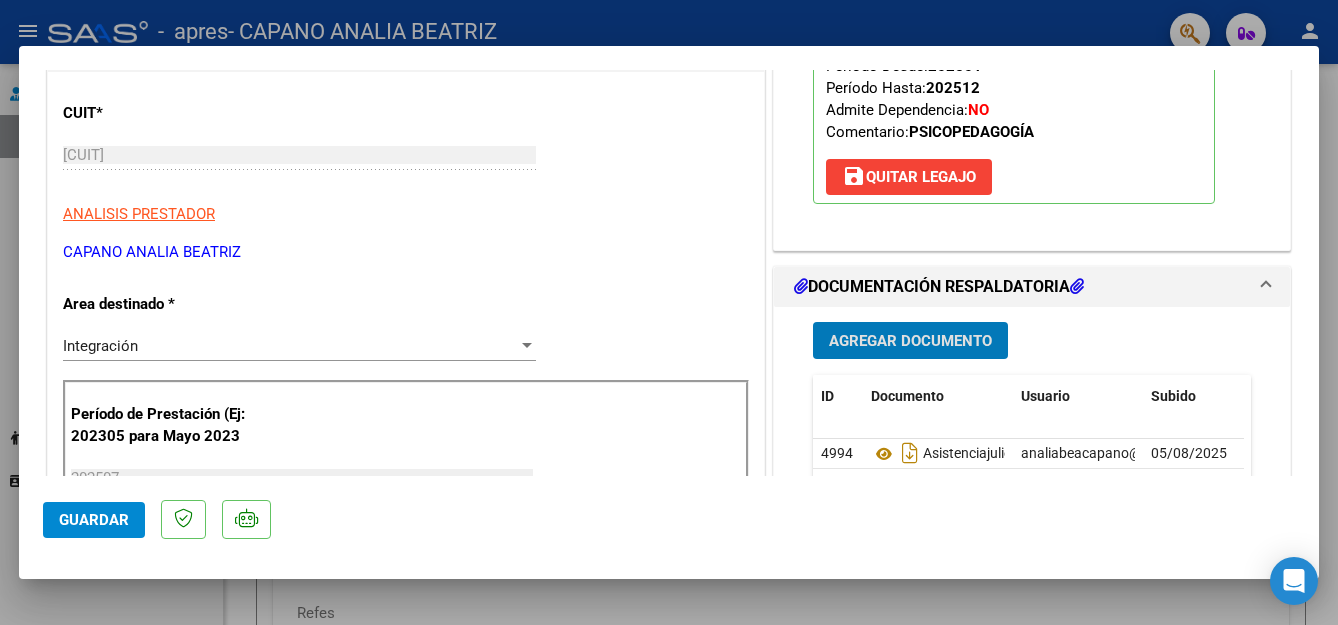 scroll, scrollTop: 400, scrollLeft: 0, axis: vertical 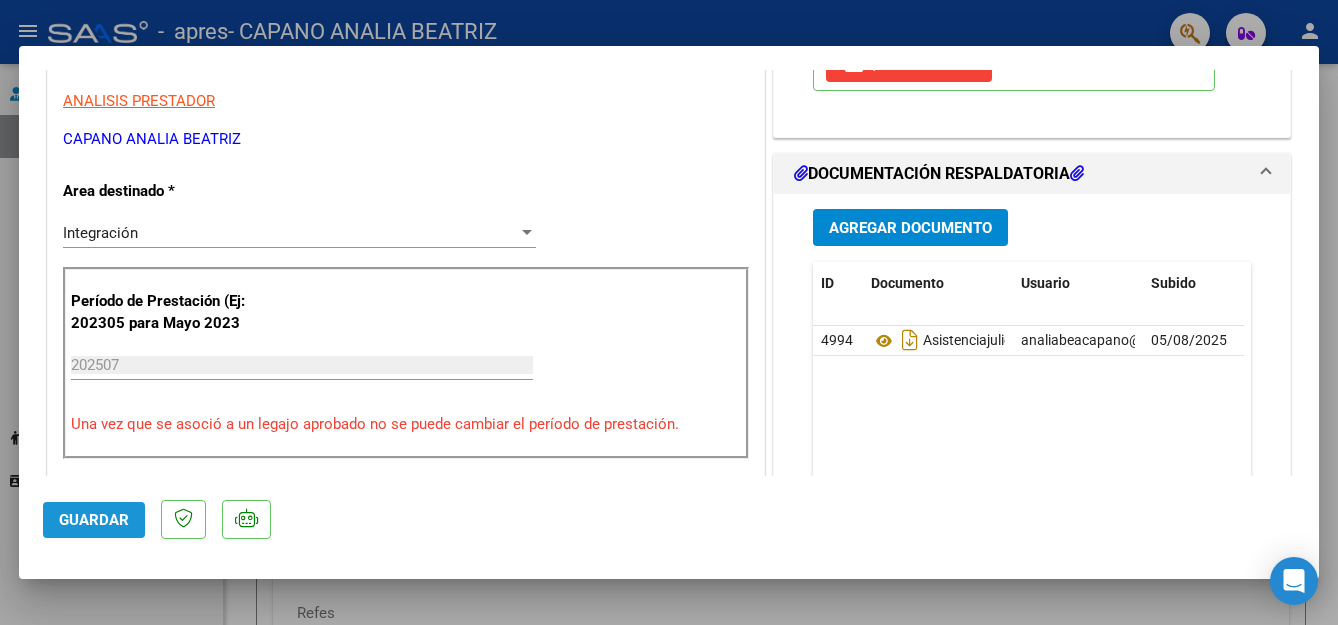 click on "Guardar" 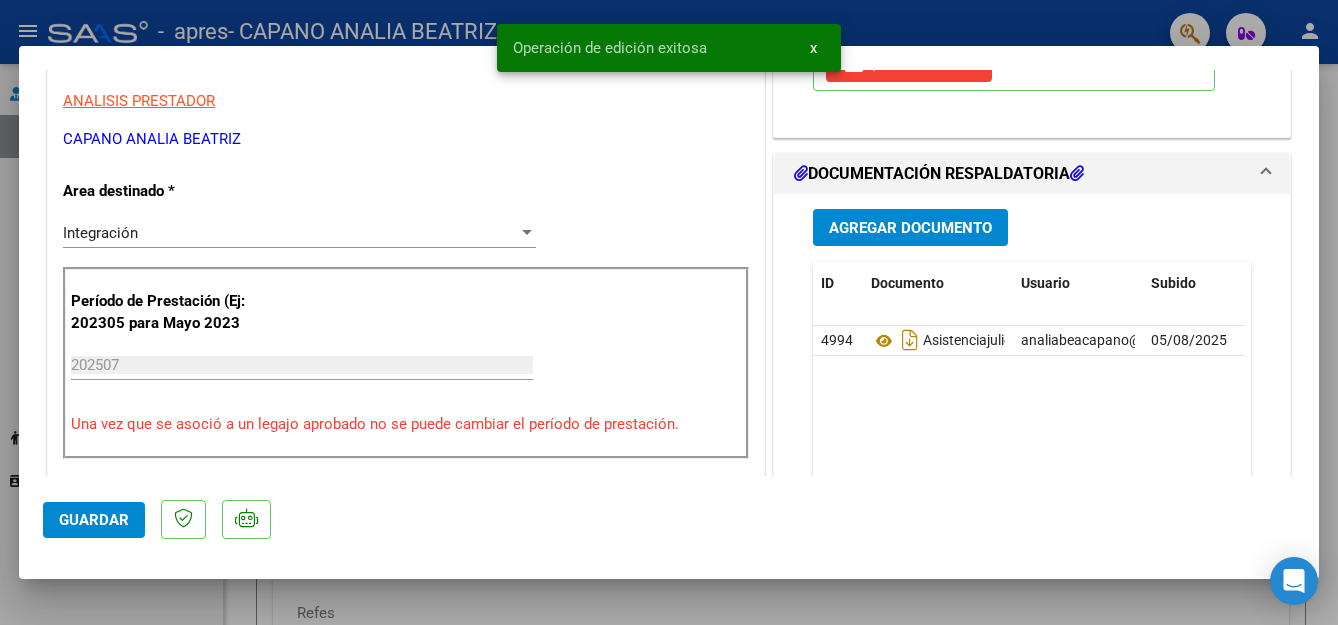 click on "Guardar" 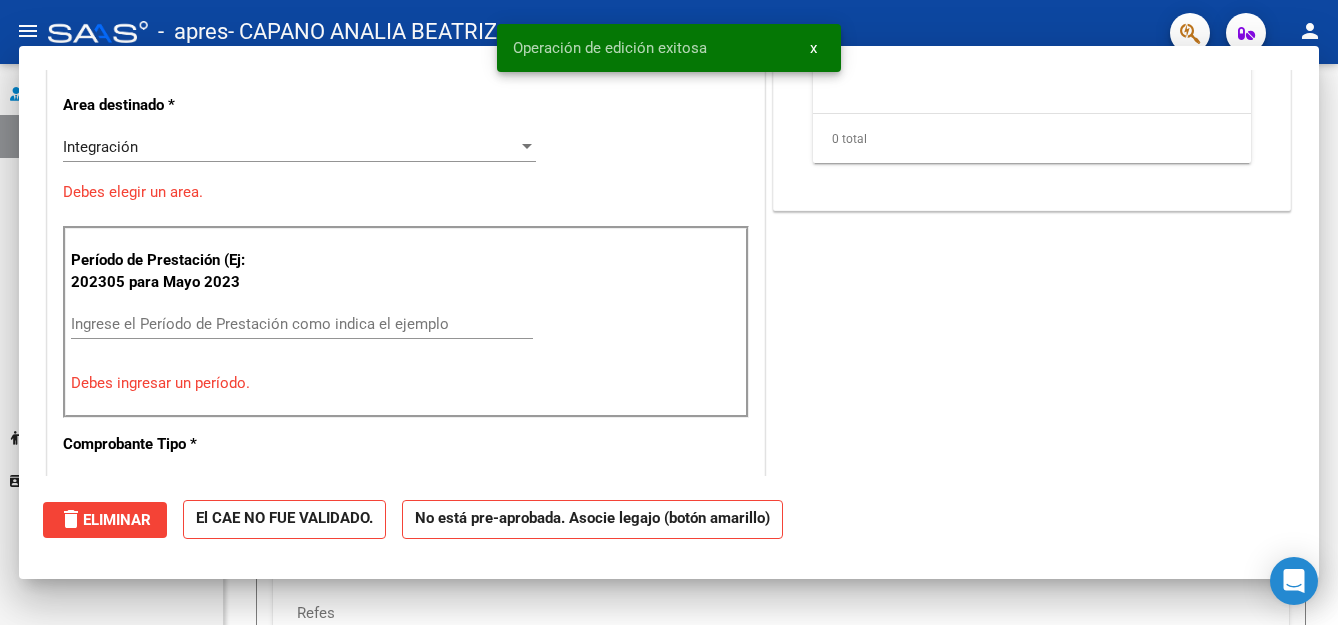 scroll, scrollTop: 339, scrollLeft: 0, axis: vertical 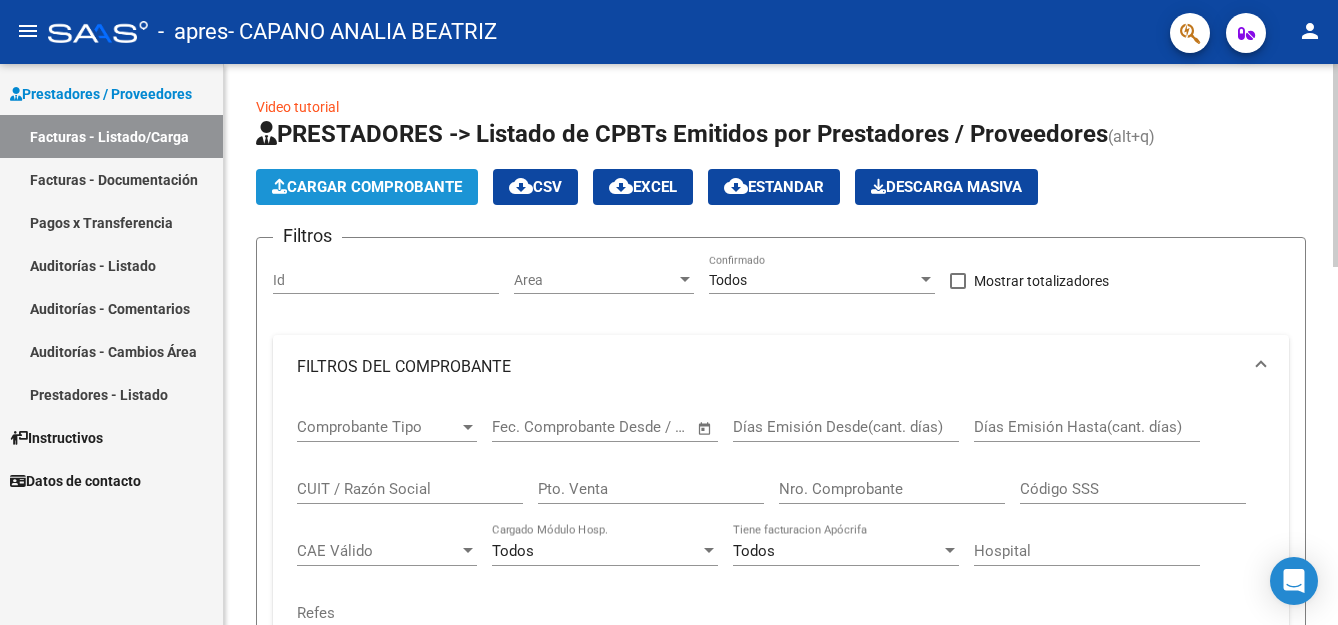 click on "Cargar Comprobante" 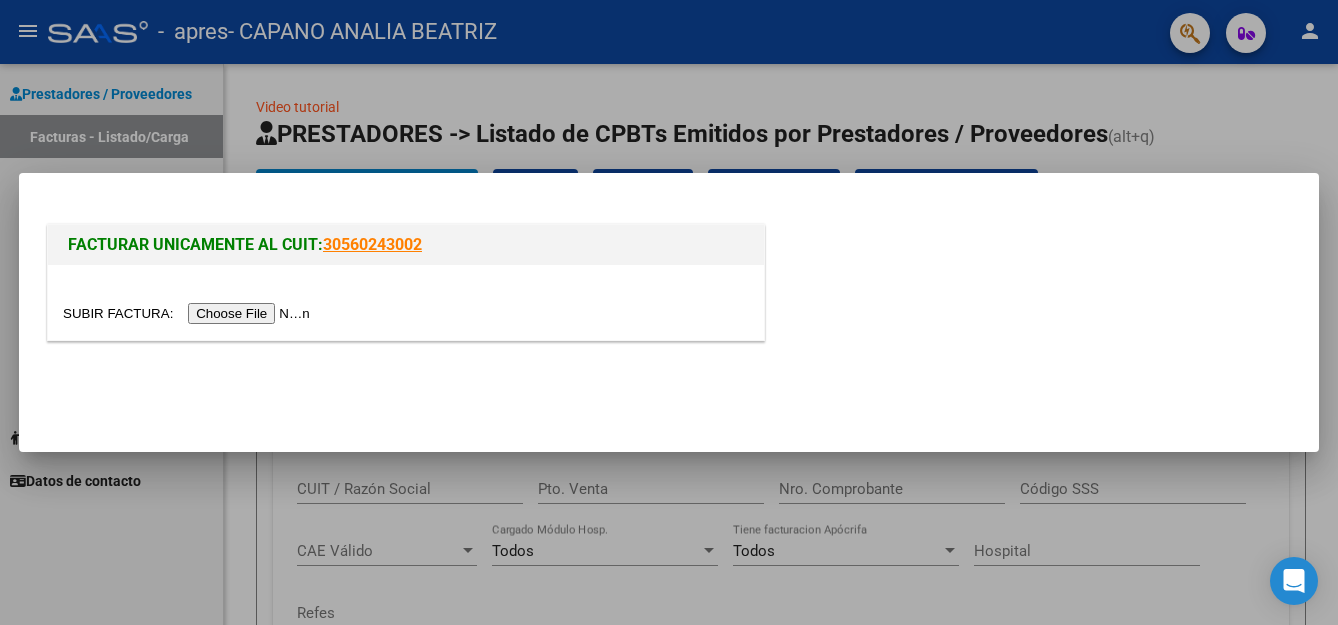 click at bounding box center [189, 313] 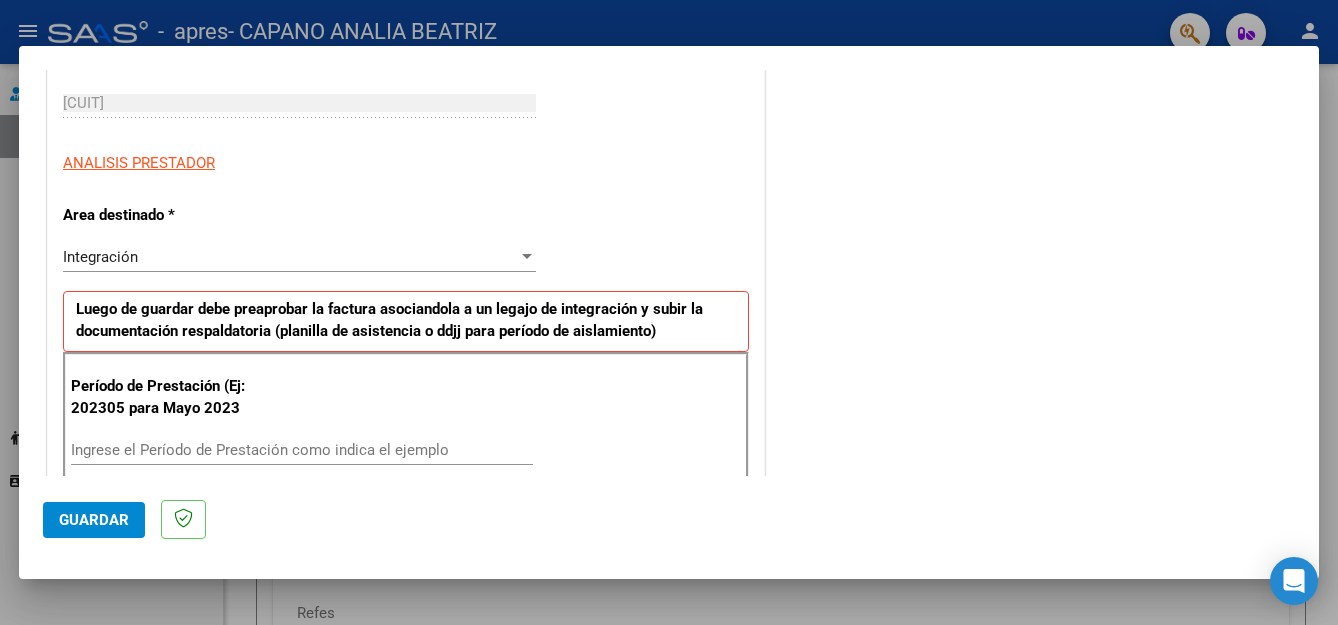 scroll, scrollTop: 400, scrollLeft: 0, axis: vertical 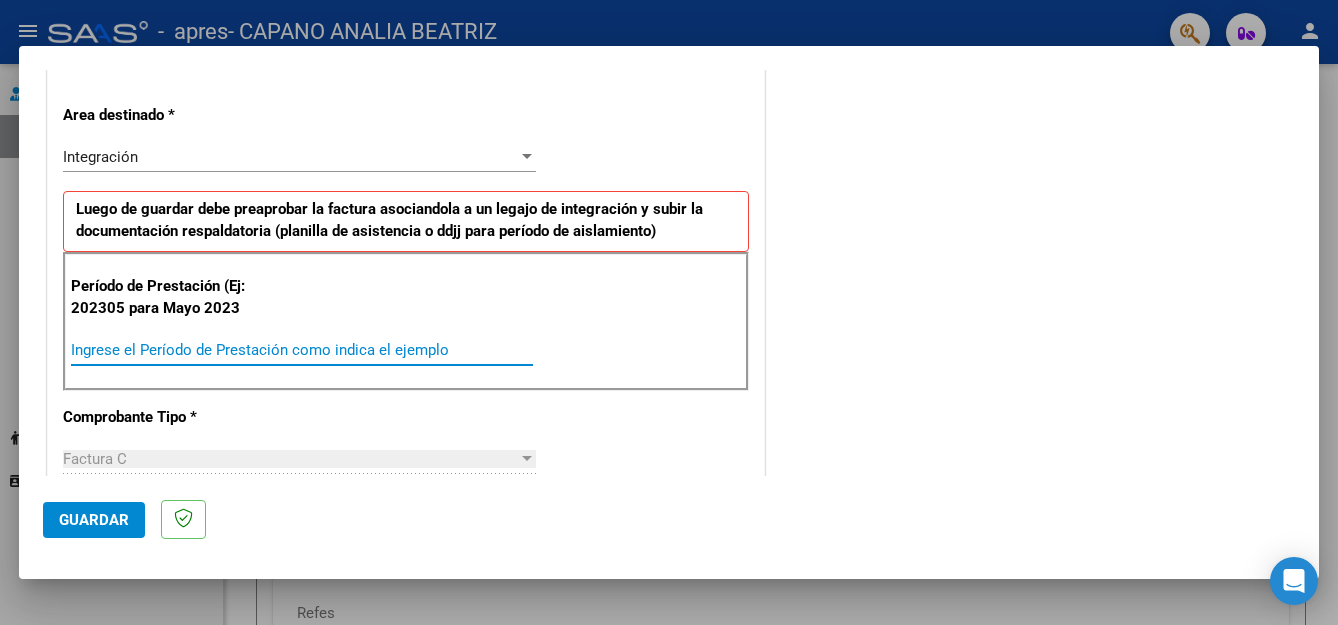 click on "Ingrese el Período de Prestación como indica el ejemplo" at bounding box center (302, 350) 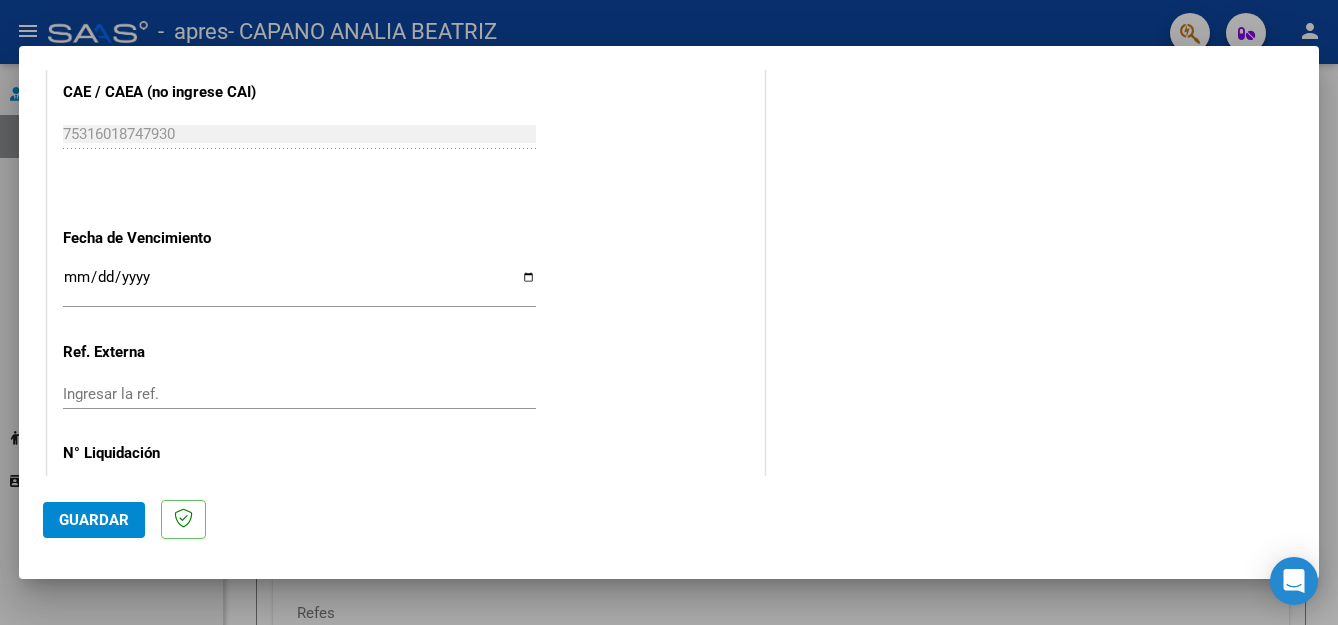 scroll, scrollTop: 1317, scrollLeft: 0, axis: vertical 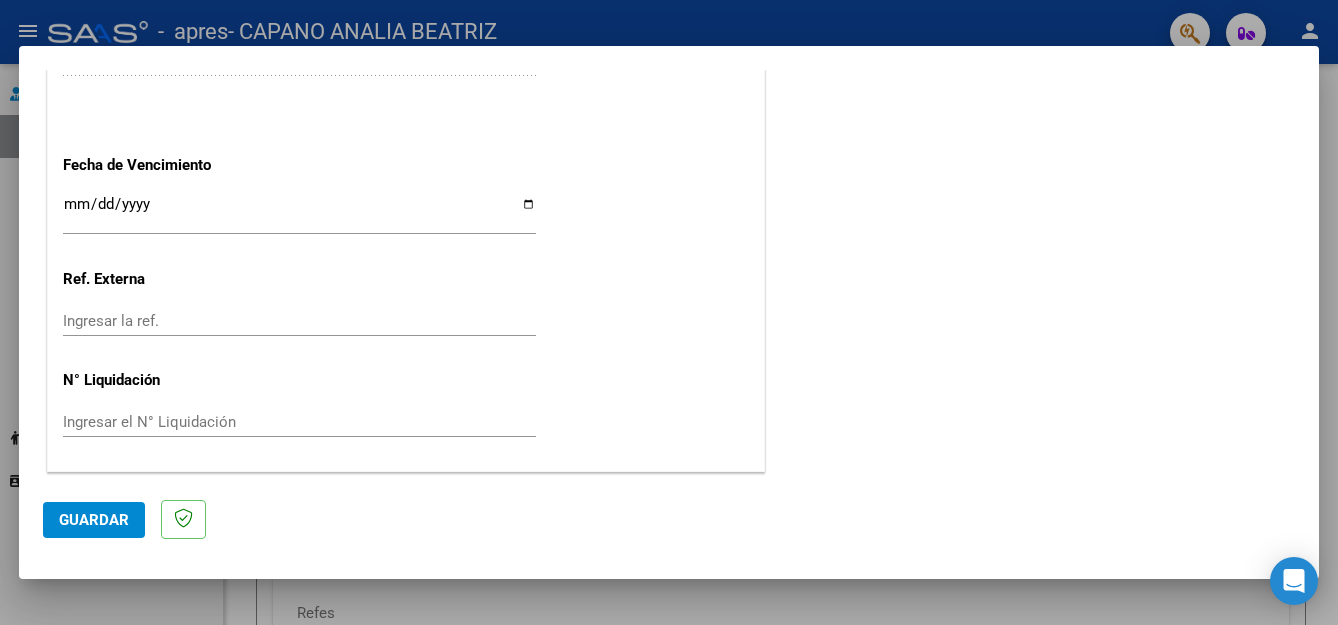 type on "202507" 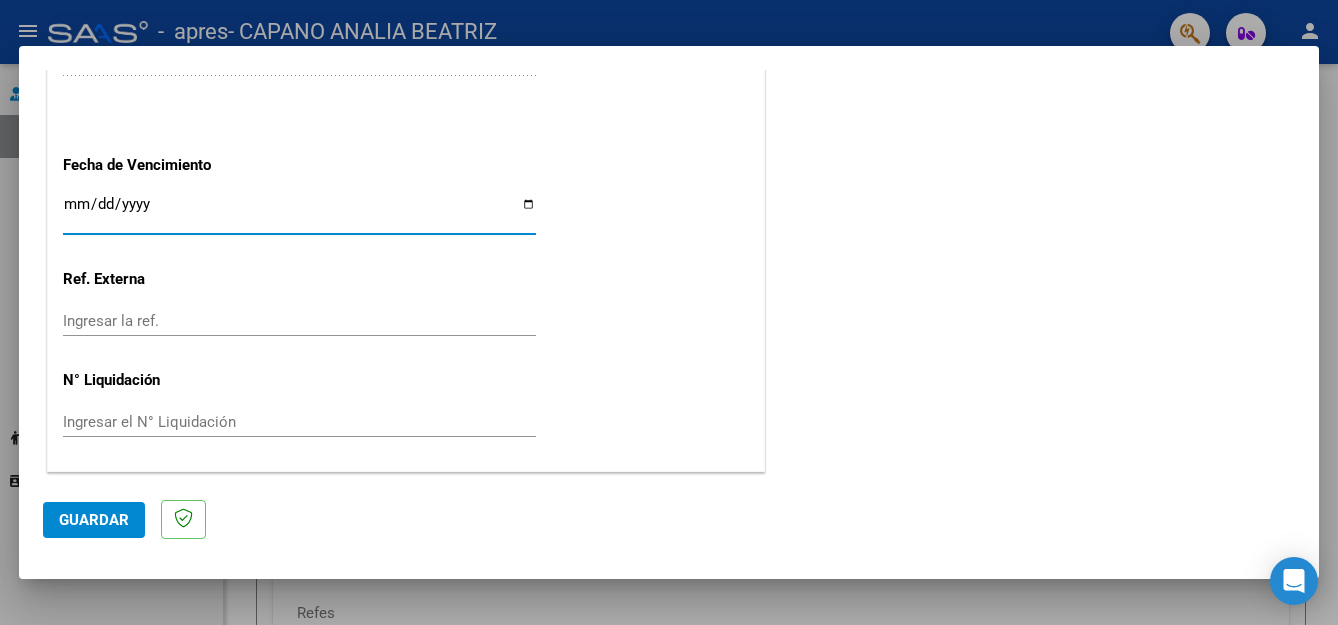 click on "Ingresar la fecha" at bounding box center (299, 212) 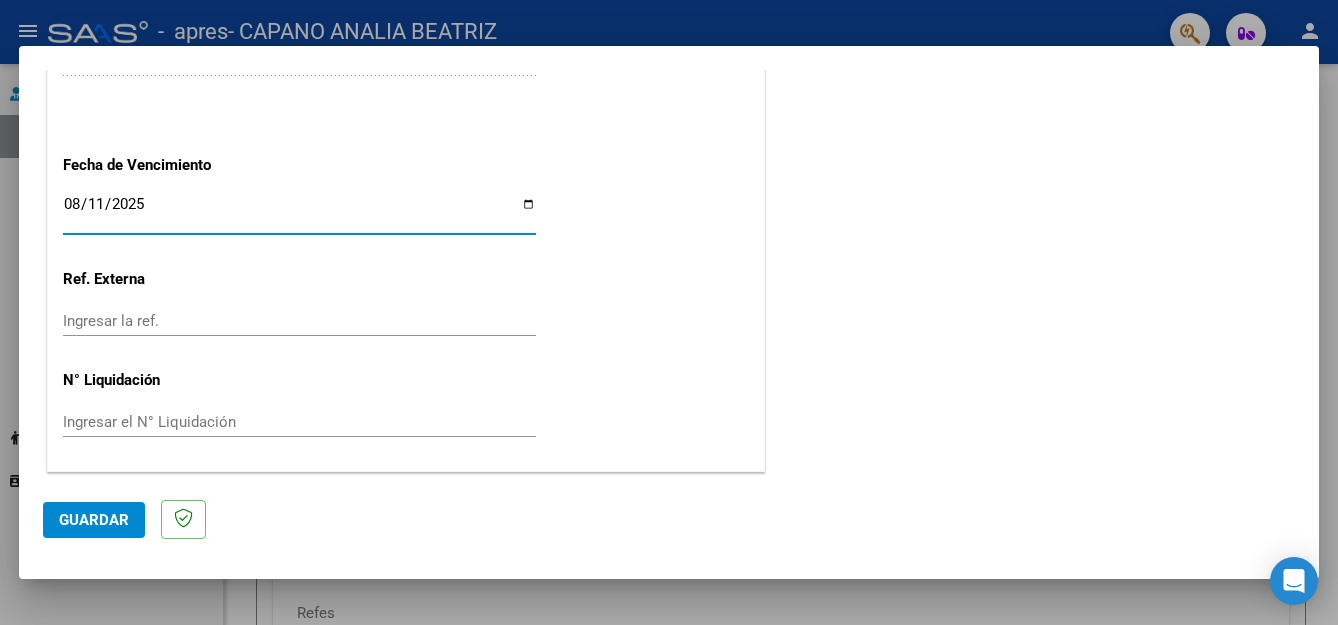 type on "2025-08-11" 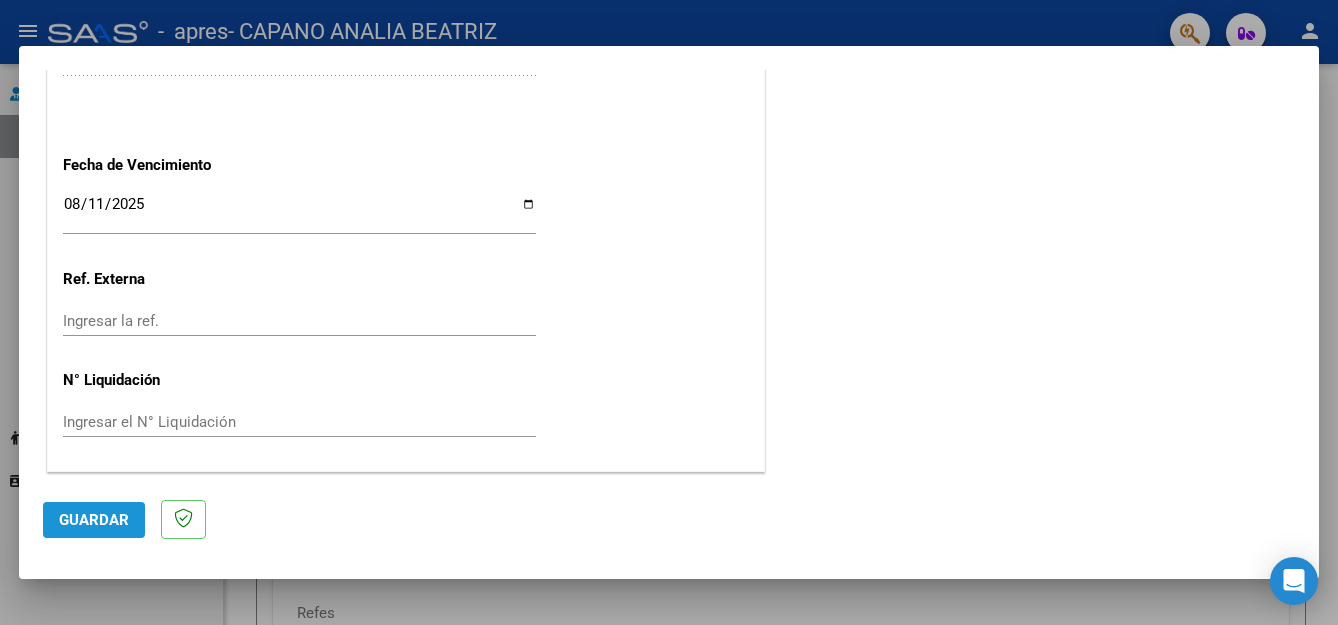 click on "Guardar" 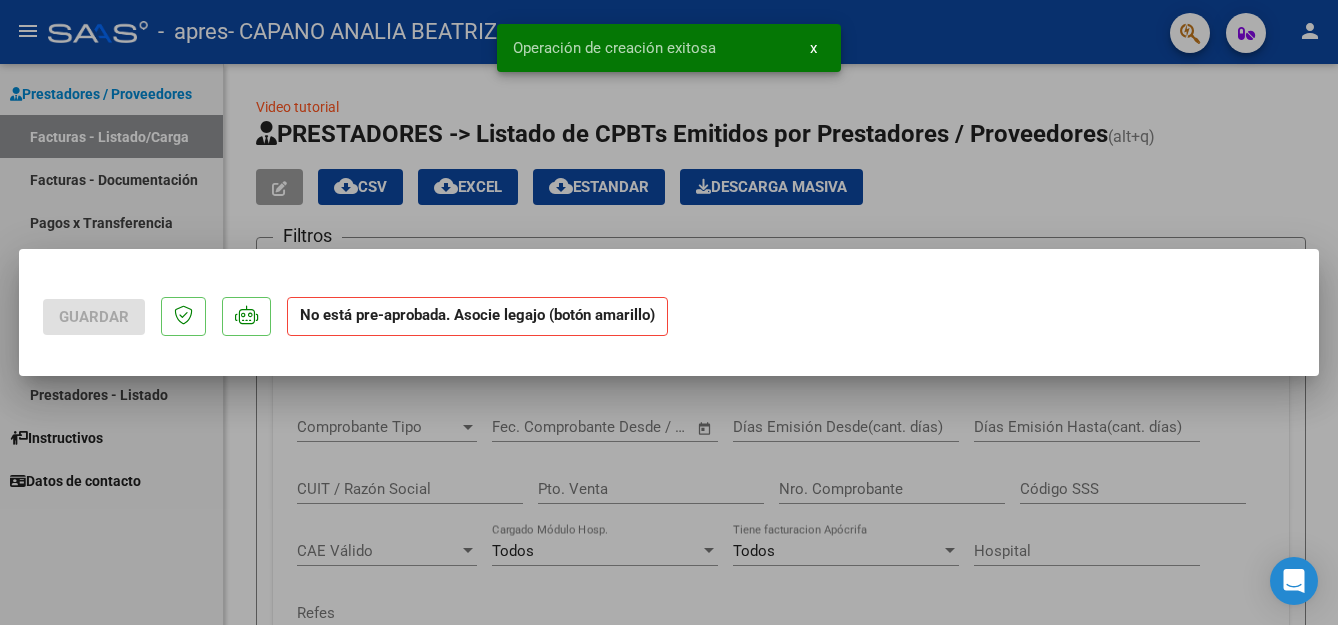 scroll, scrollTop: 0, scrollLeft: 0, axis: both 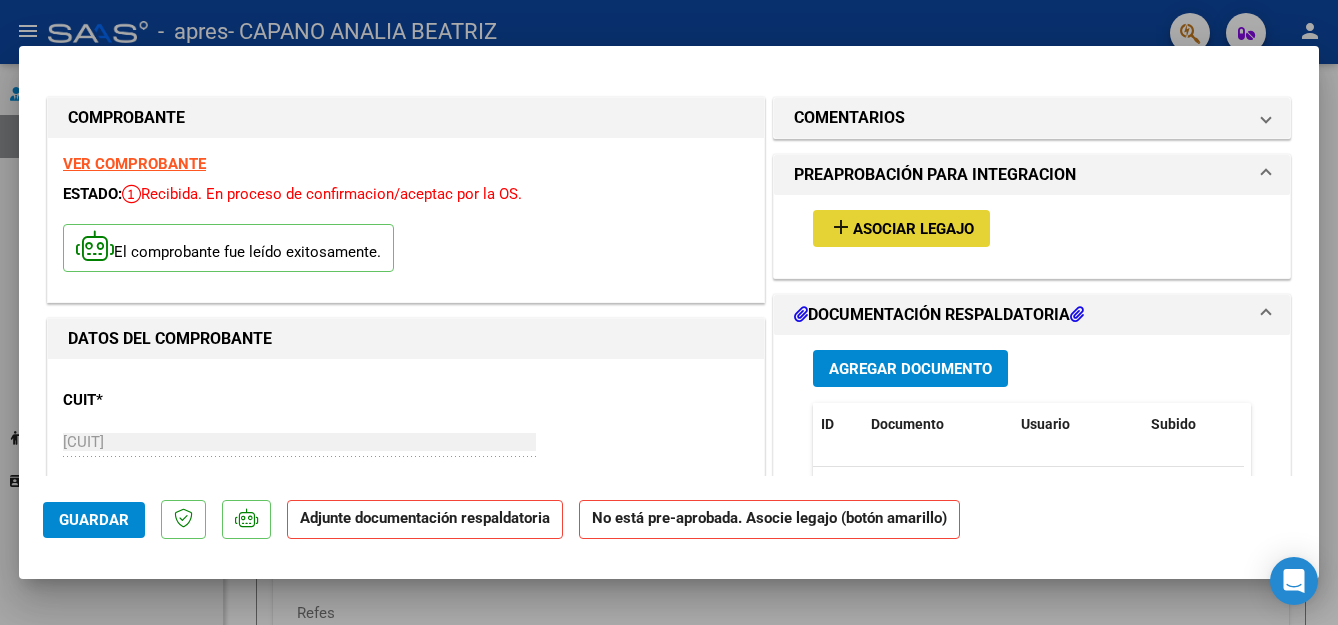click on "Asociar Legajo" at bounding box center [913, 229] 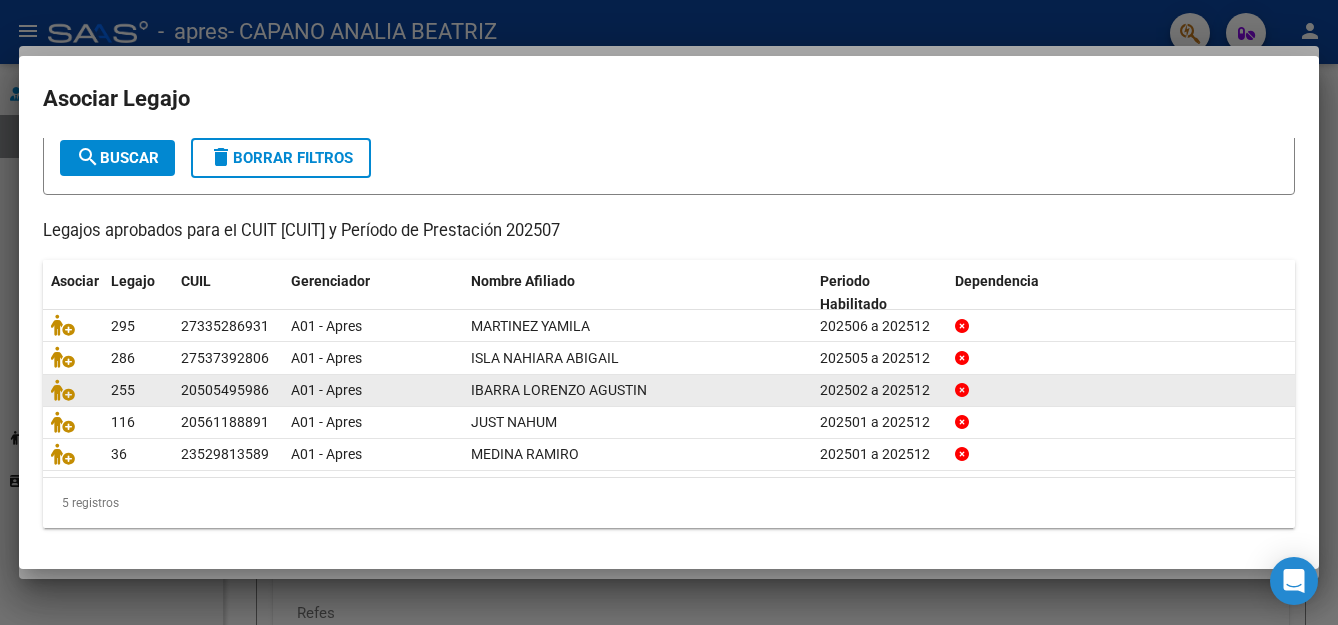 scroll, scrollTop: 119, scrollLeft: 0, axis: vertical 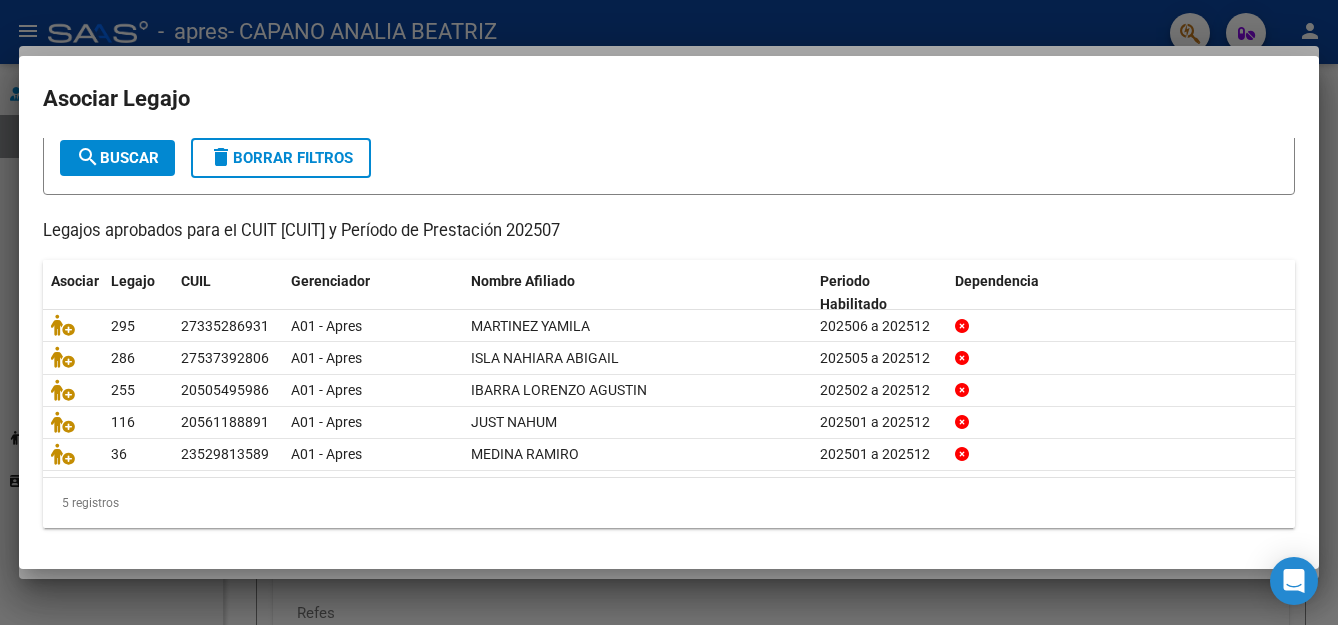 click at bounding box center (669, 312) 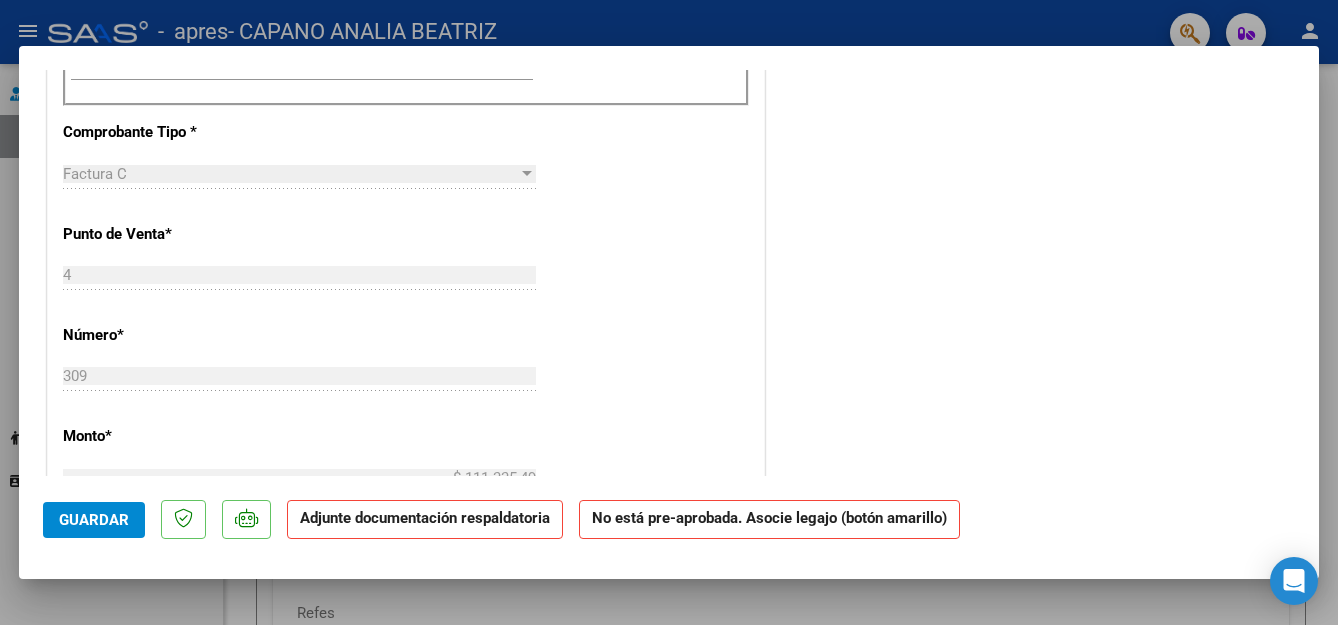 scroll, scrollTop: 1300, scrollLeft: 0, axis: vertical 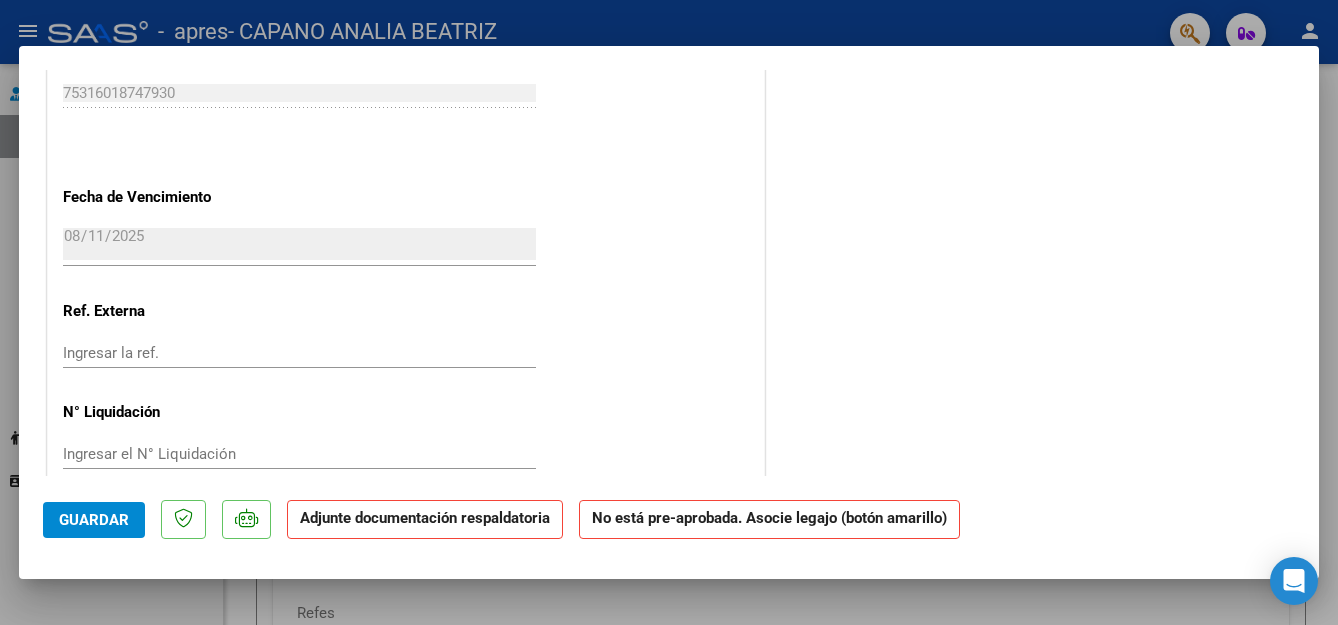 click at bounding box center [669, 312] 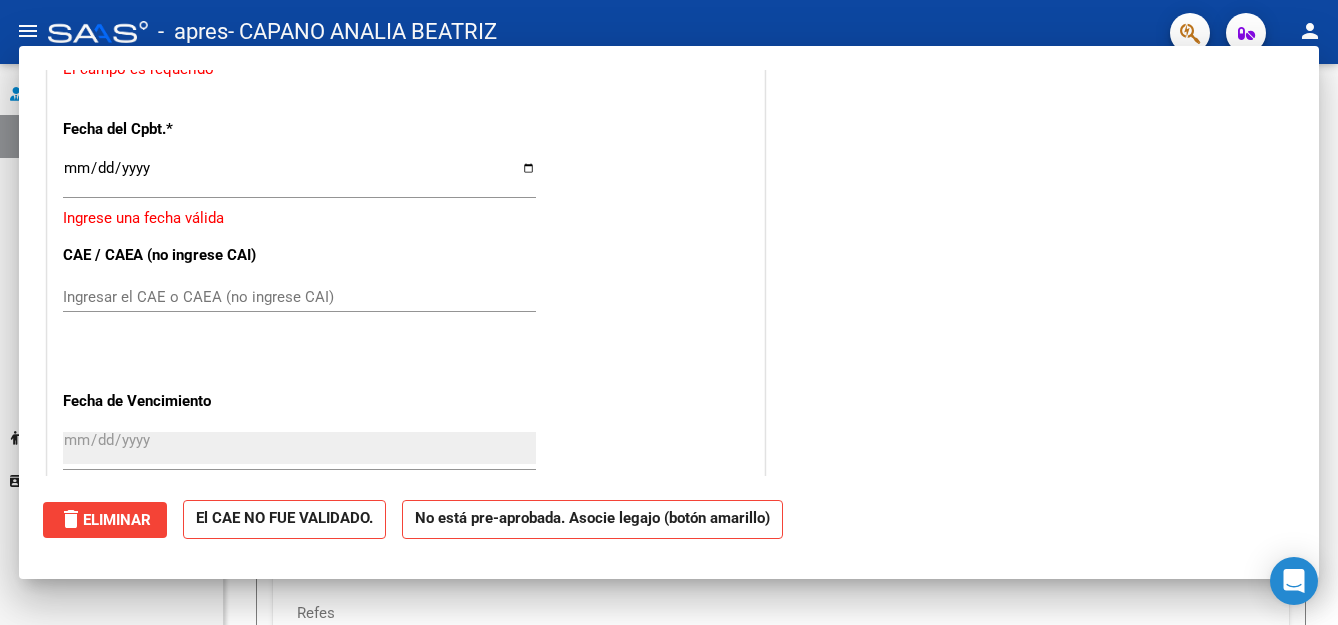scroll, scrollTop: 0, scrollLeft: 0, axis: both 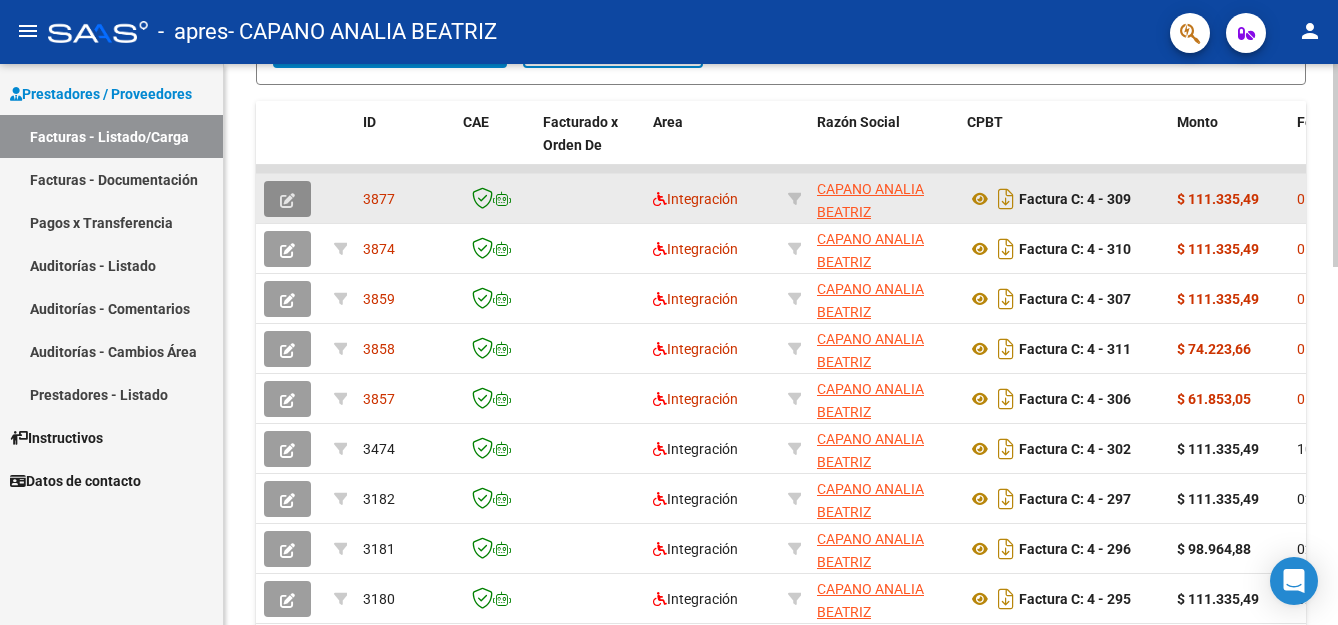 click 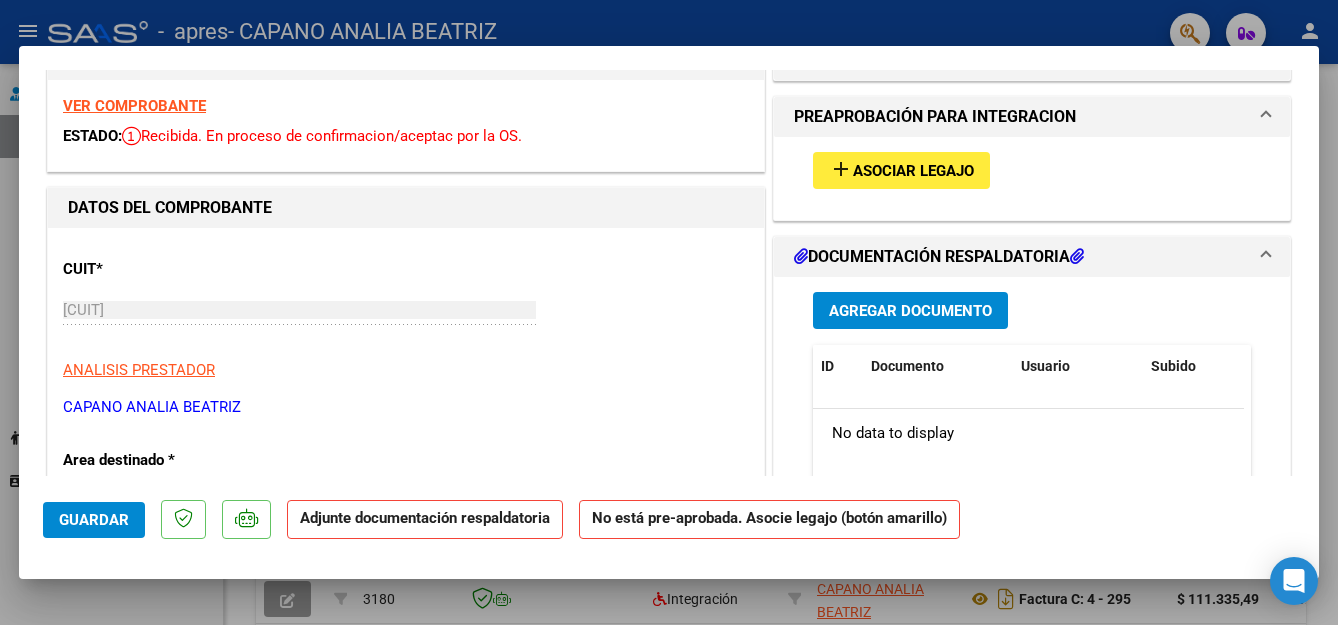 scroll, scrollTop: 0, scrollLeft: 0, axis: both 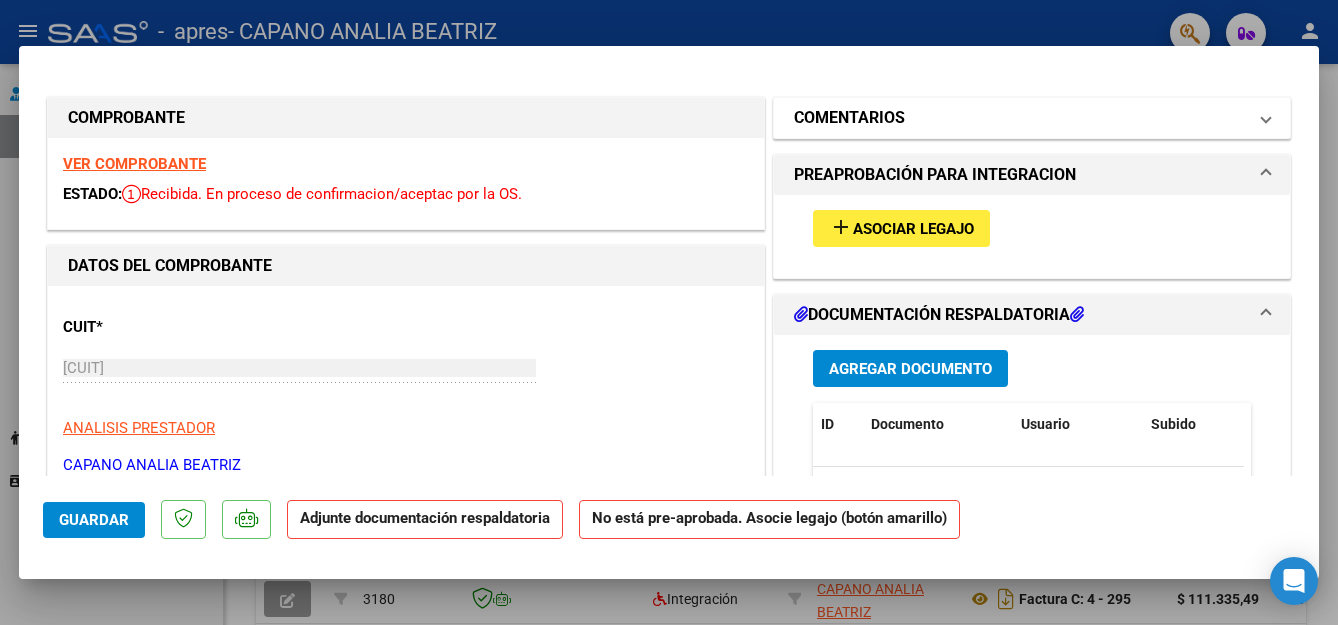 click at bounding box center (1266, 118) 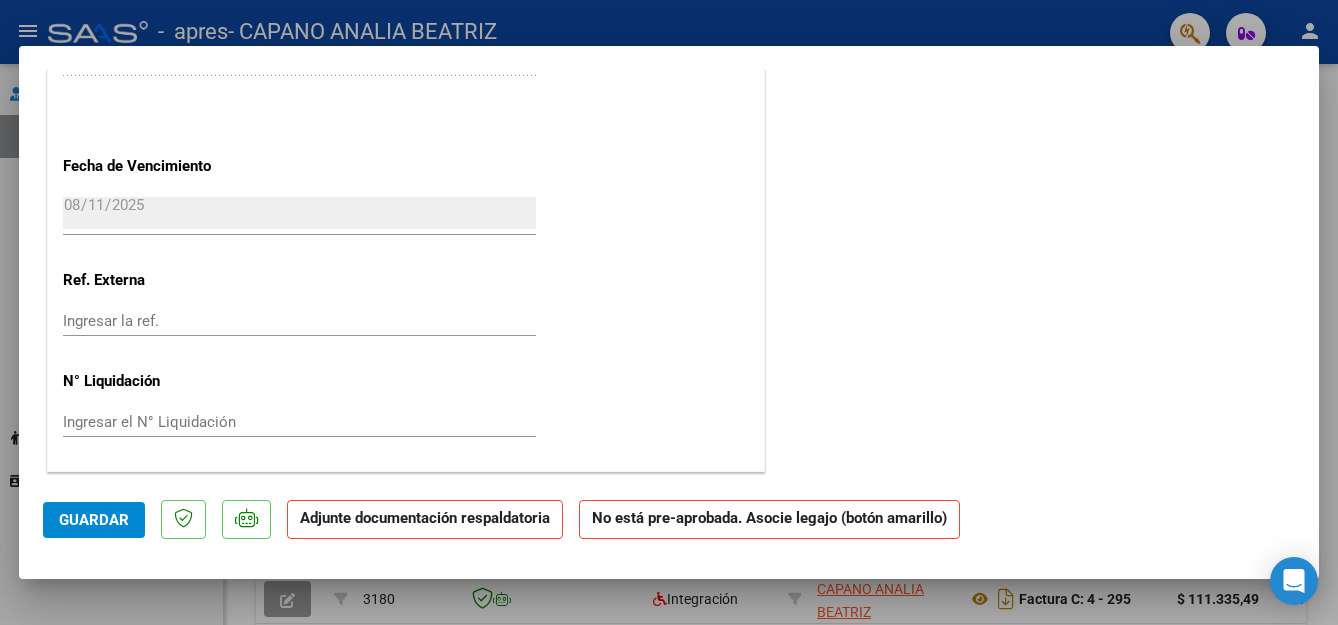 scroll, scrollTop: 858, scrollLeft: 0, axis: vertical 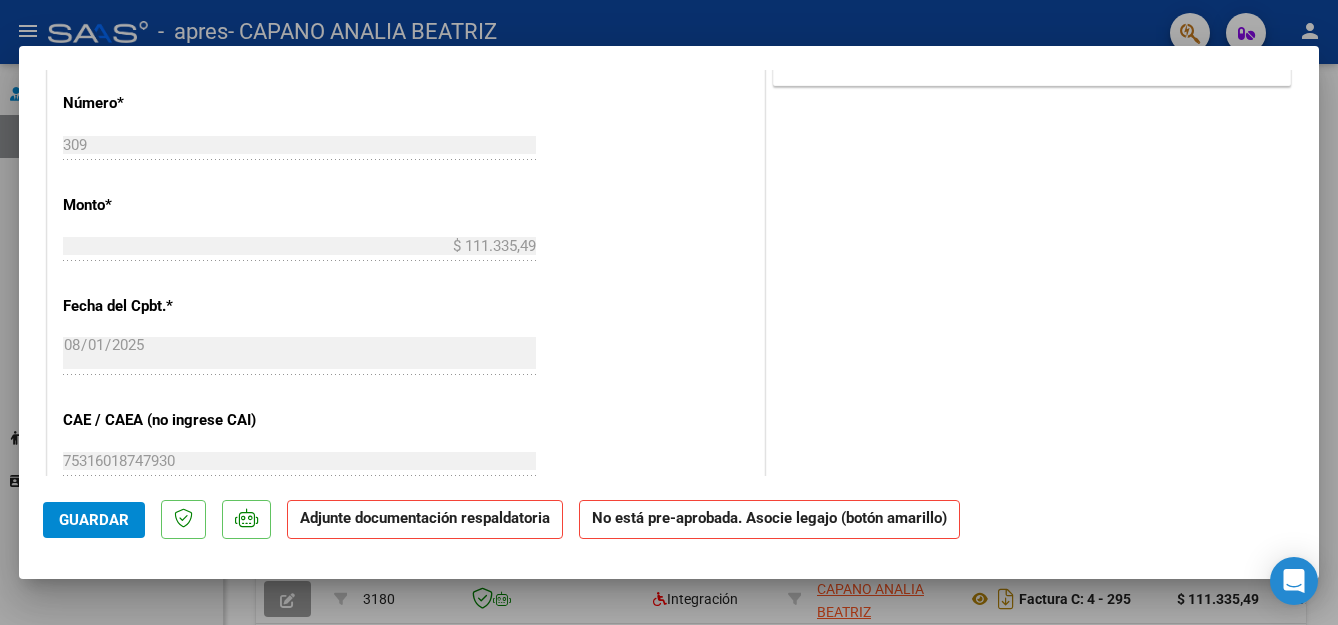 drag, startPoint x: 475, startPoint y: 225, endPoint x: 470, endPoint y: 246, distance: 21.587032 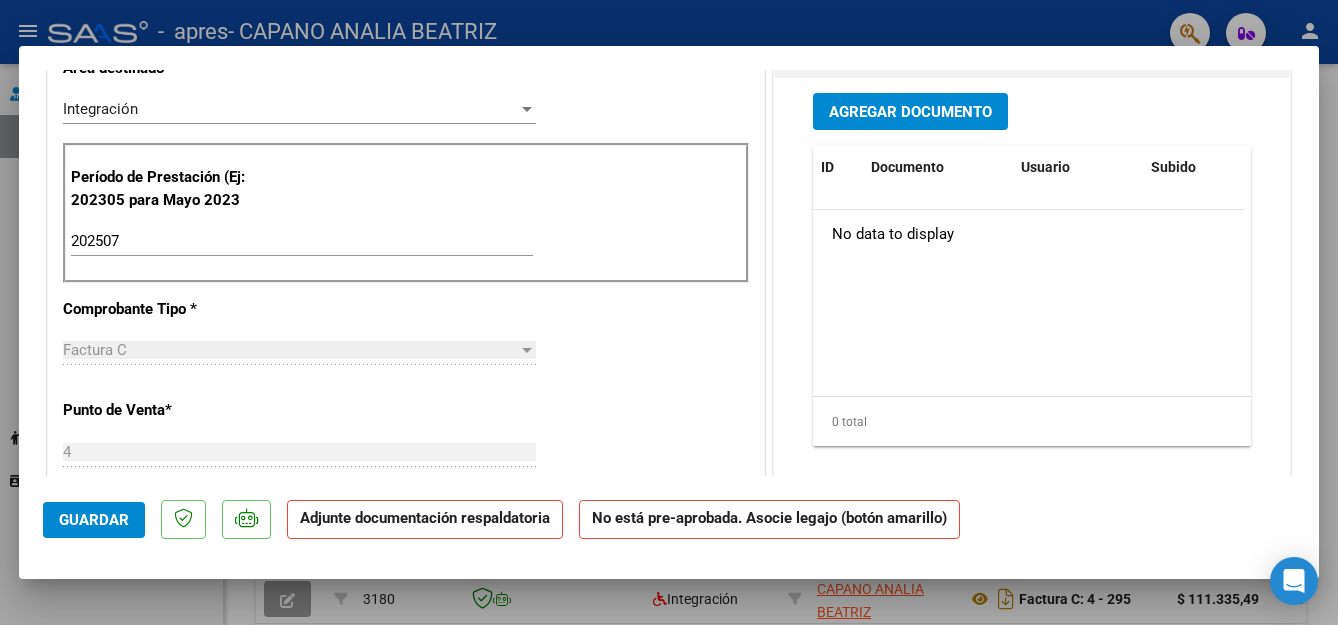 scroll, scrollTop: 358, scrollLeft: 0, axis: vertical 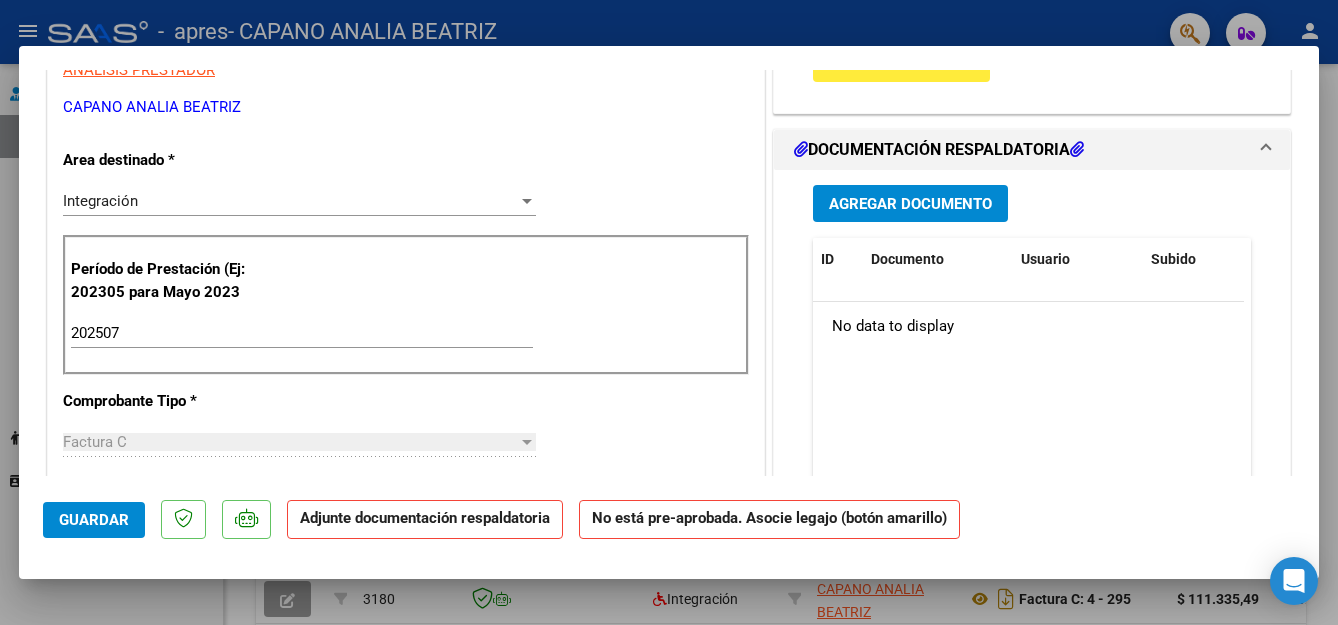click on "202507 Ingrese el Período de Prestación como indica el ejemplo" at bounding box center (302, 333) 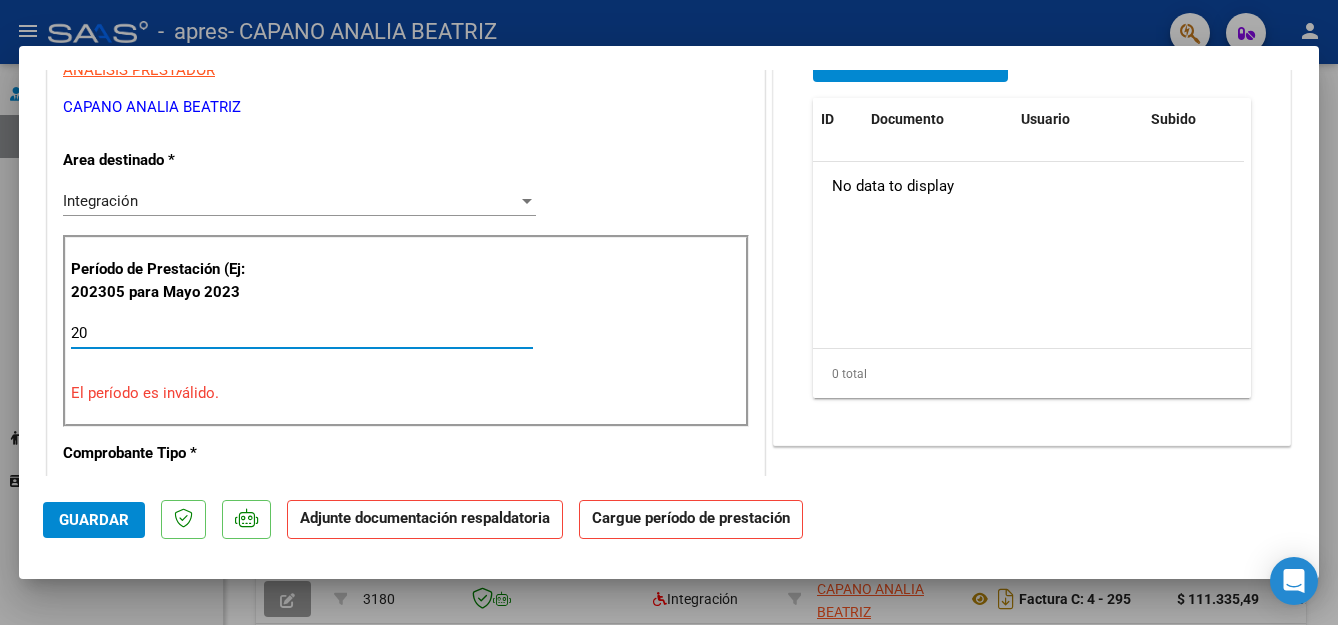 type on "2" 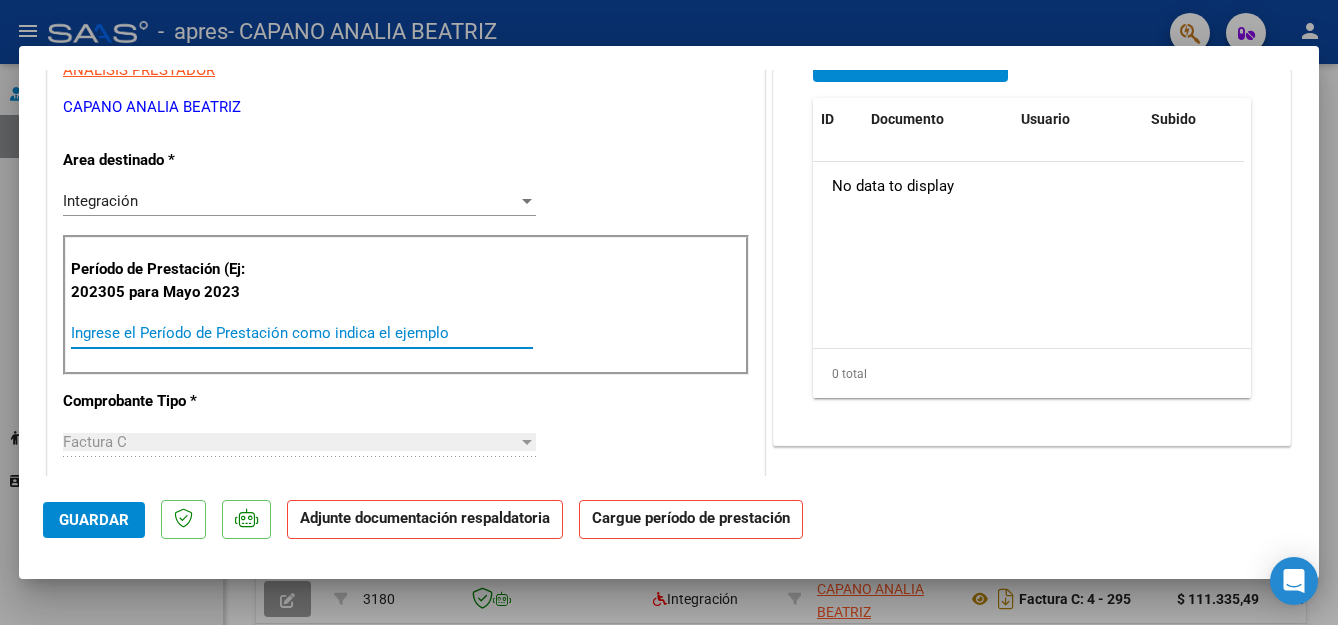 type 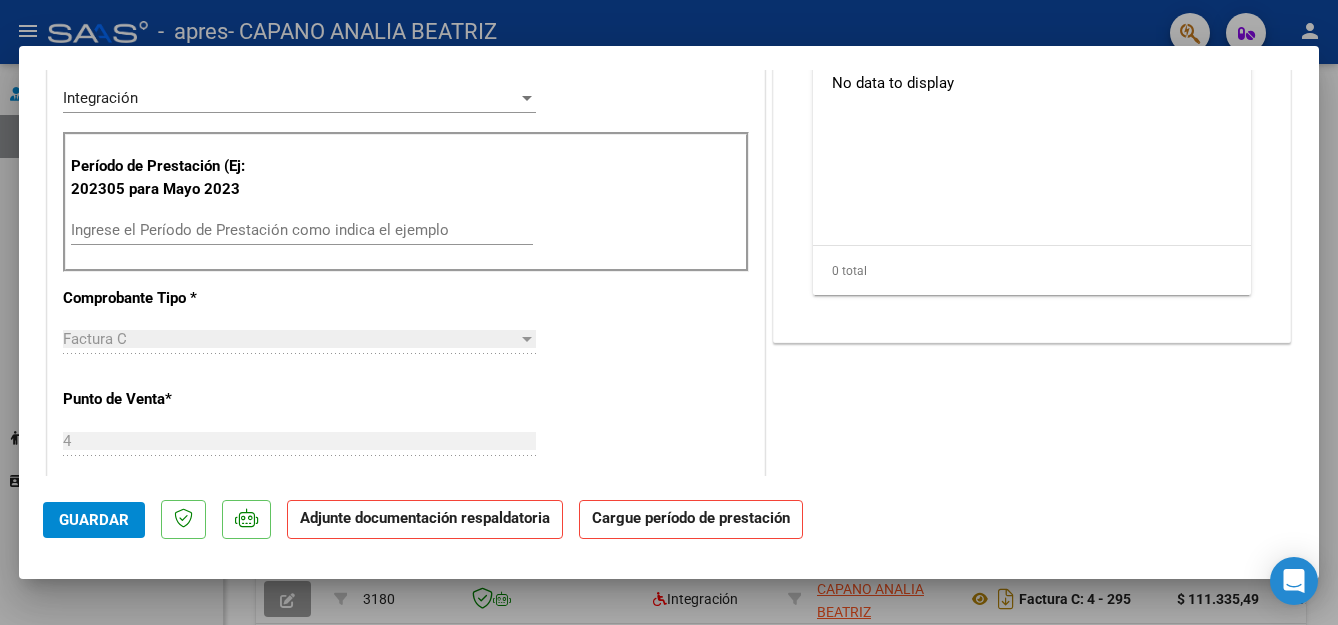 scroll, scrollTop: 558, scrollLeft: 0, axis: vertical 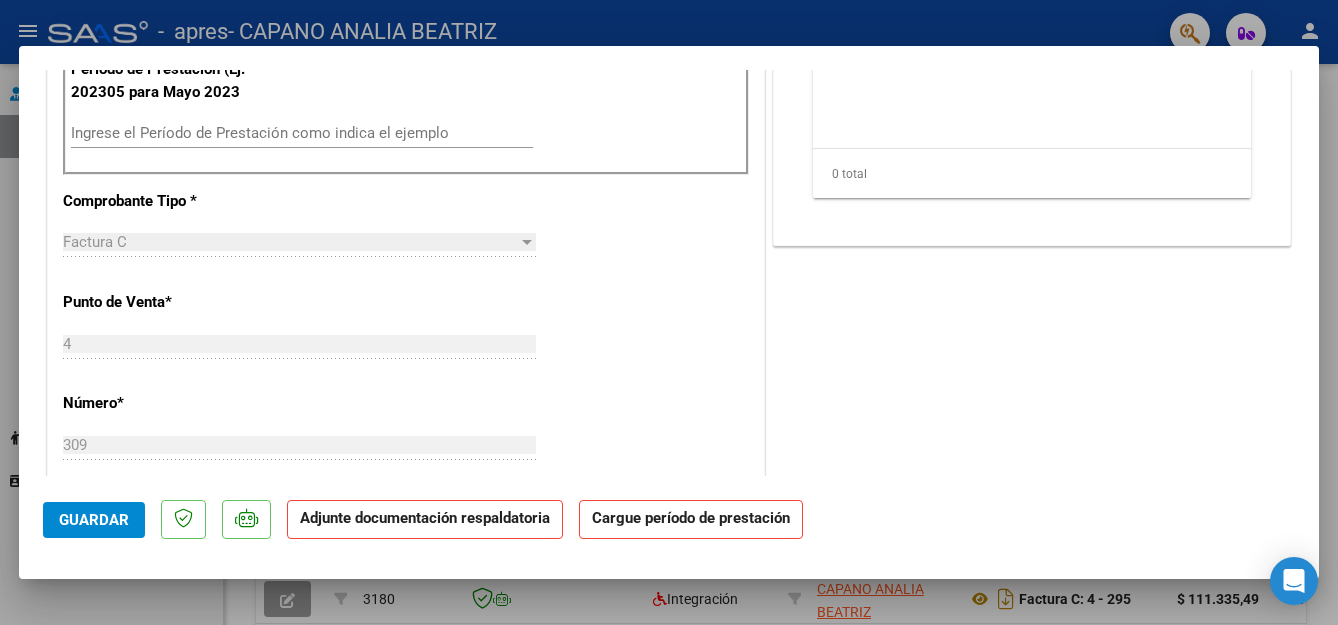 click on "Factura C" at bounding box center [290, 242] 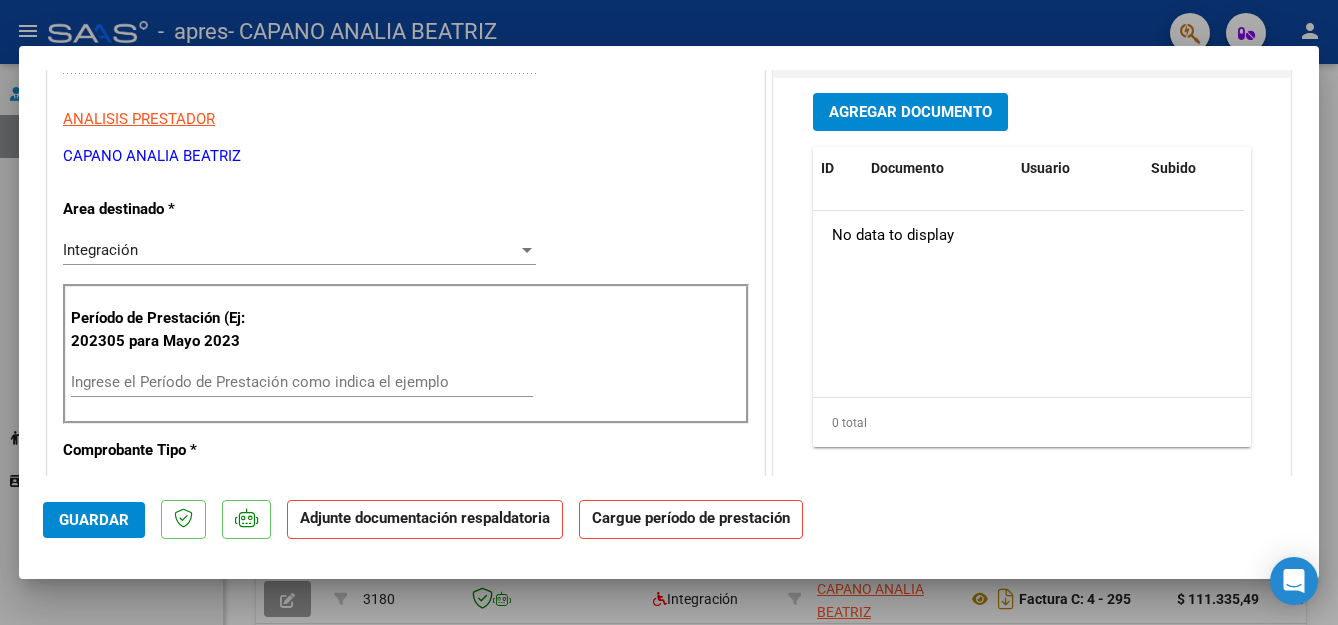 scroll, scrollTop: 58, scrollLeft: 0, axis: vertical 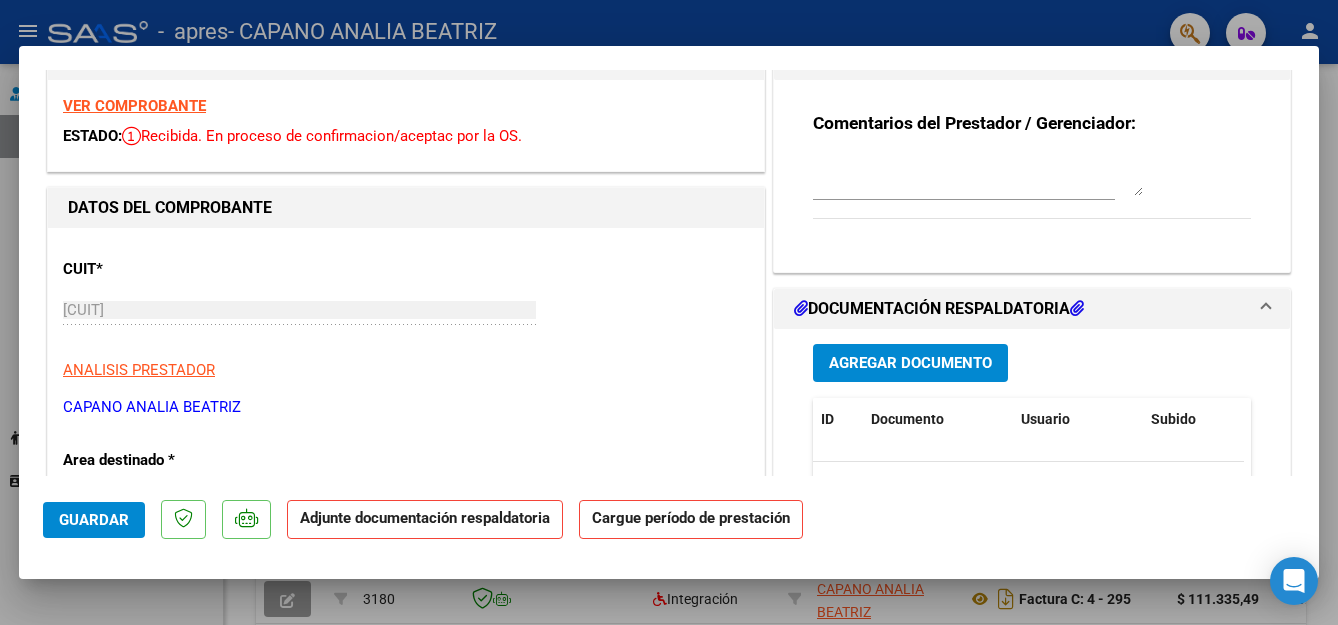 click on "[CUIT] Ingresar CUIT" at bounding box center [299, 310] 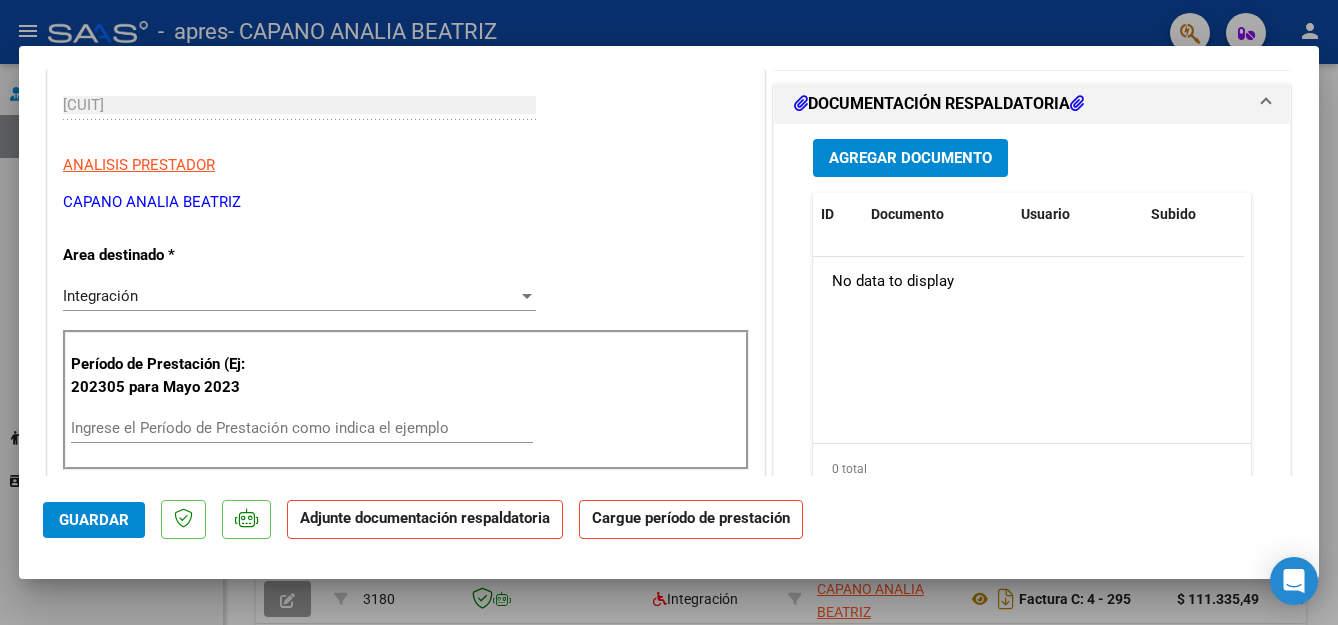 scroll, scrollTop: 358, scrollLeft: 0, axis: vertical 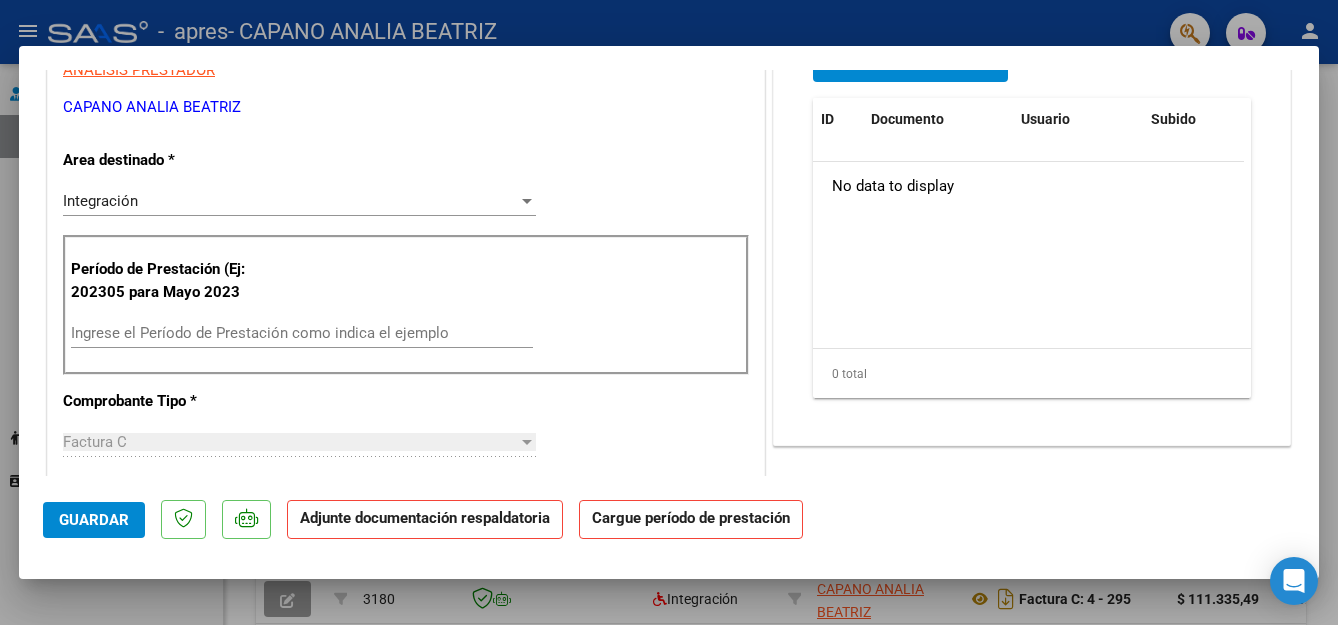 click at bounding box center [669, 312] 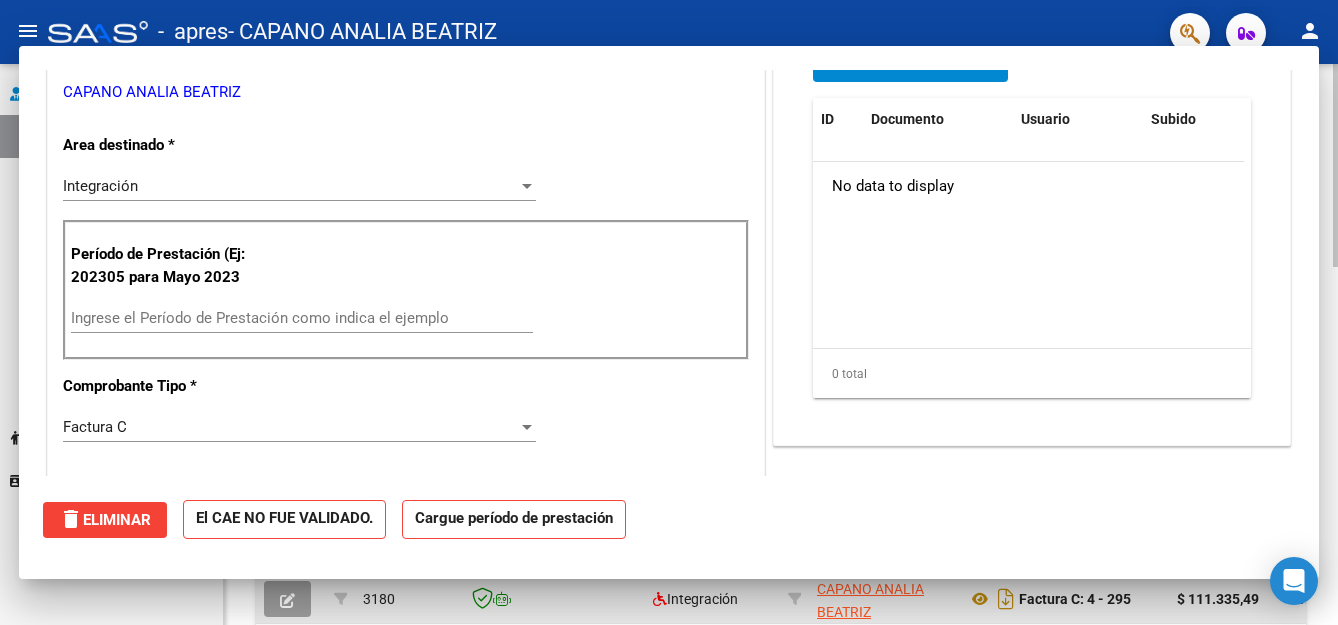 scroll, scrollTop: 0, scrollLeft: 0, axis: both 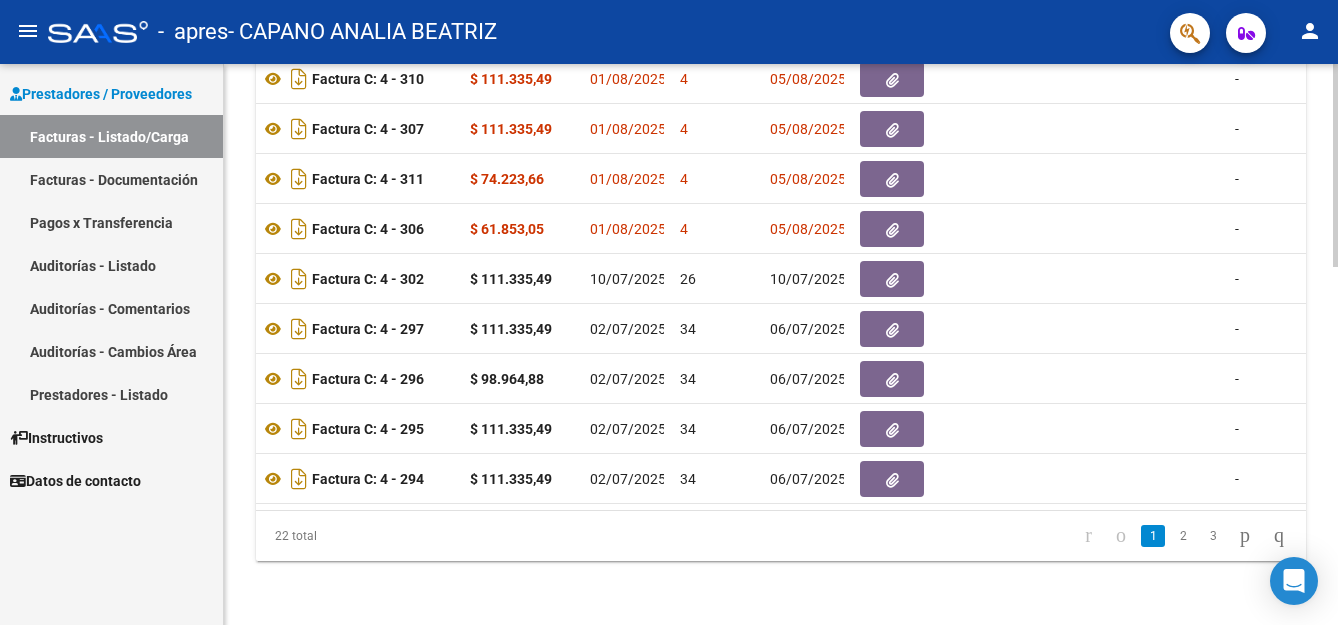 drag, startPoint x: 251, startPoint y: 499, endPoint x: 279, endPoint y: 504, distance: 28.442924 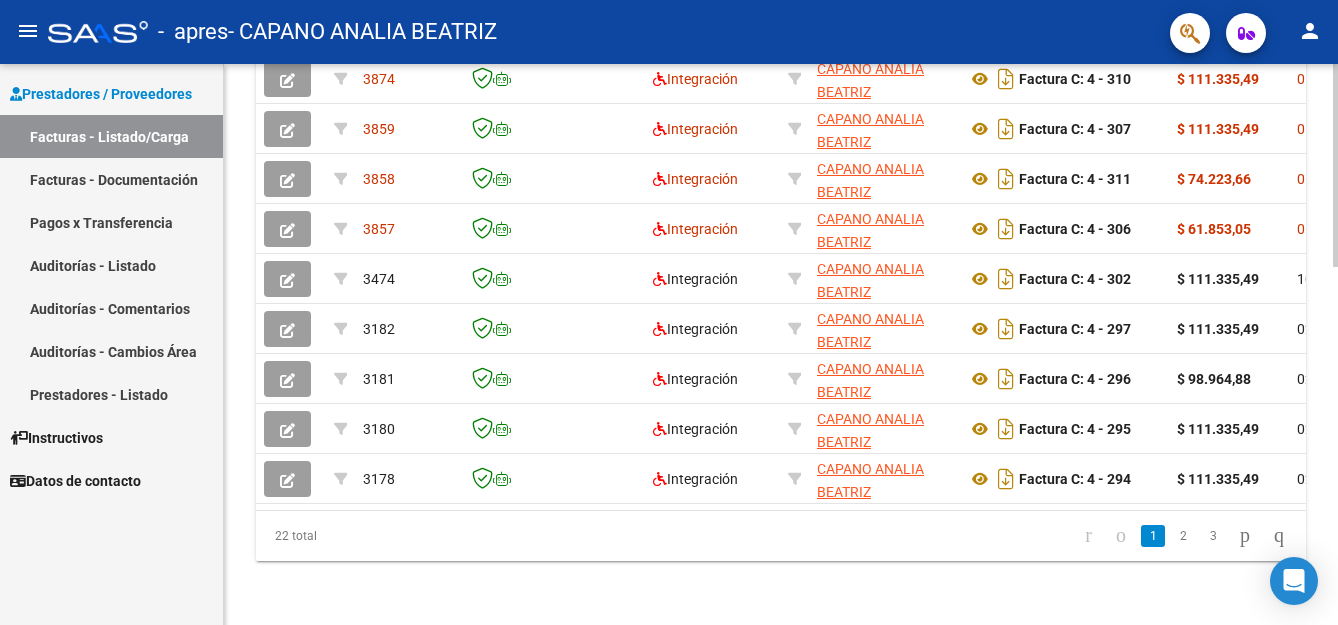 scroll, scrollTop: 0, scrollLeft: 13, axis: horizontal 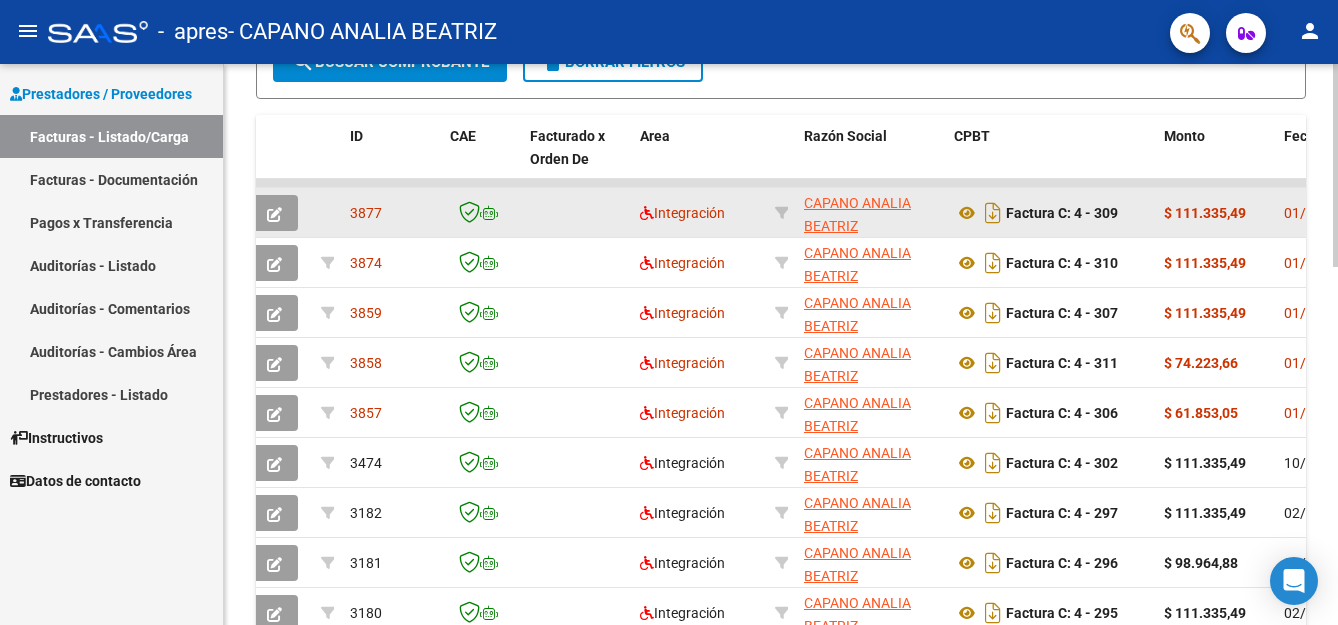 click on "3877" 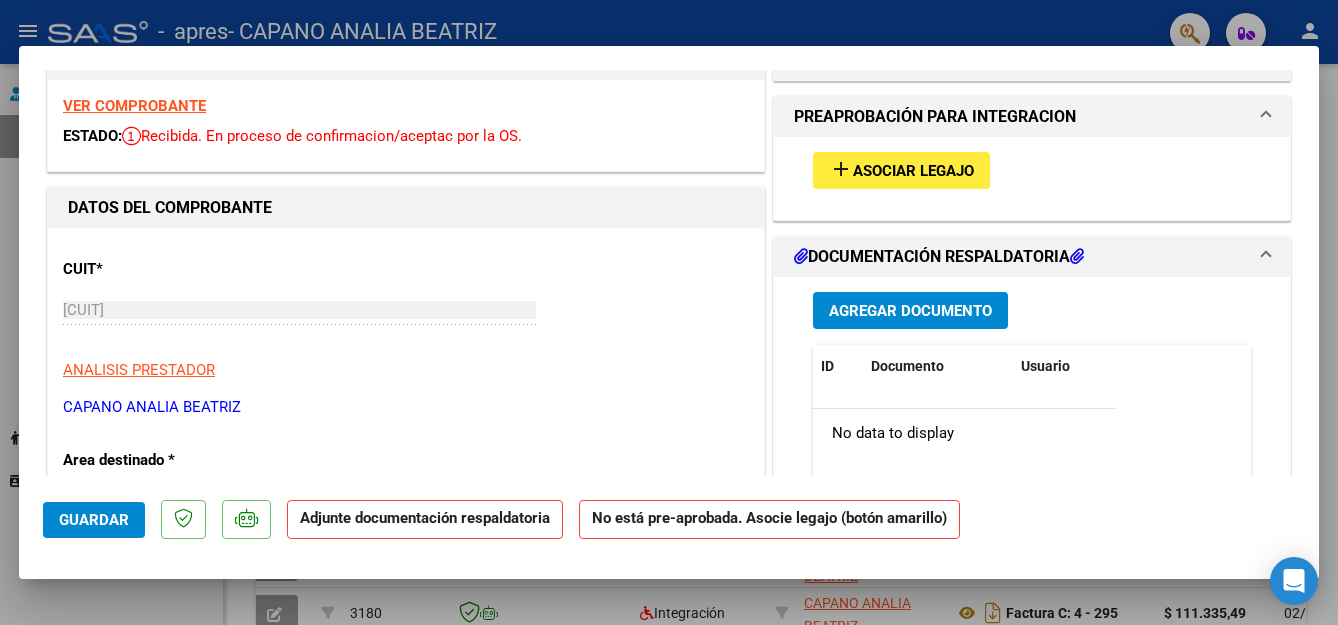 scroll, scrollTop: 0, scrollLeft: 0, axis: both 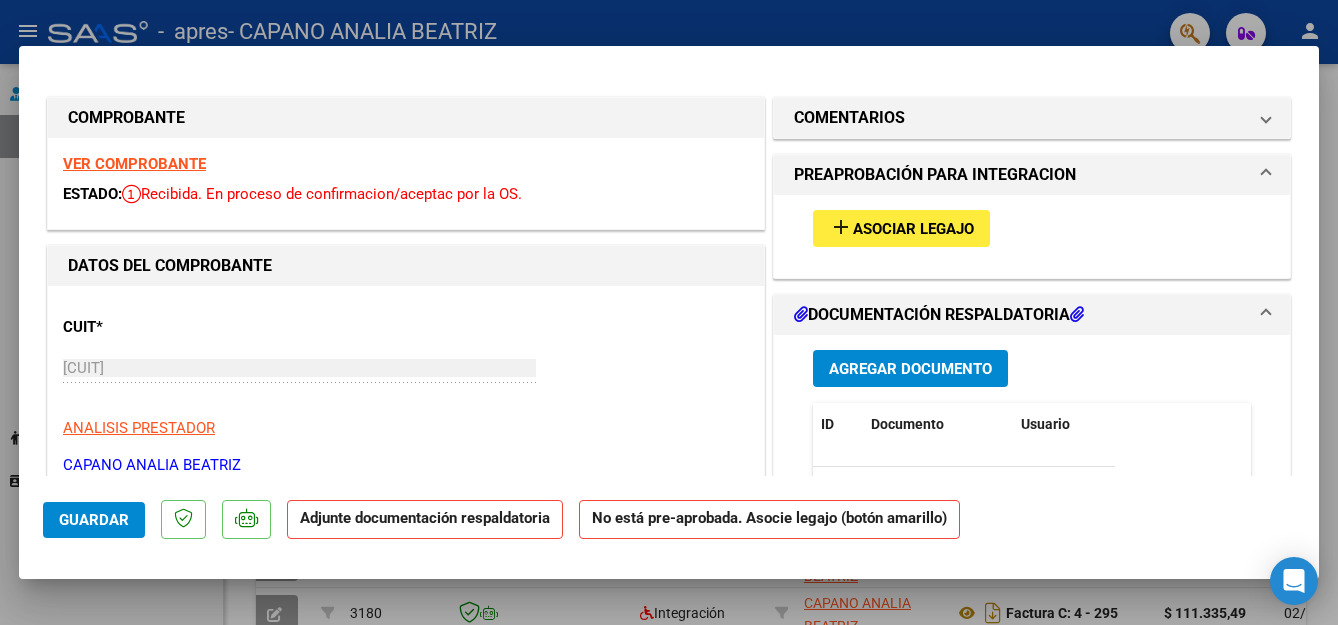 click on "VER COMPROBANTE" at bounding box center (134, 164) 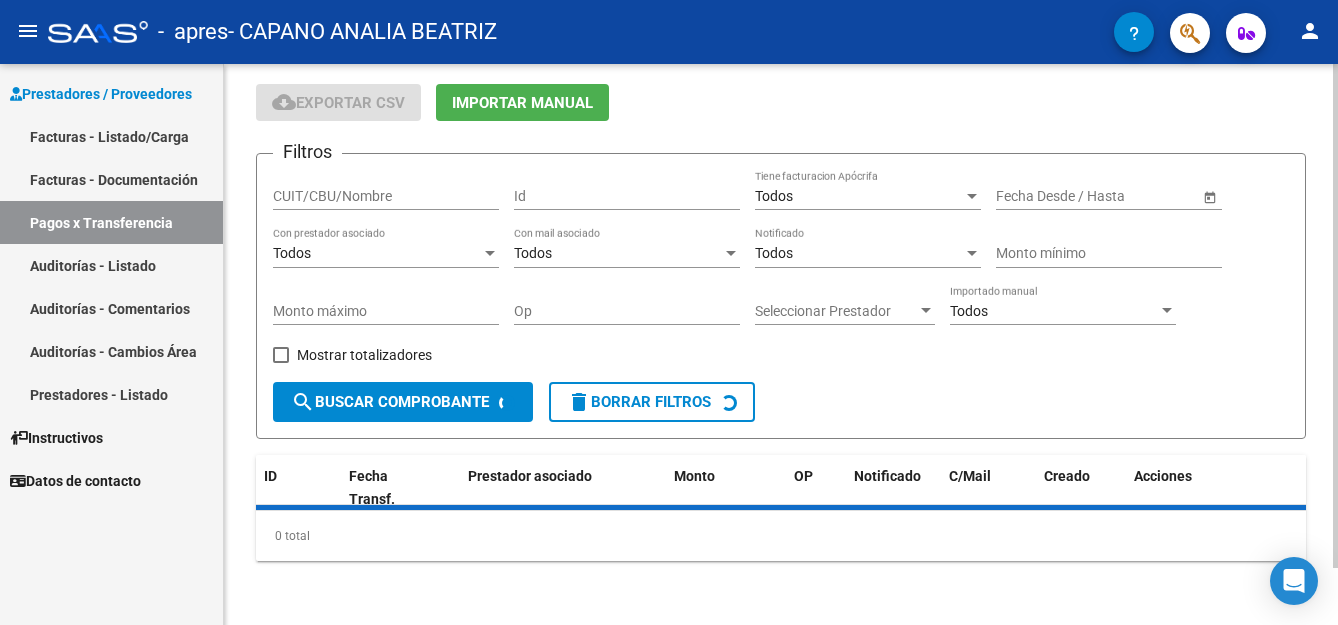 click on "0 total" 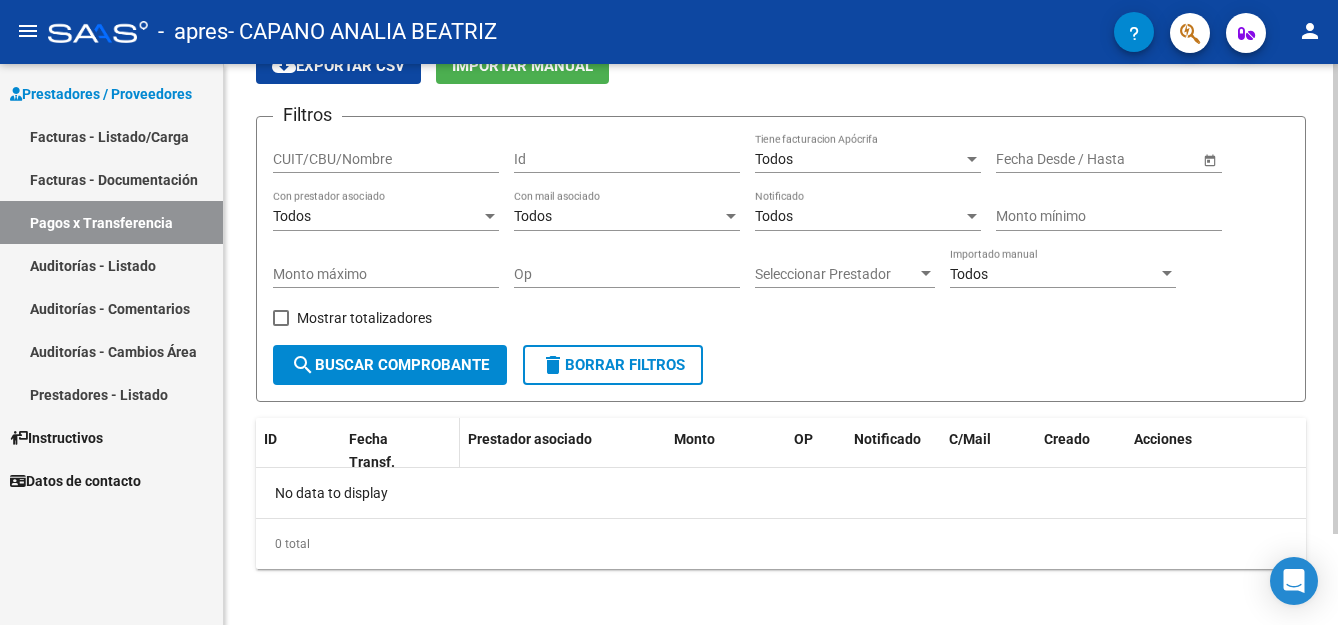 scroll, scrollTop: 0, scrollLeft: 0, axis: both 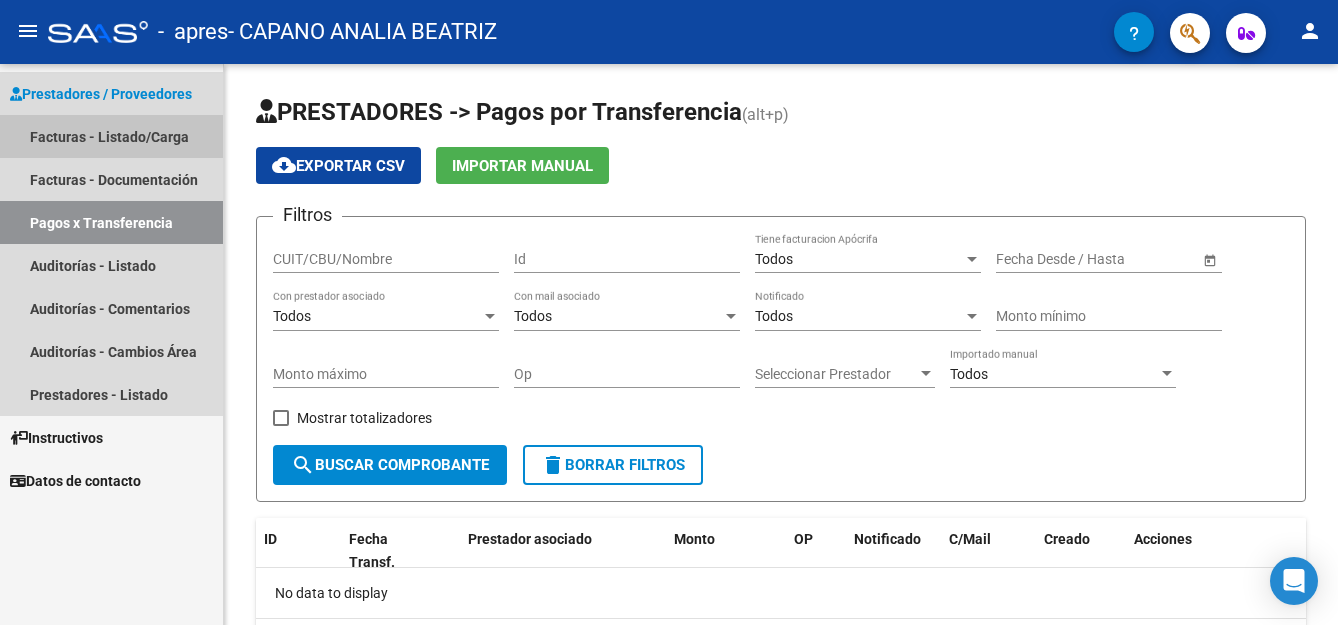 click on "Facturas - Listado/Carga" at bounding box center [111, 136] 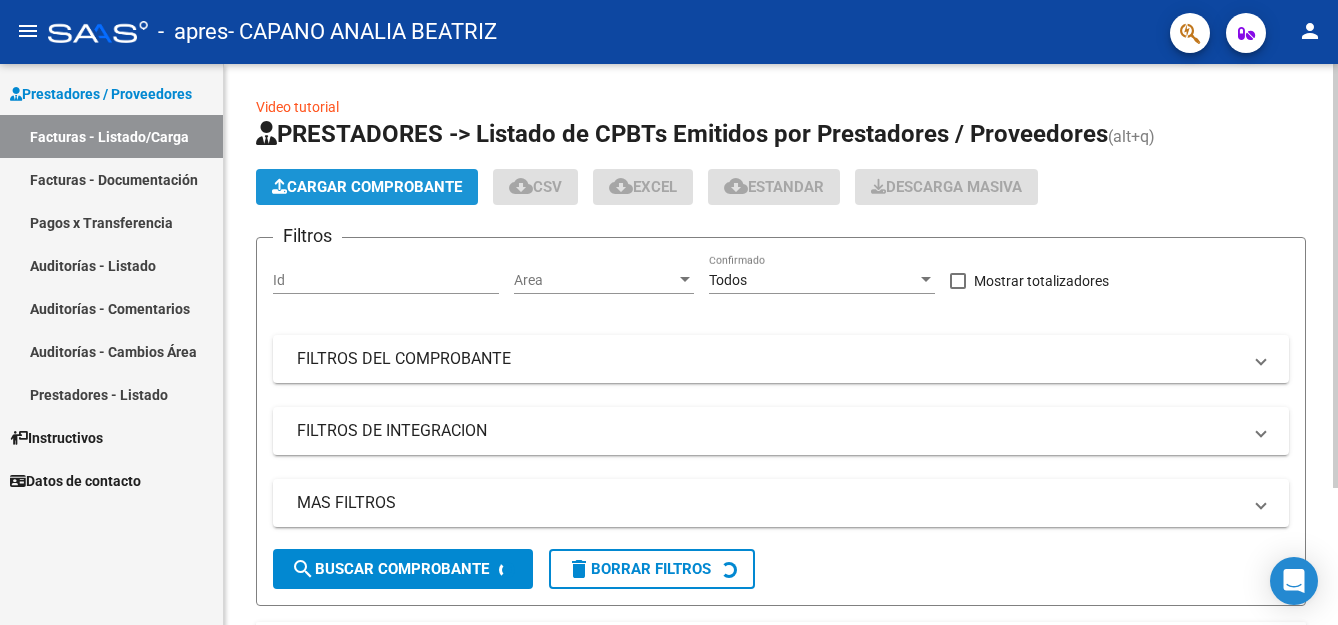 click on "Cargar Comprobante" 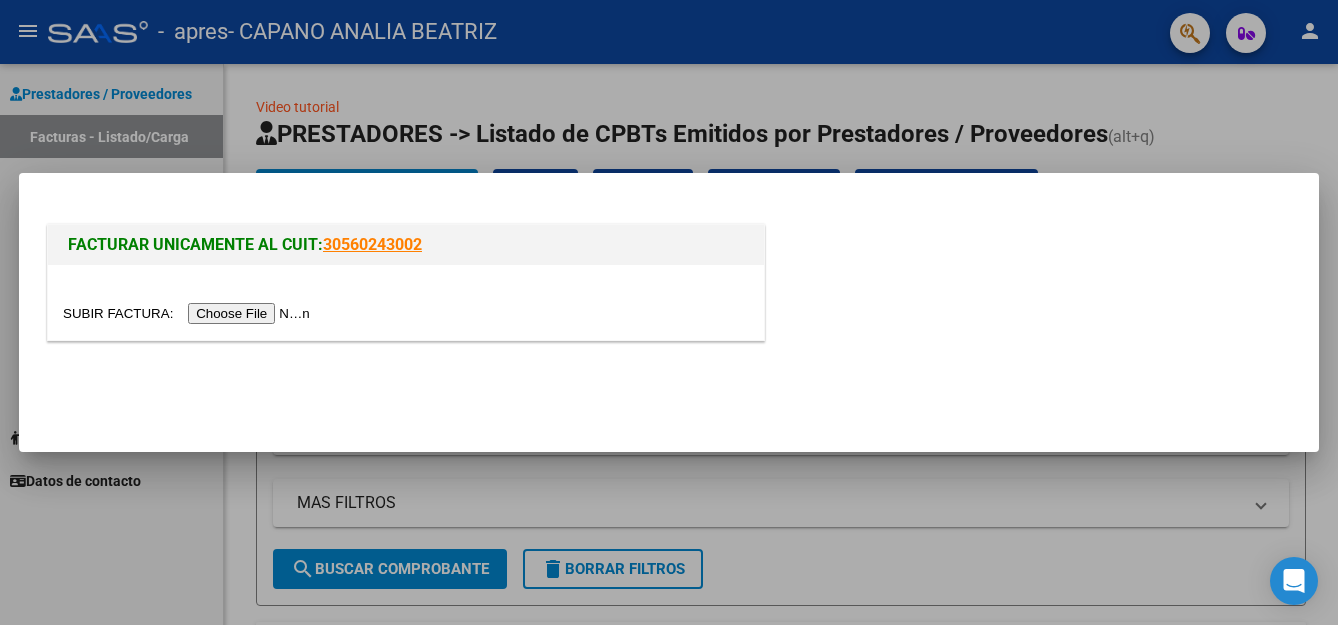 click at bounding box center (189, 313) 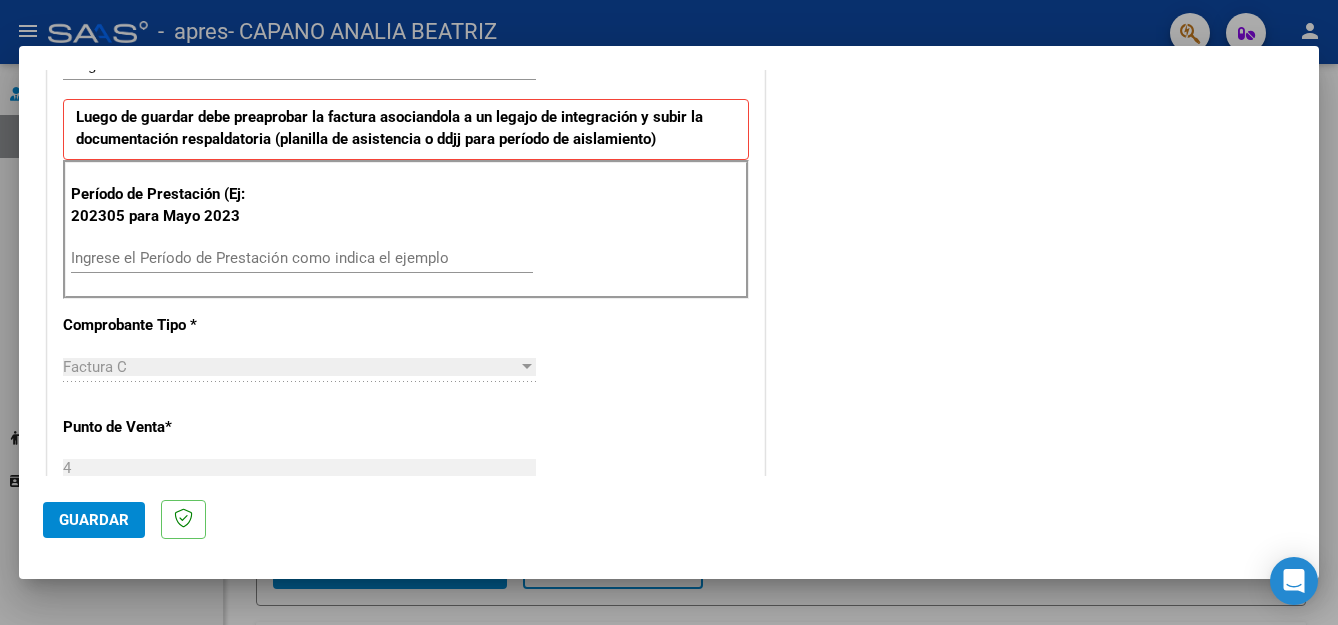 scroll, scrollTop: 500, scrollLeft: 0, axis: vertical 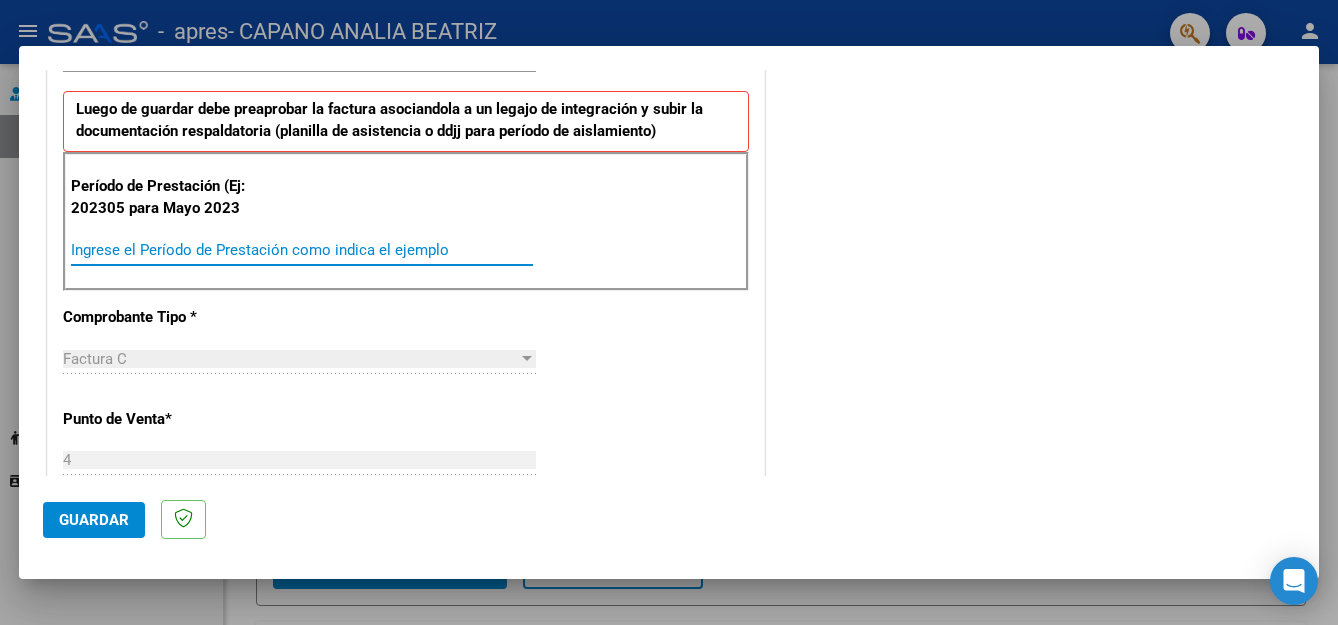 click on "Ingrese el Período de Prestación como indica el ejemplo" at bounding box center (302, 250) 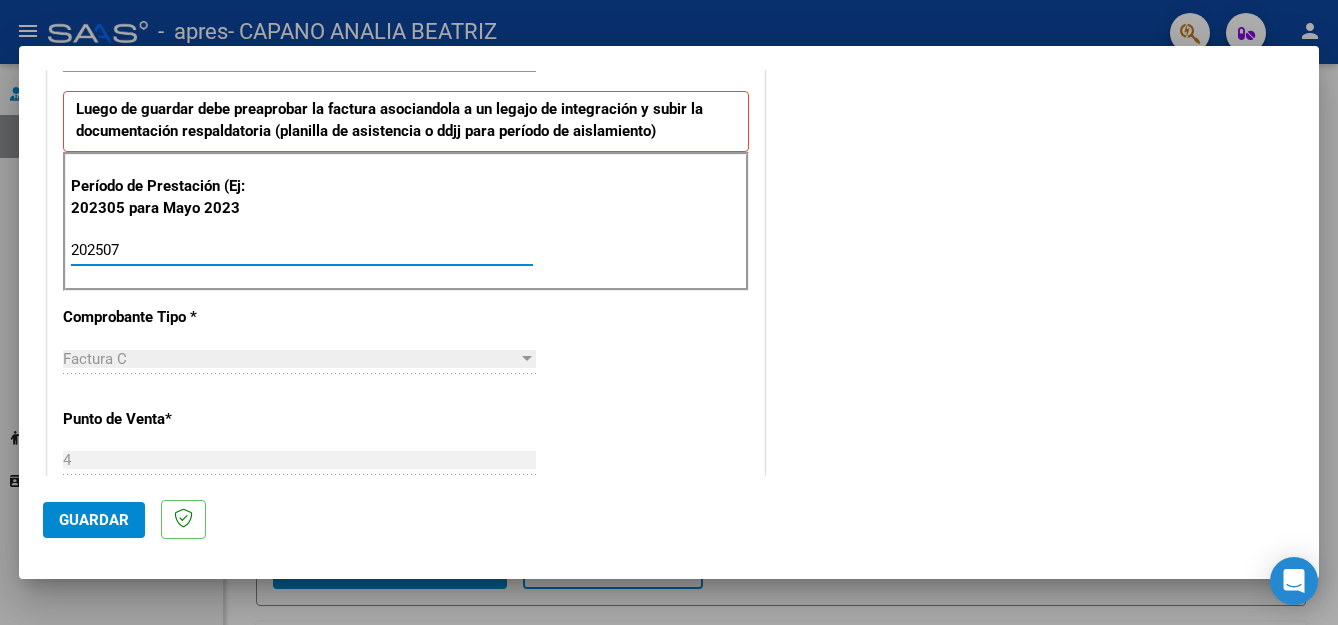 type on "202507" 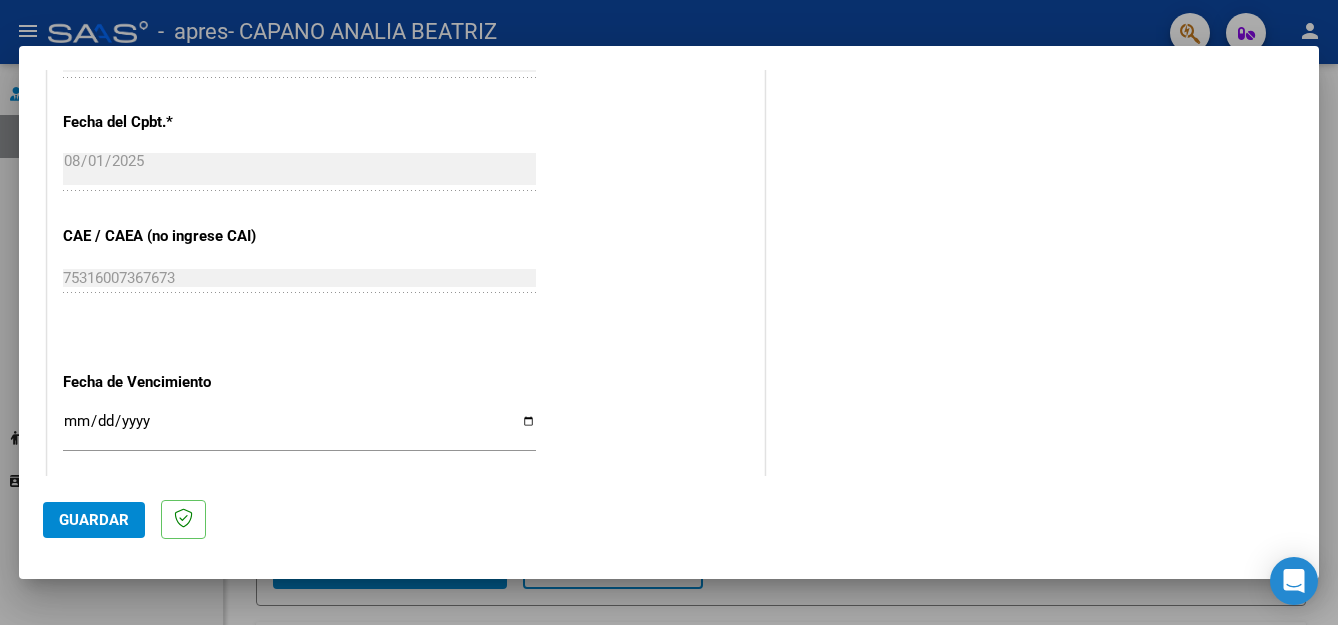 scroll, scrollTop: 1200, scrollLeft: 0, axis: vertical 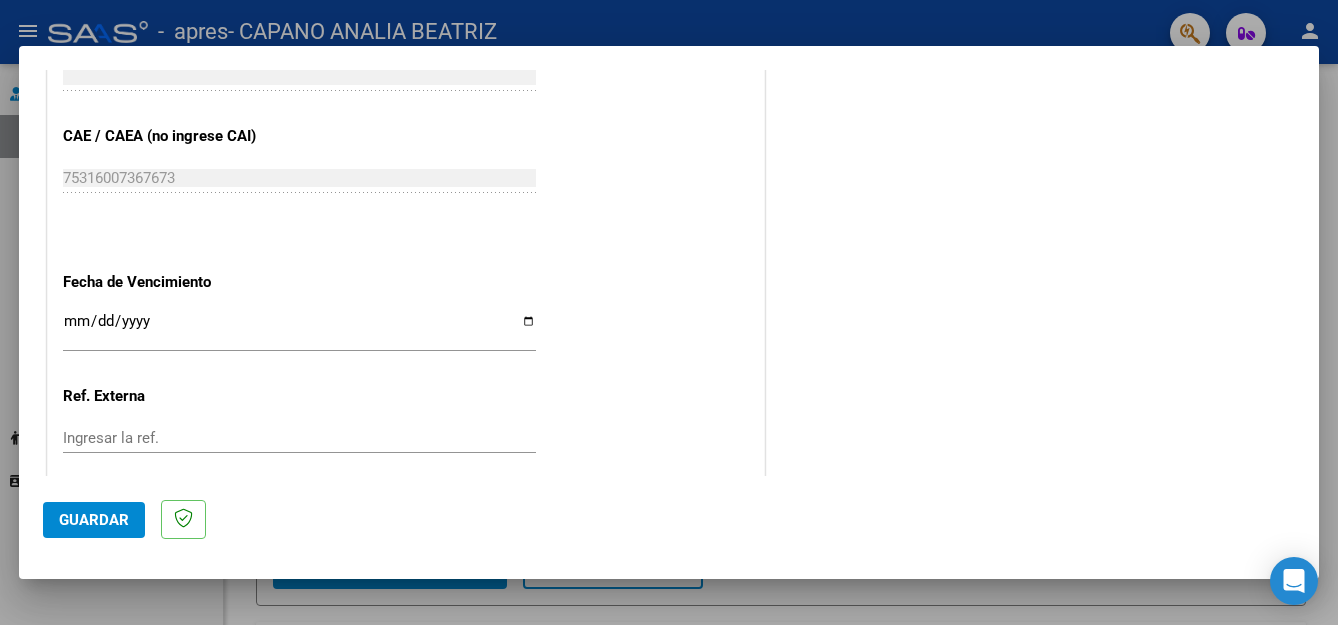 click on "Ingresar la fecha" at bounding box center (299, 329) 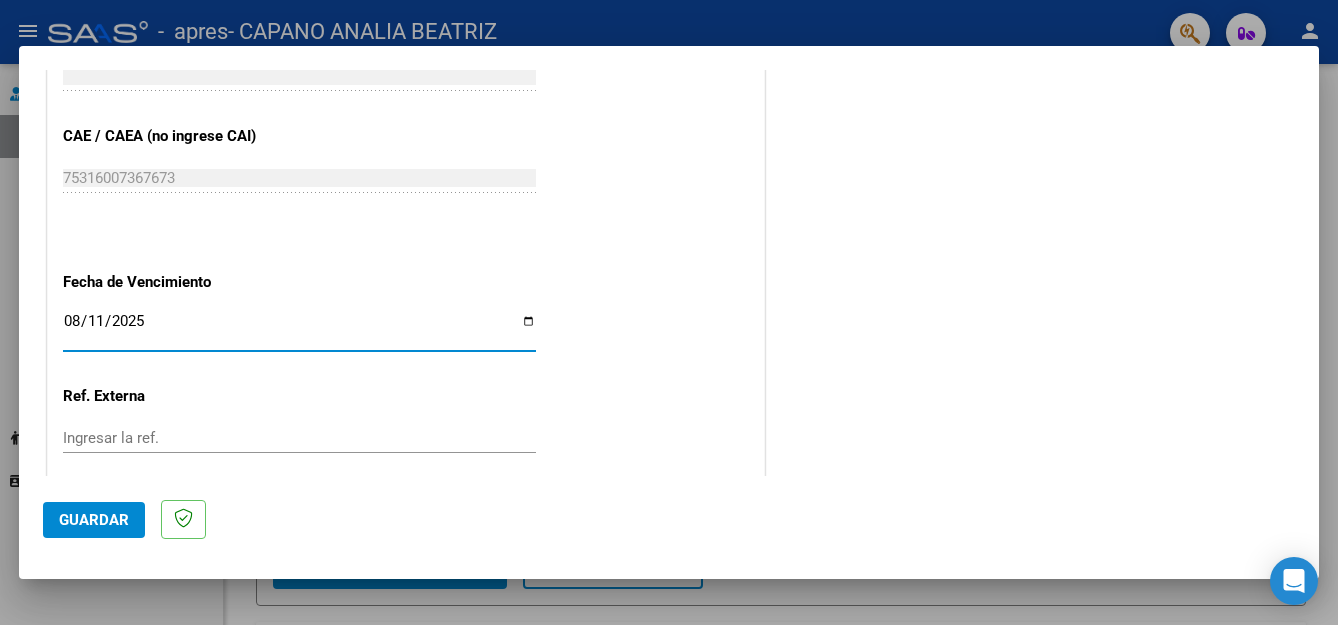 type on "2025-08-11" 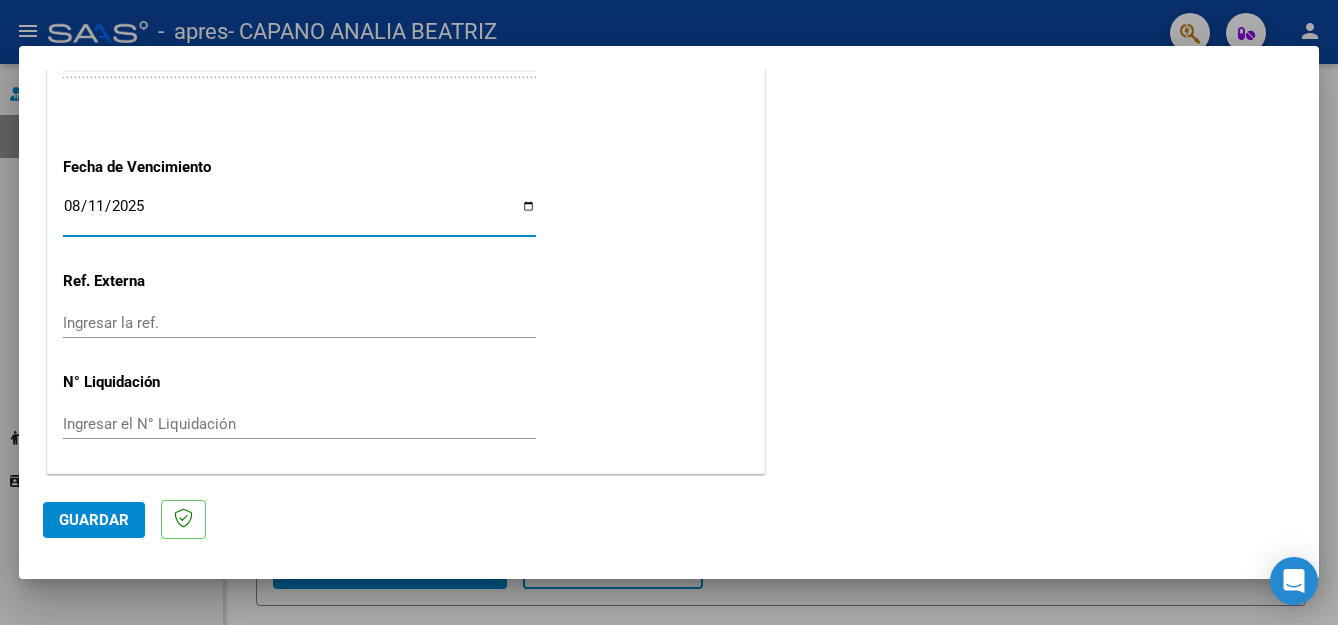 scroll, scrollTop: 1317, scrollLeft: 0, axis: vertical 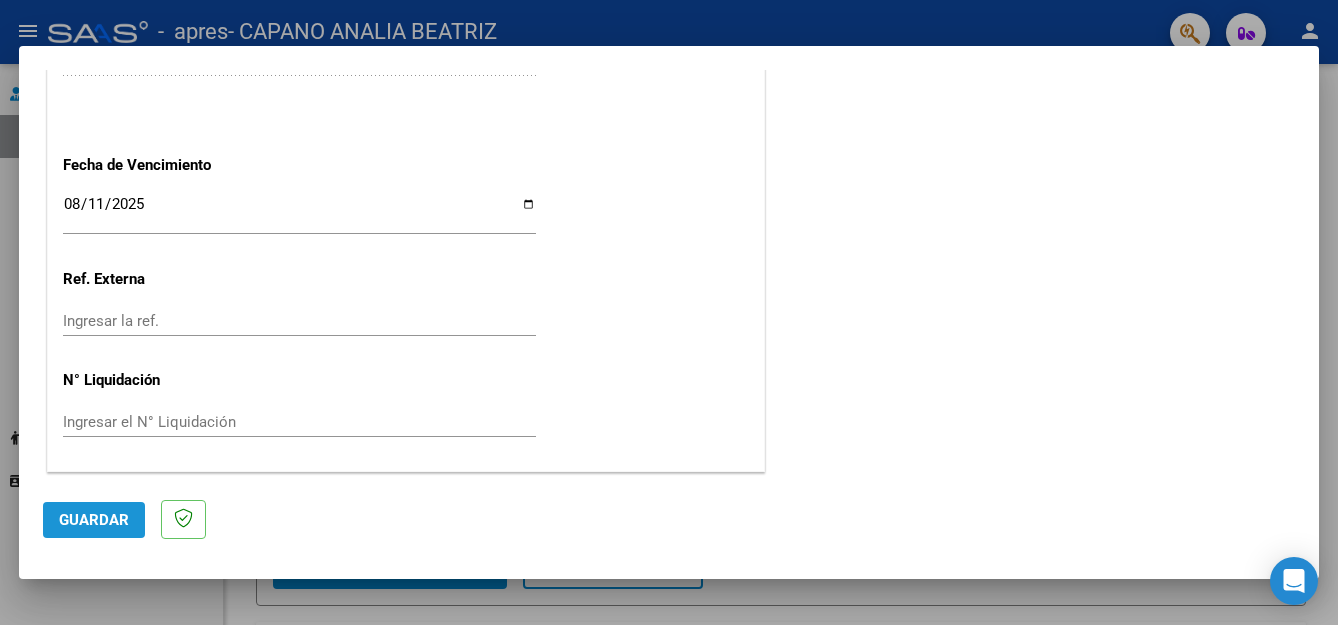 click on "Guardar" 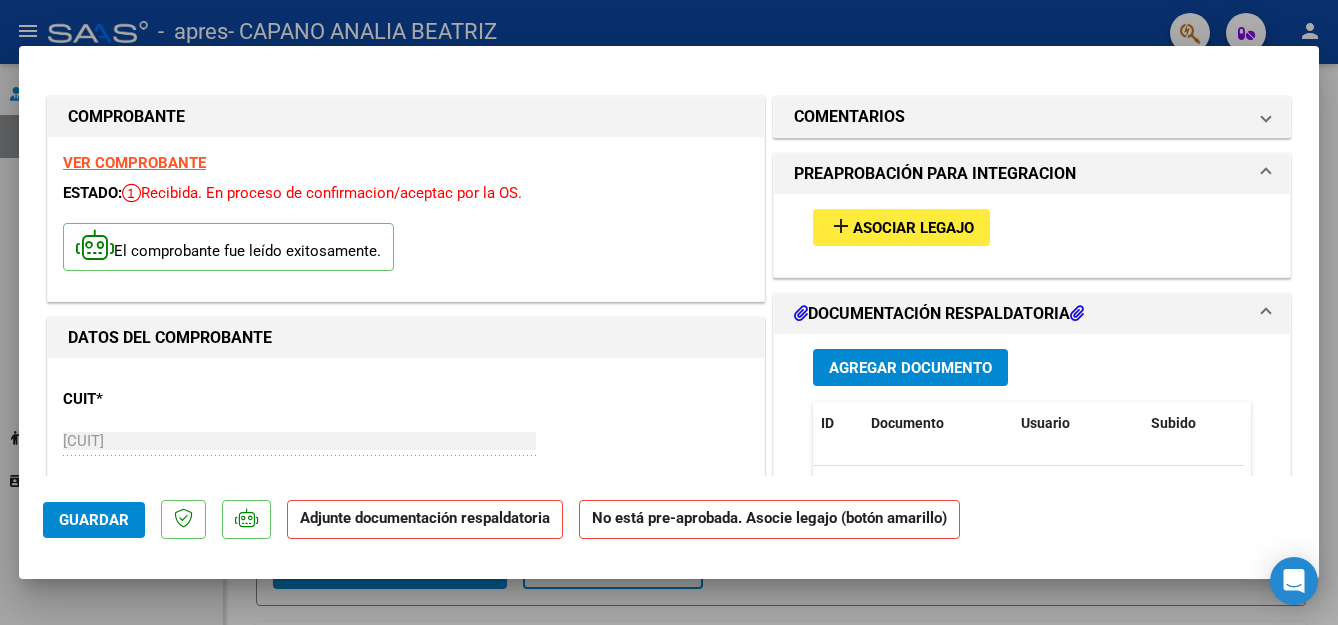 scroll, scrollTop: 0, scrollLeft: 0, axis: both 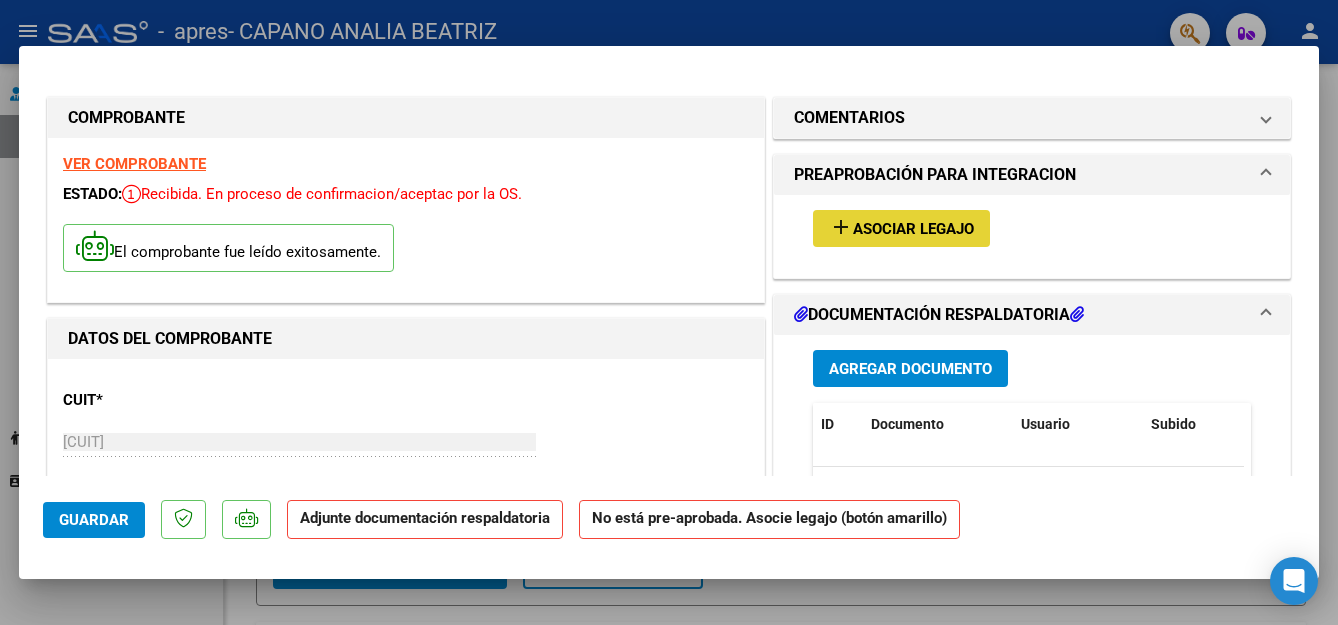click on "Asociar Legajo" at bounding box center [913, 229] 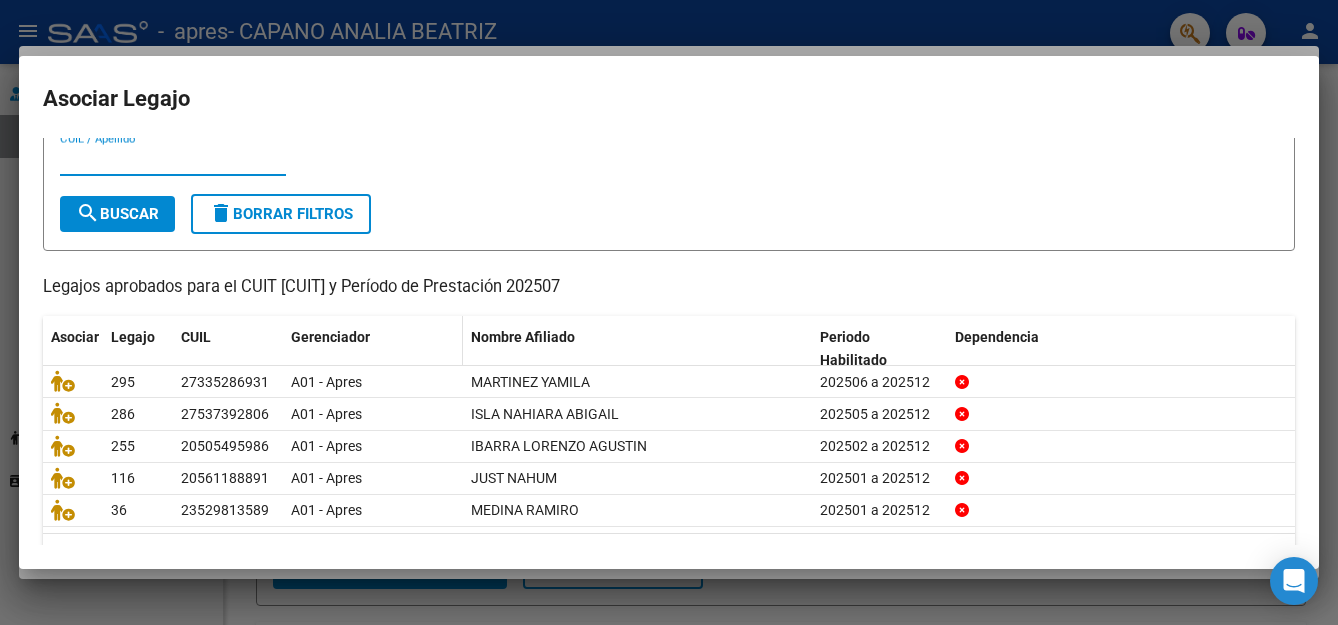 scroll, scrollTop: 119, scrollLeft: 0, axis: vertical 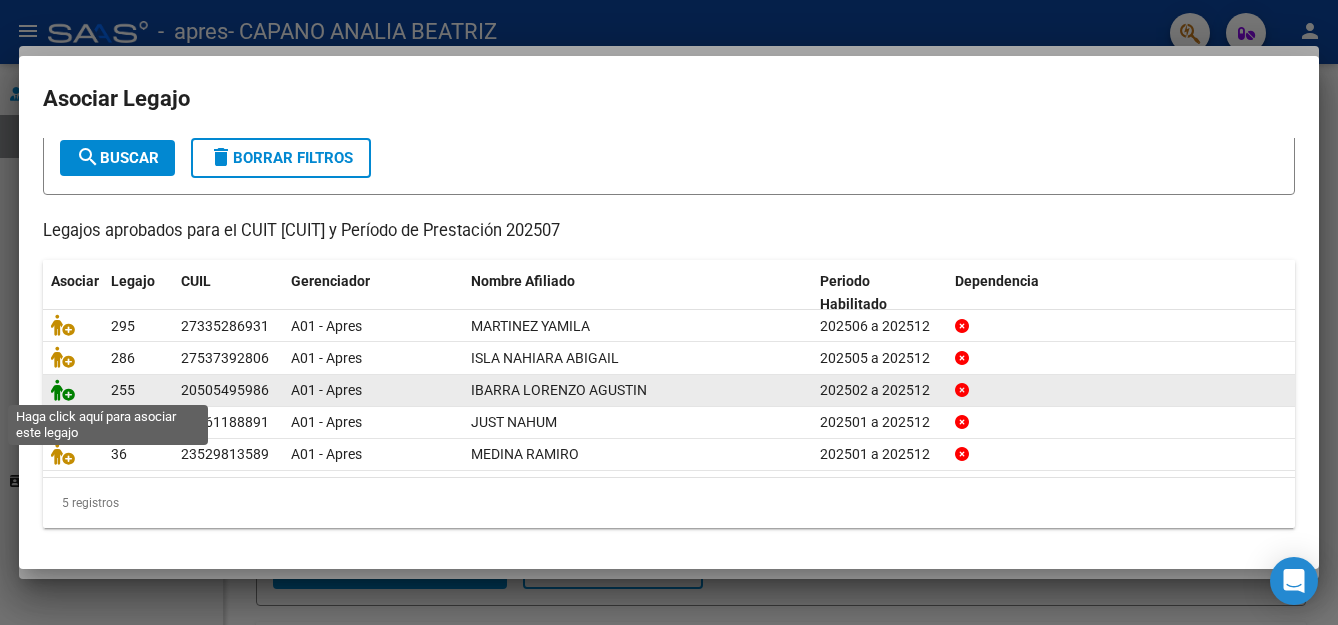 click 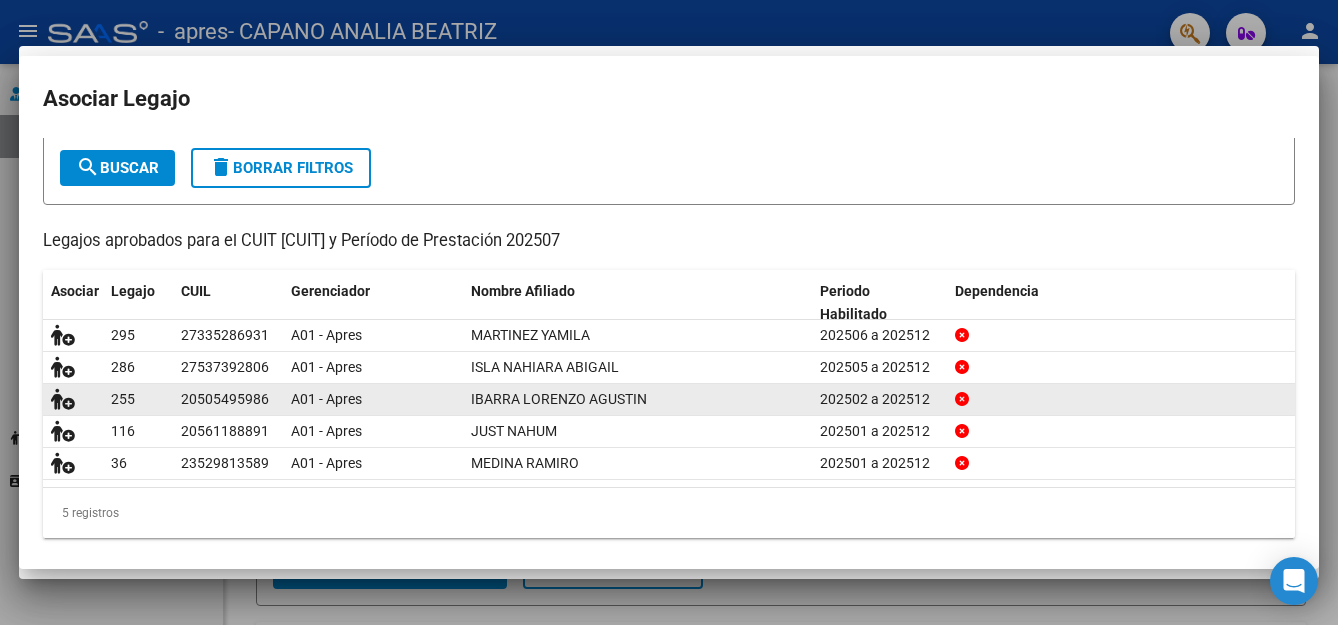scroll, scrollTop: 0, scrollLeft: 0, axis: both 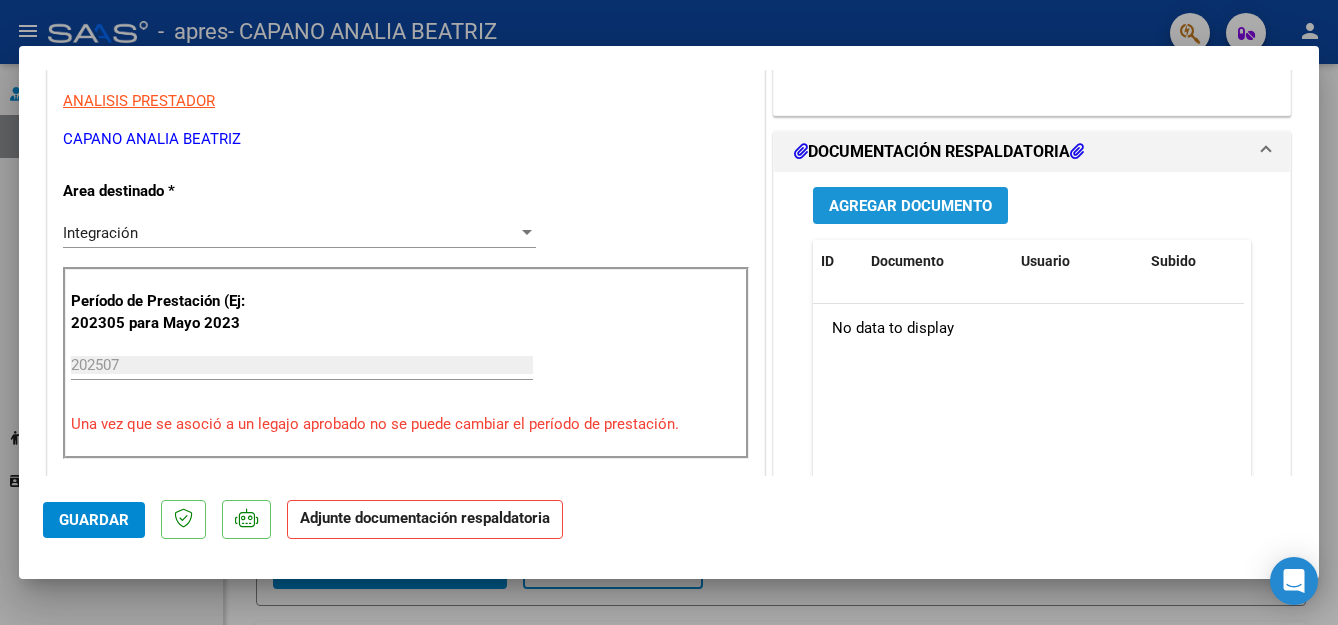 click on "Agregar Documento" at bounding box center (910, 206) 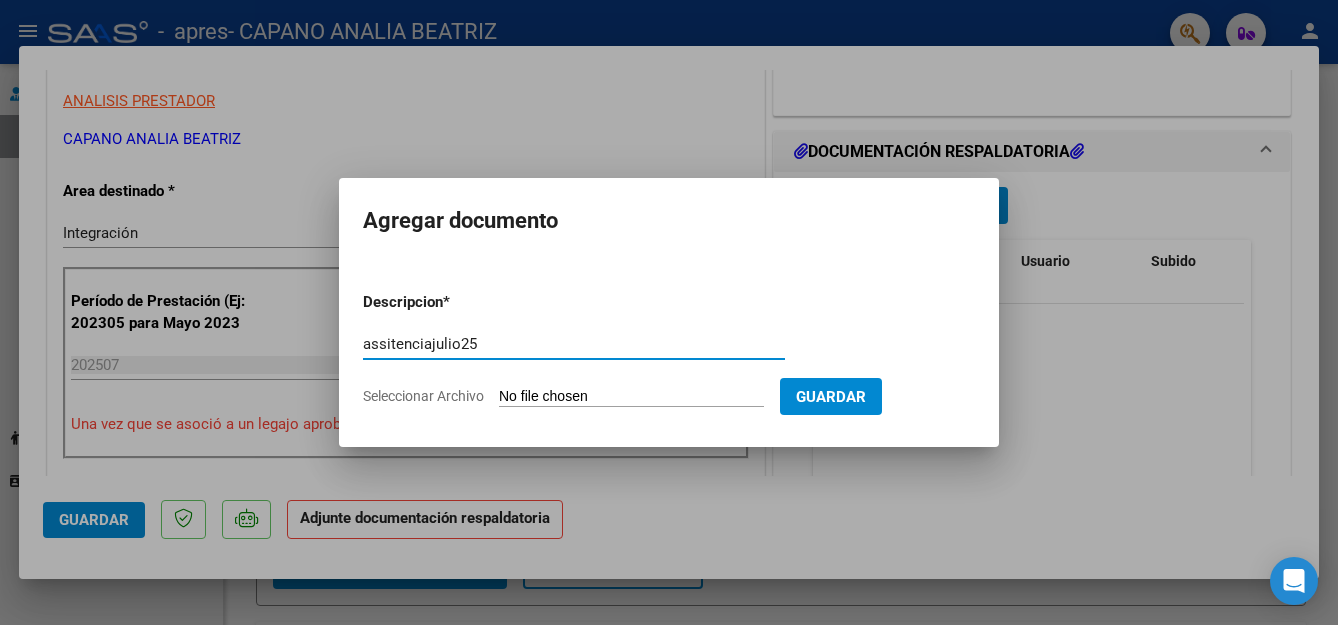 type on "assitenciajulio25" 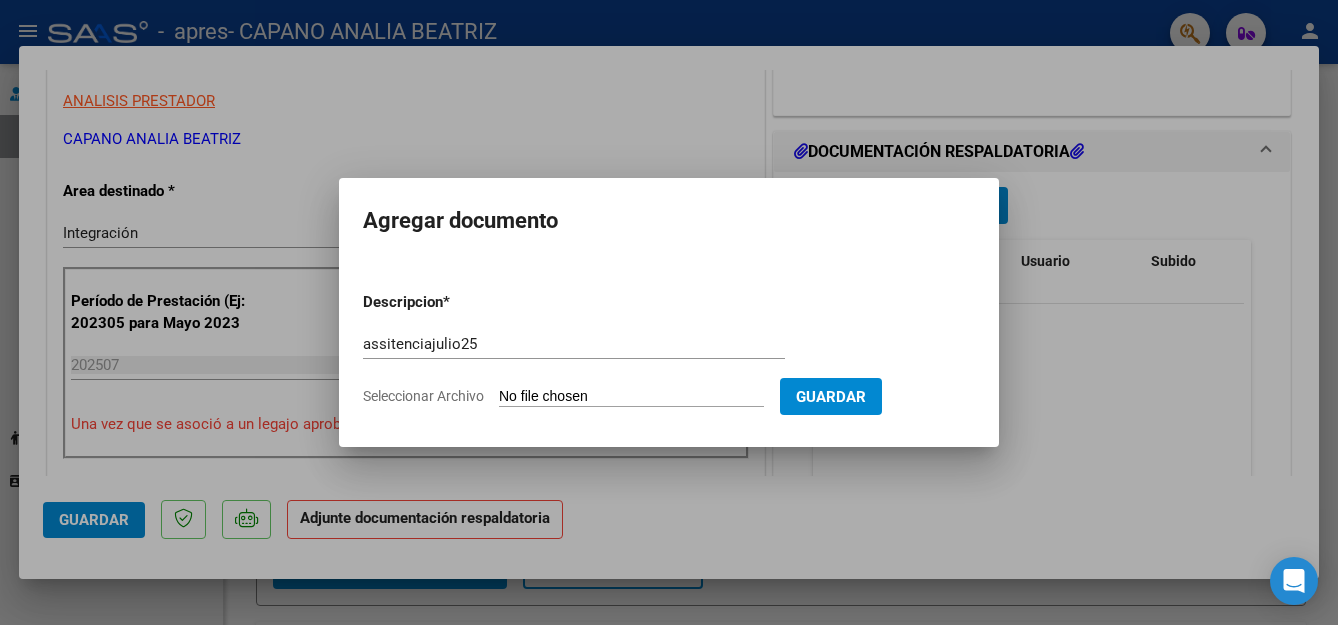 click on "Seleccionar Archivo" at bounding box center (631, 397) 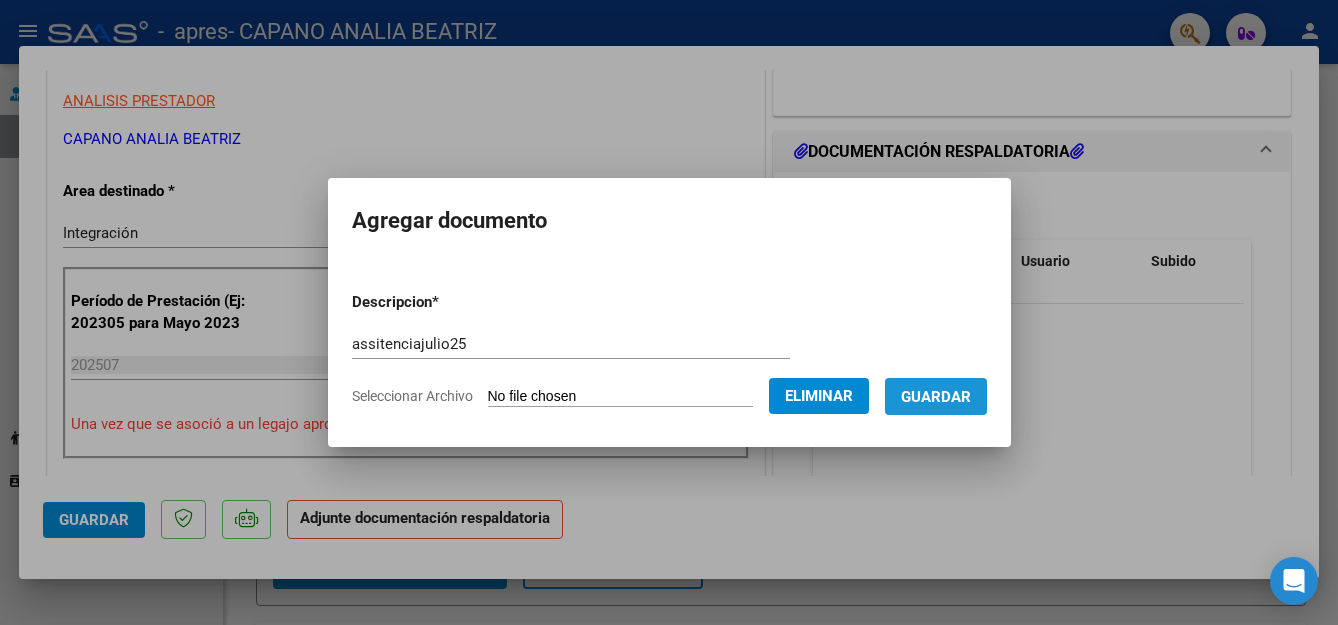 click on "Guardar" at bounding box center (936, 397) 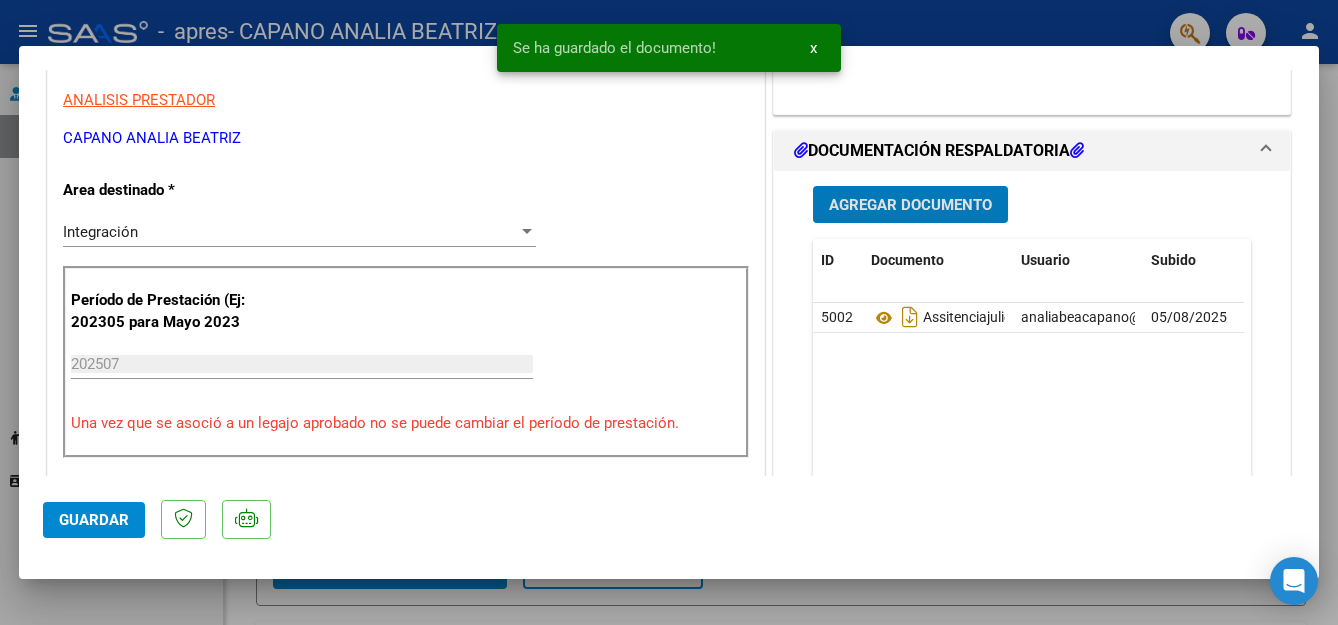 scroll, scrollTop: 400, scrollLeft: 0, axis: vertical 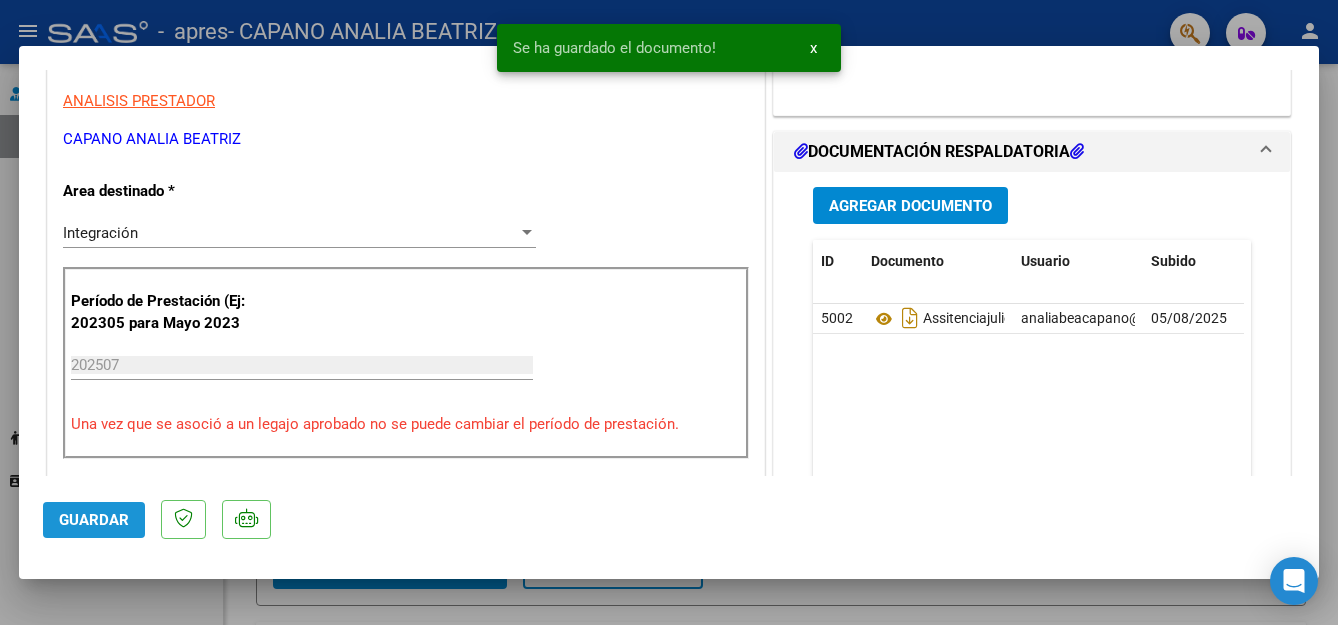 click on "Guardar" 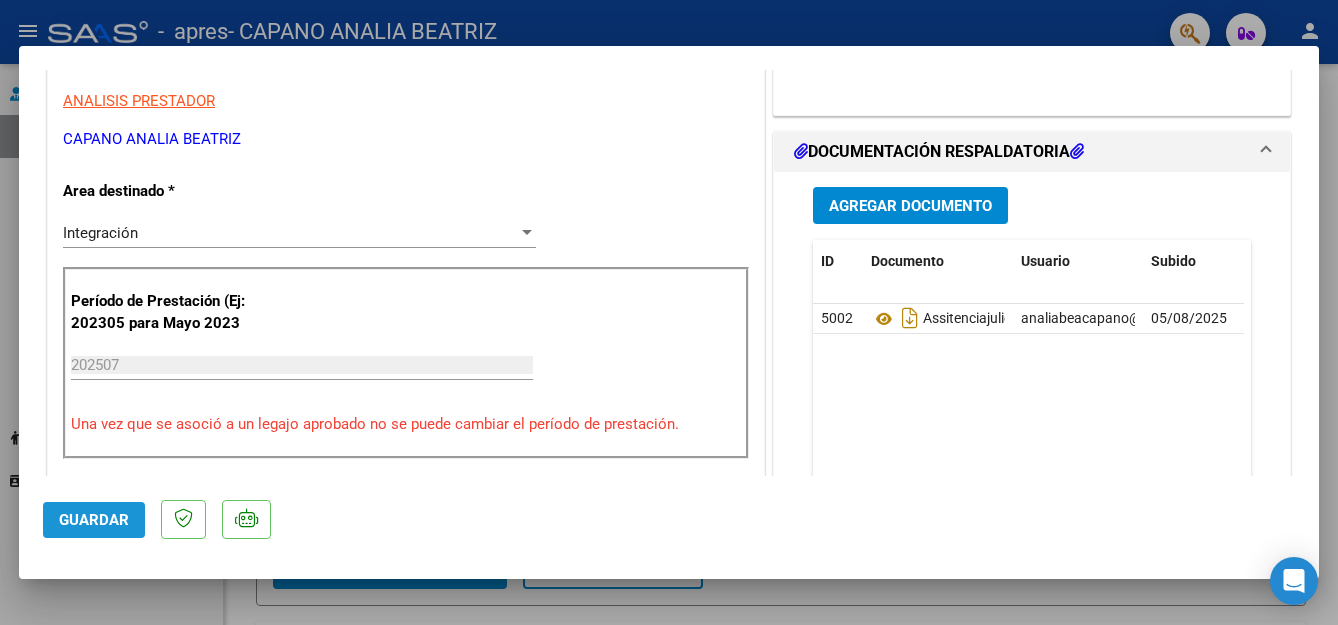 click on "Guardar" 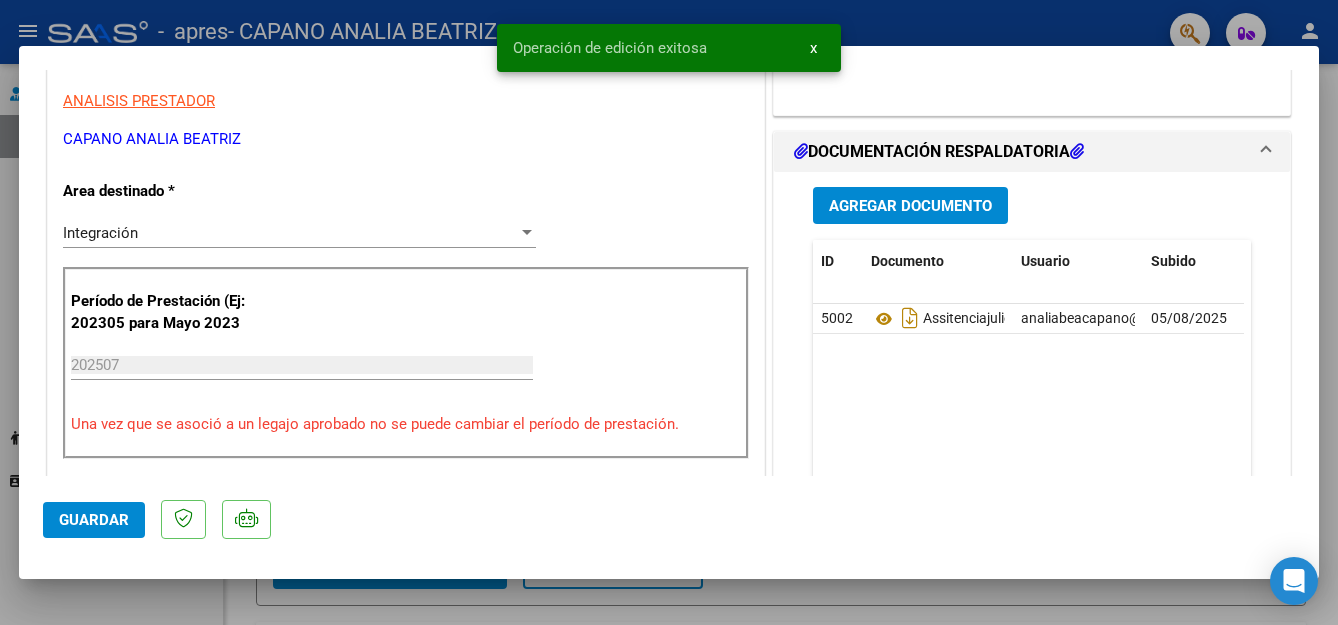click at bounding box center [669, 312] 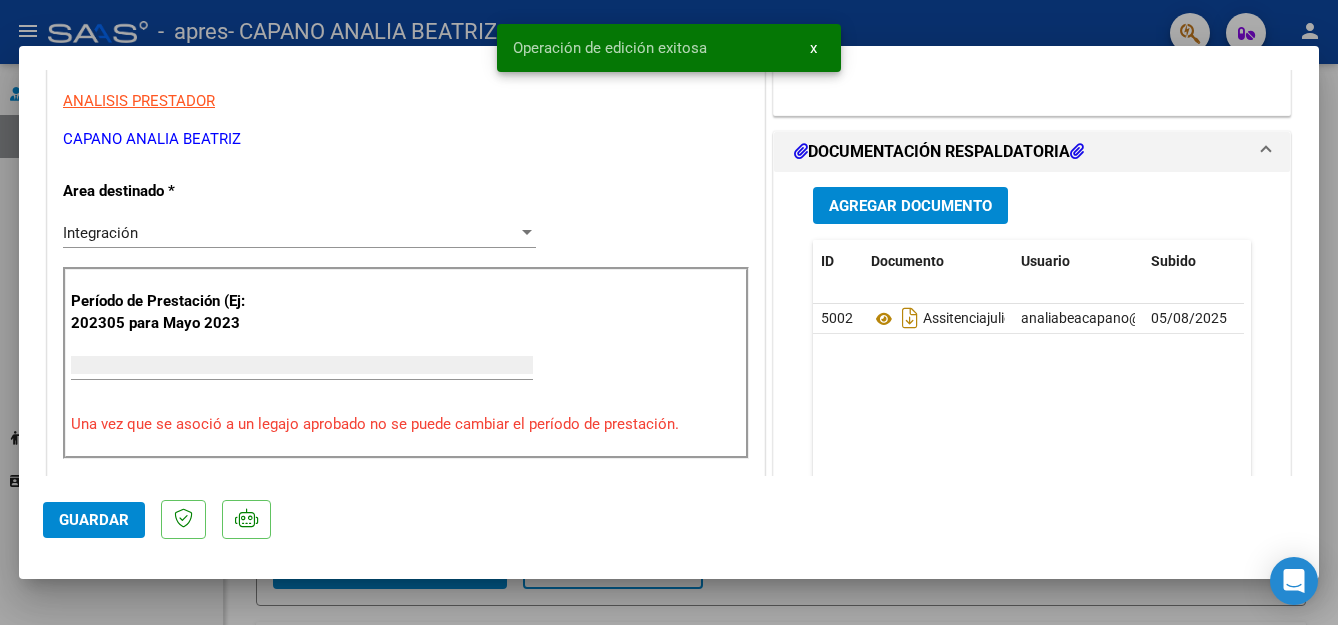 scroll, scrollTop: 339, scrollLeft: 0, axis: vertical 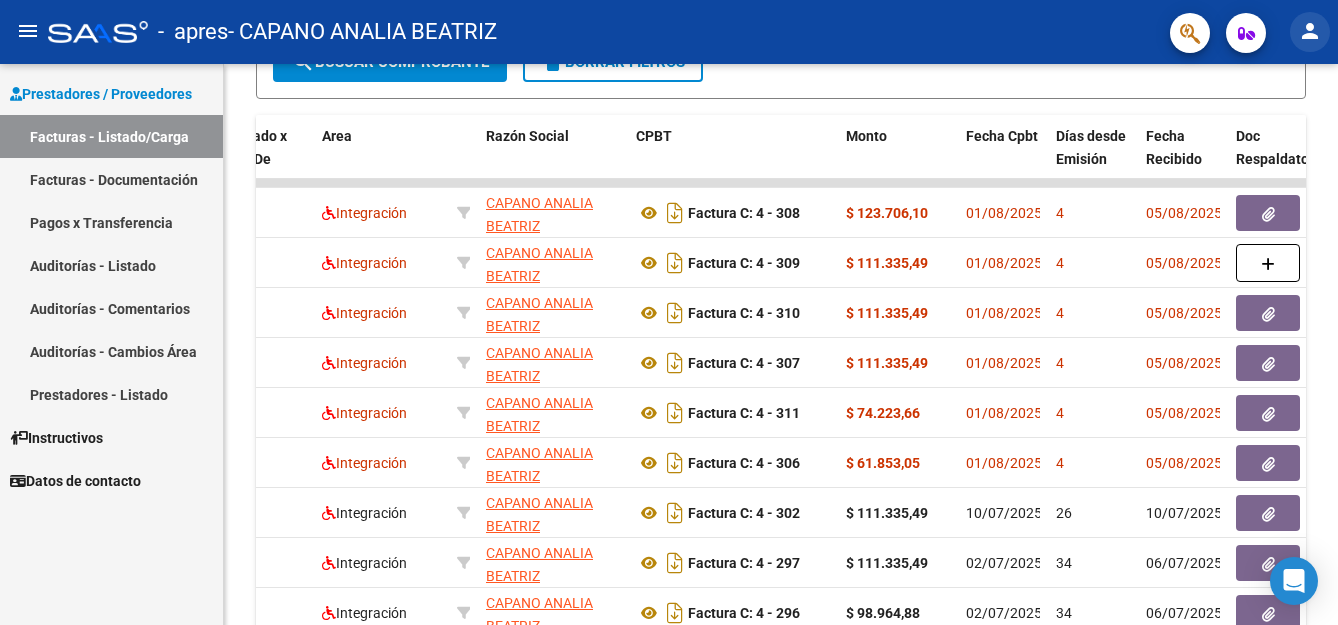click on "person" 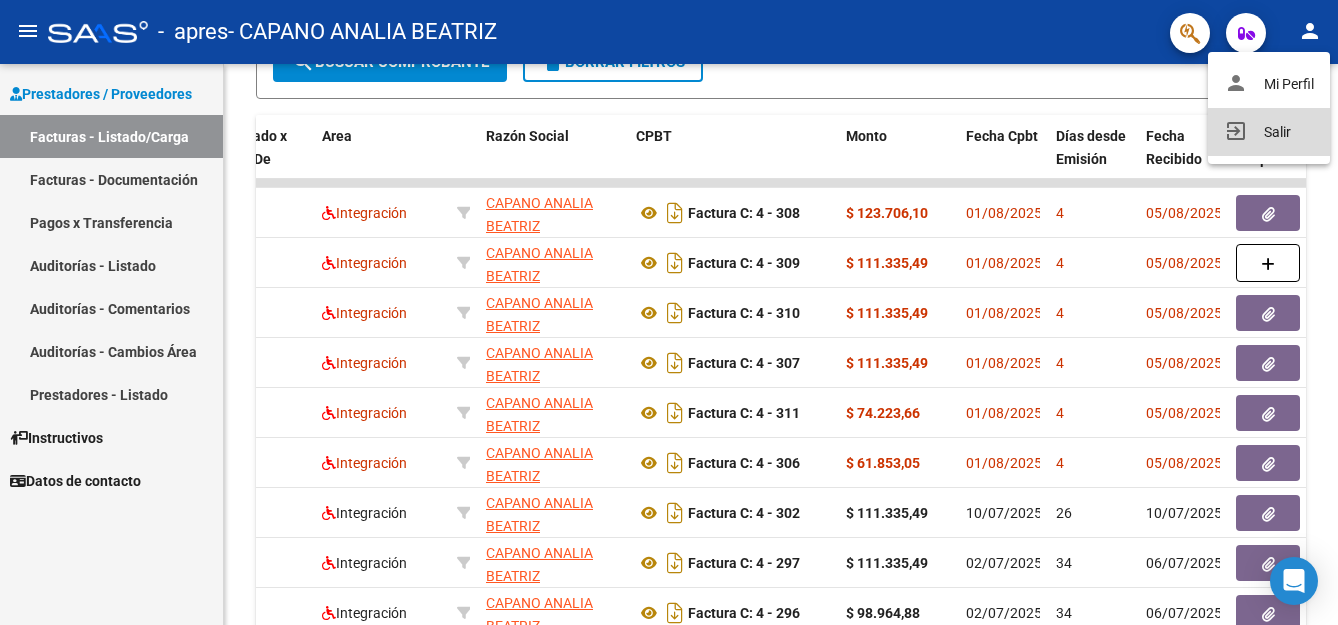 click on "exit_to_app  Salir" at bounding box center (1269, 132) 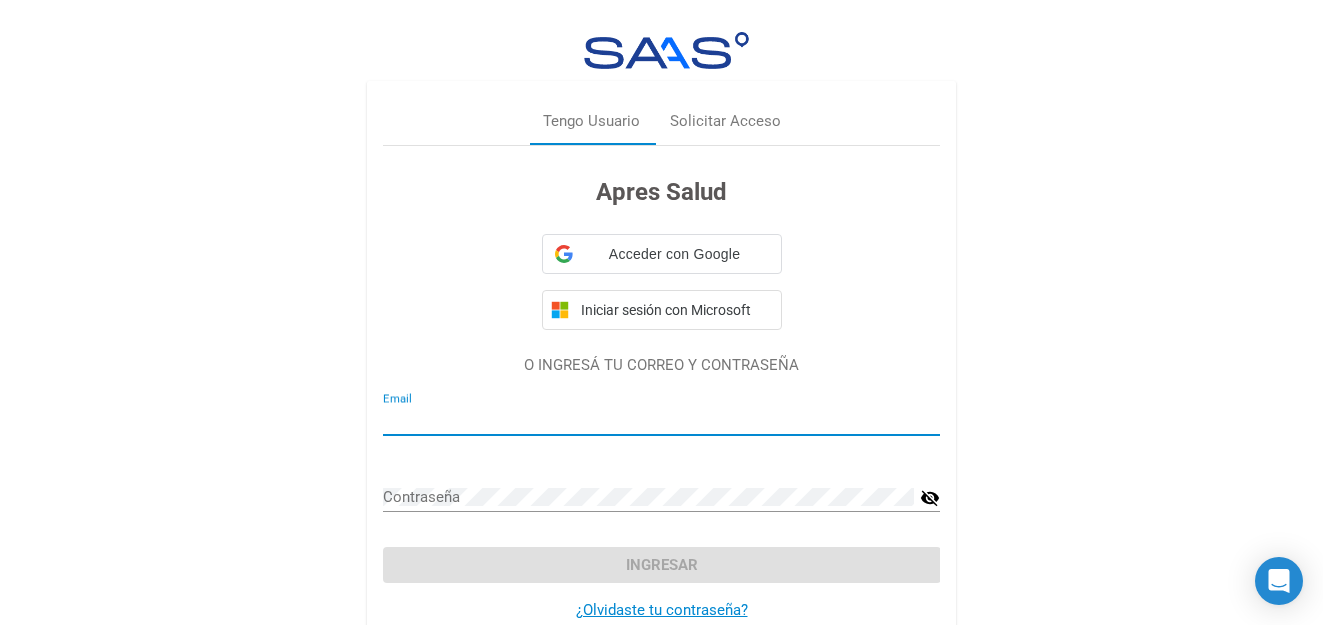 type on "analiabeacapano@[EMAIL].com.ar" 